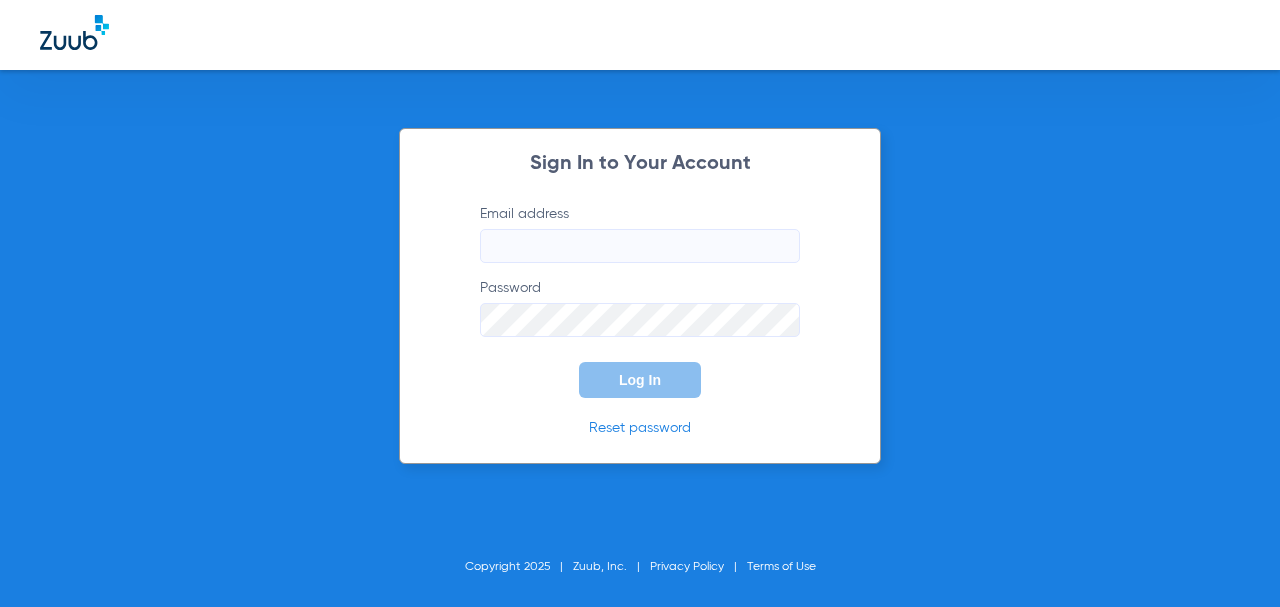 scroll, scrollTop: 0, scrollLeft: 0, axis: both 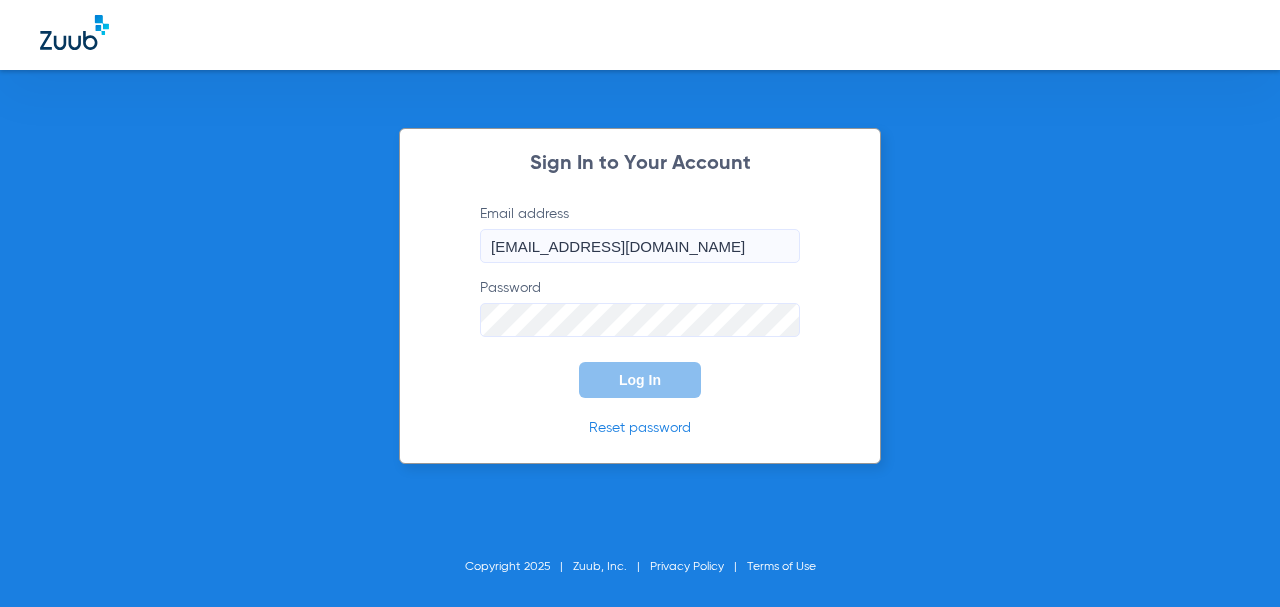 type on "[EMAIL_ADDRESS][DOMAIN_NAME]" 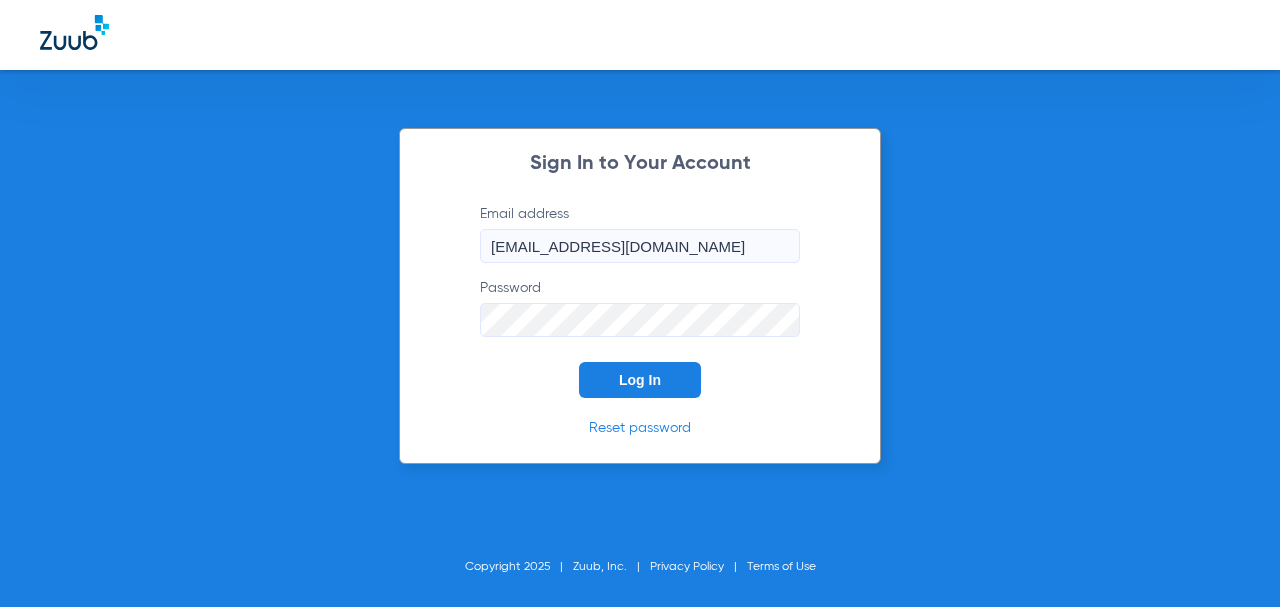 click on "Log In" 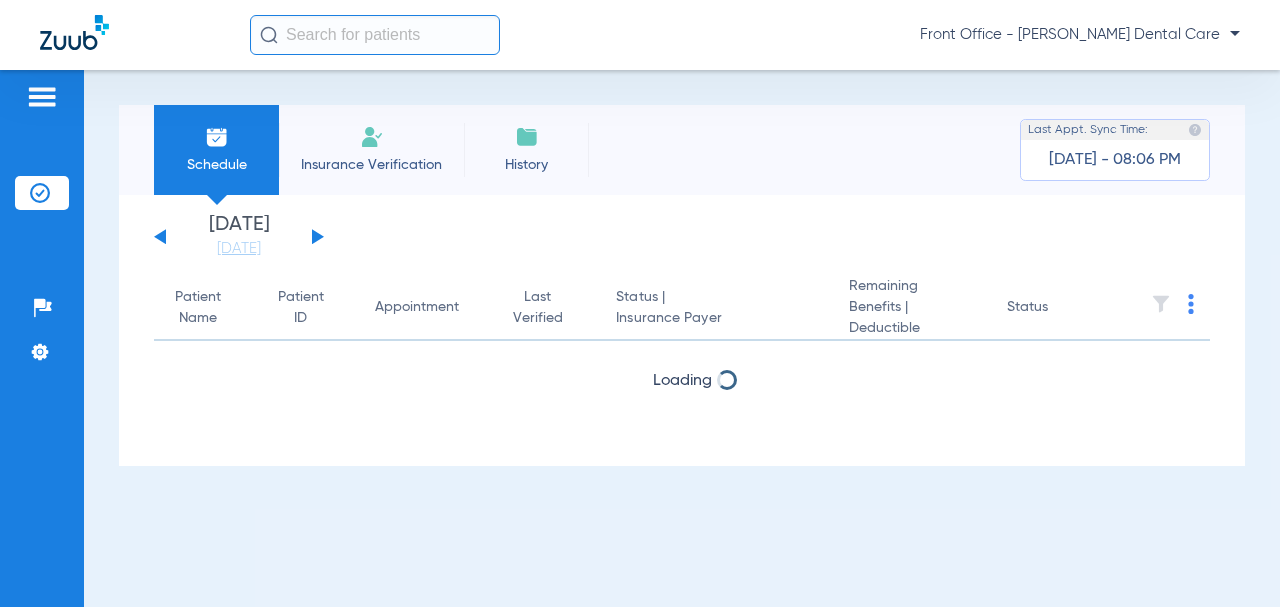 click on "[DATE]   [DATE]   [DATE]   [DATE]   [DATE]   [DATE]   [DATE]   [DATE]   [DATE]   [DATE]   [DATE]   [DATE]   [DATE]   [DATE]   [DATE]   [DATE]   [DATE]   [DATE]   [DATE]   [DATE]   [DATE]   [DATE]   [DATE]   [DATE]   [DATE]   [DATE]   [DATE]   [DATE]   [DATE]   [DATE]   [DATE]   [DATE]   [DATE]   [DATE]   [DATE]   [DATE]   [DATE]   [DATE]   [DATE]   [DATE]   [DATE]   [DATE]   [DATE]   [DATE]   [DATE]" 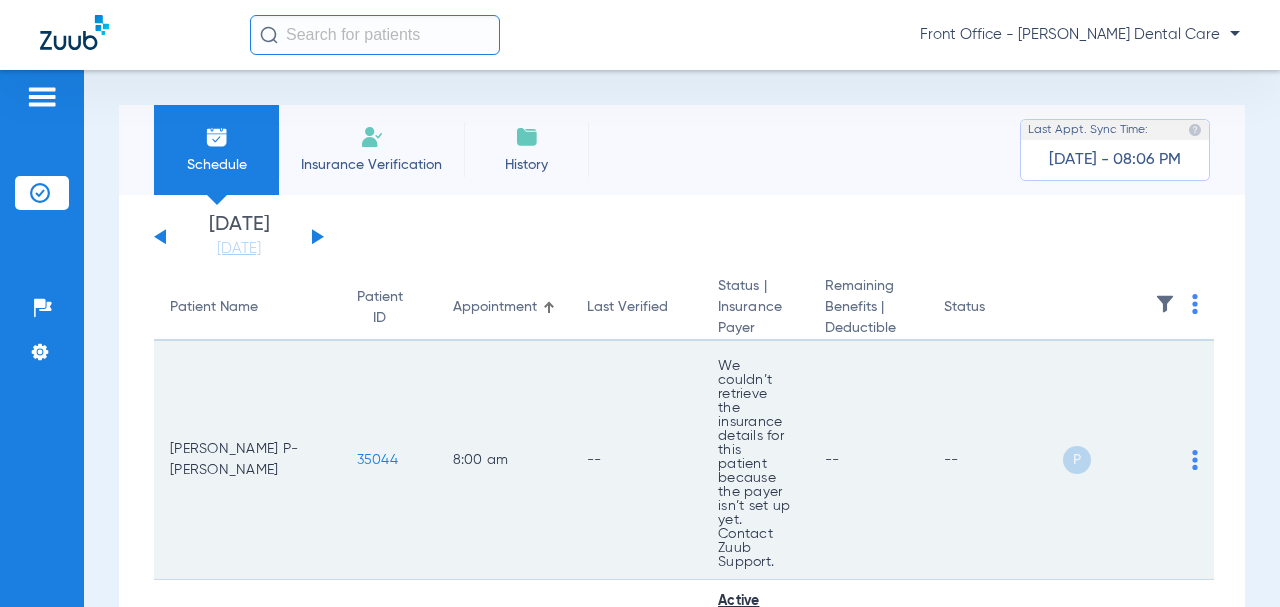 scroll, scrollTop: 200, scrollLeft: 0, axis: vertical 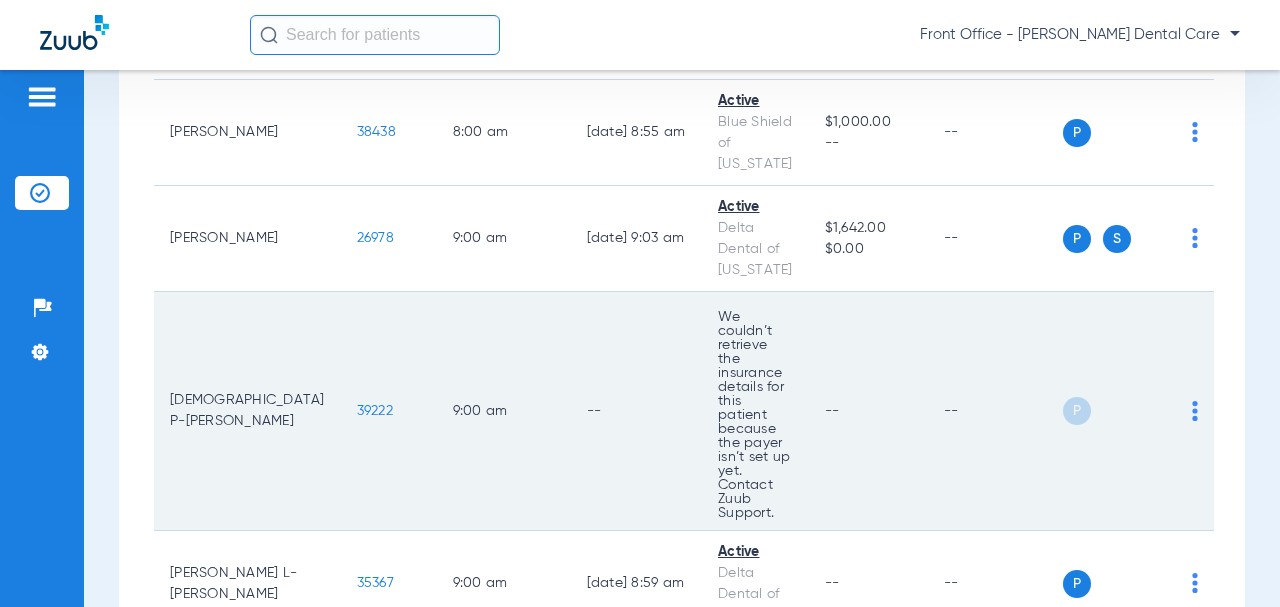click on "39222" 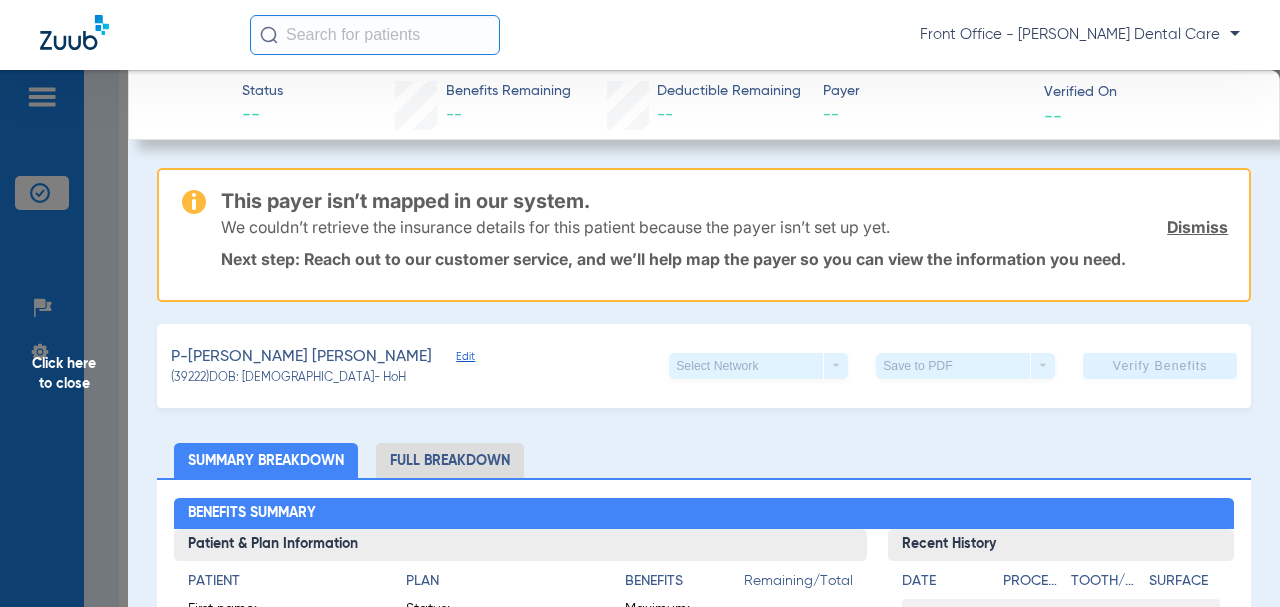 click on "Click here to close" 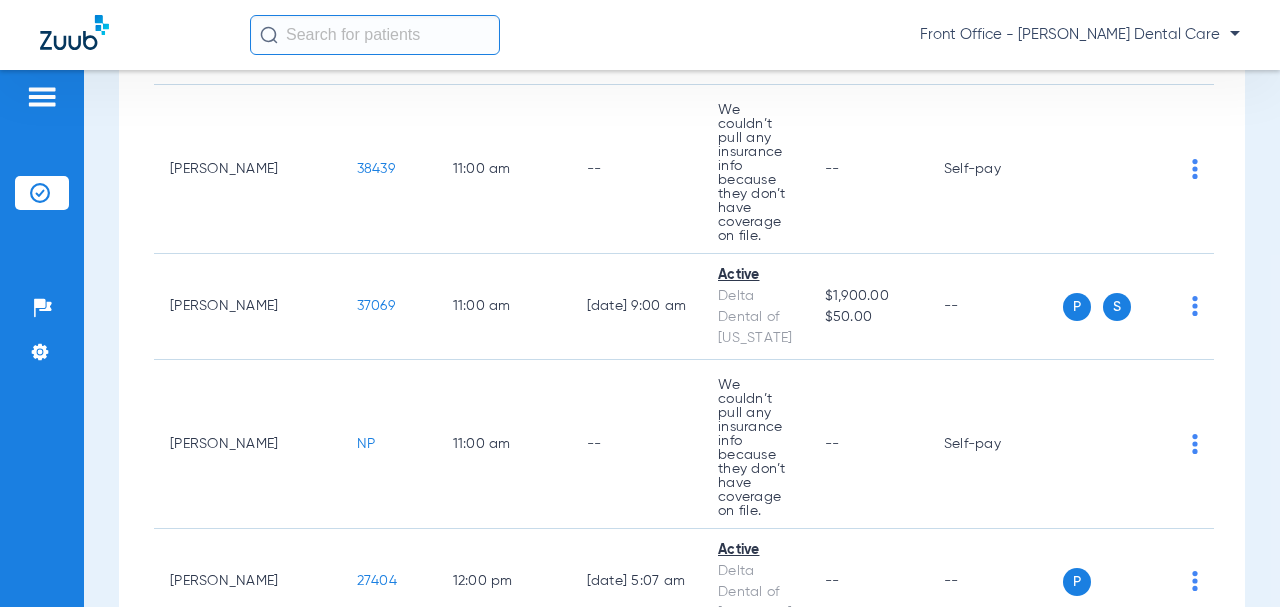 scroll, scrollTop: 2000, scrollLeft: 0, axis: vertical 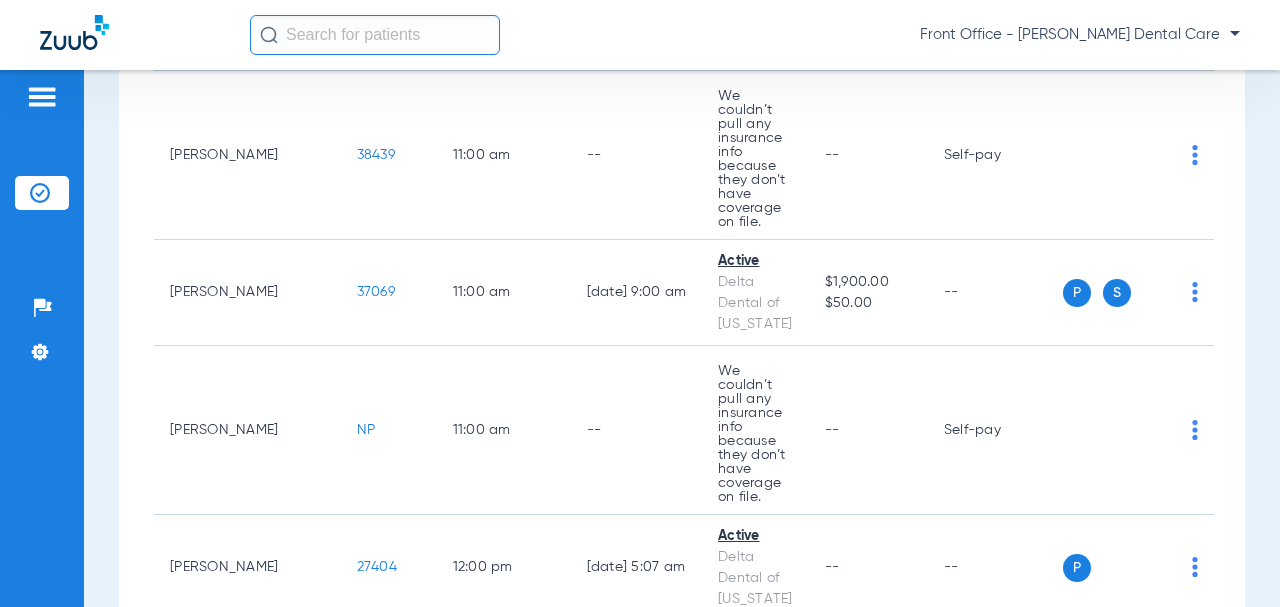 click on "33379" 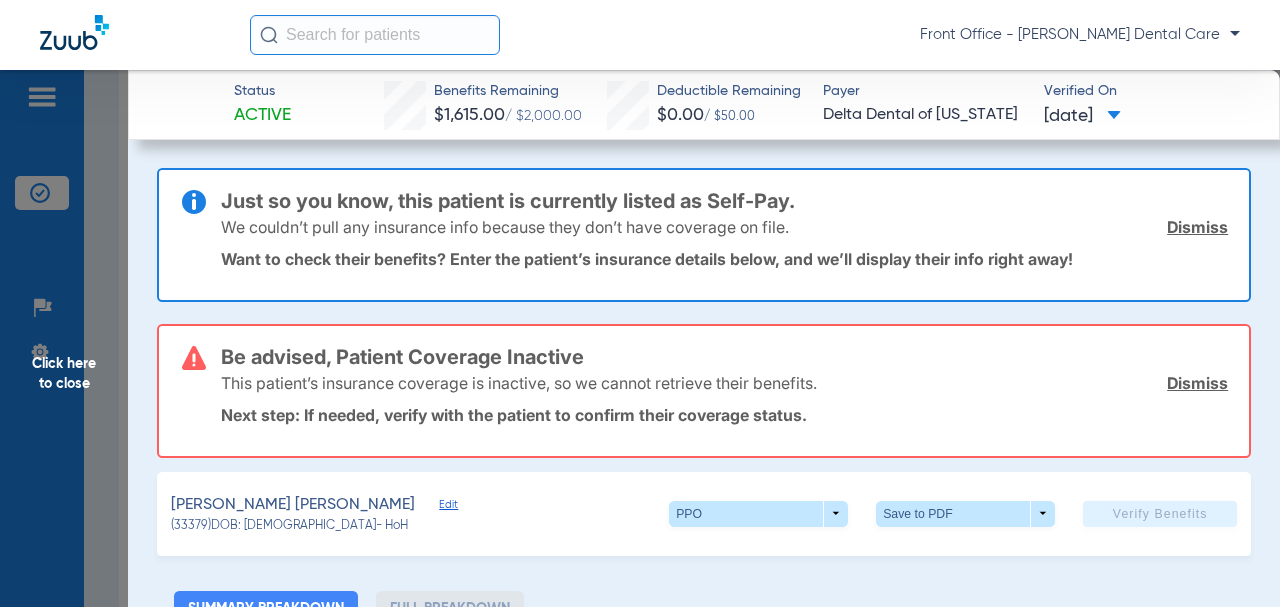 scroll, scrollTop: 100, scrollLeft: 0, axis: vertical 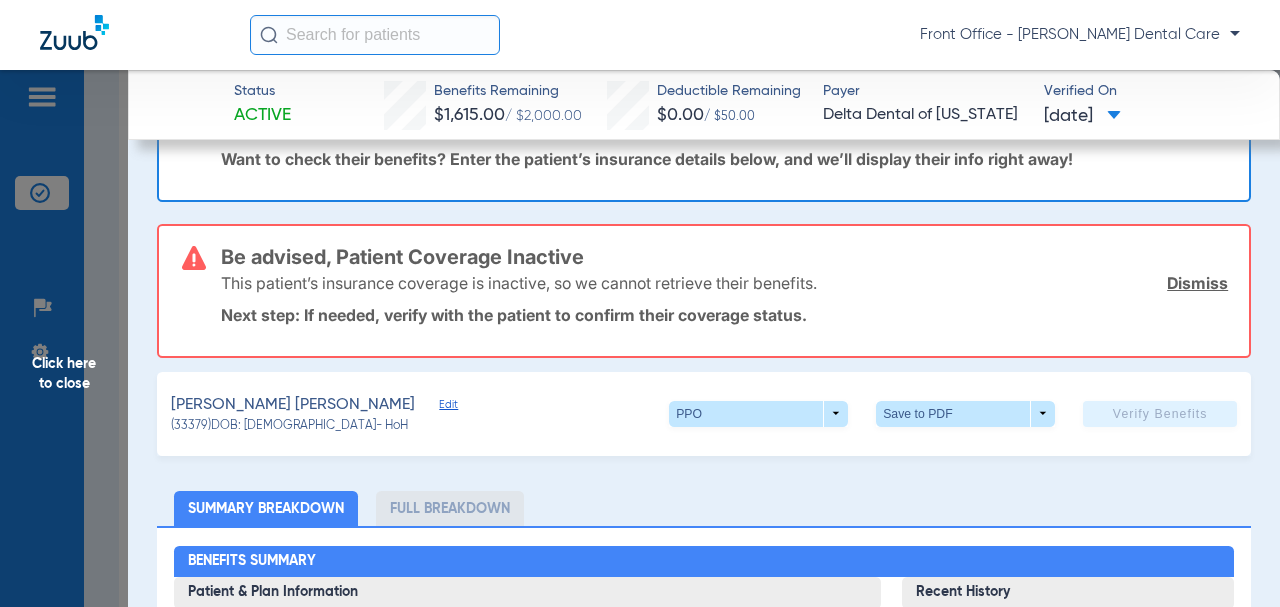 click on "Click here to close" 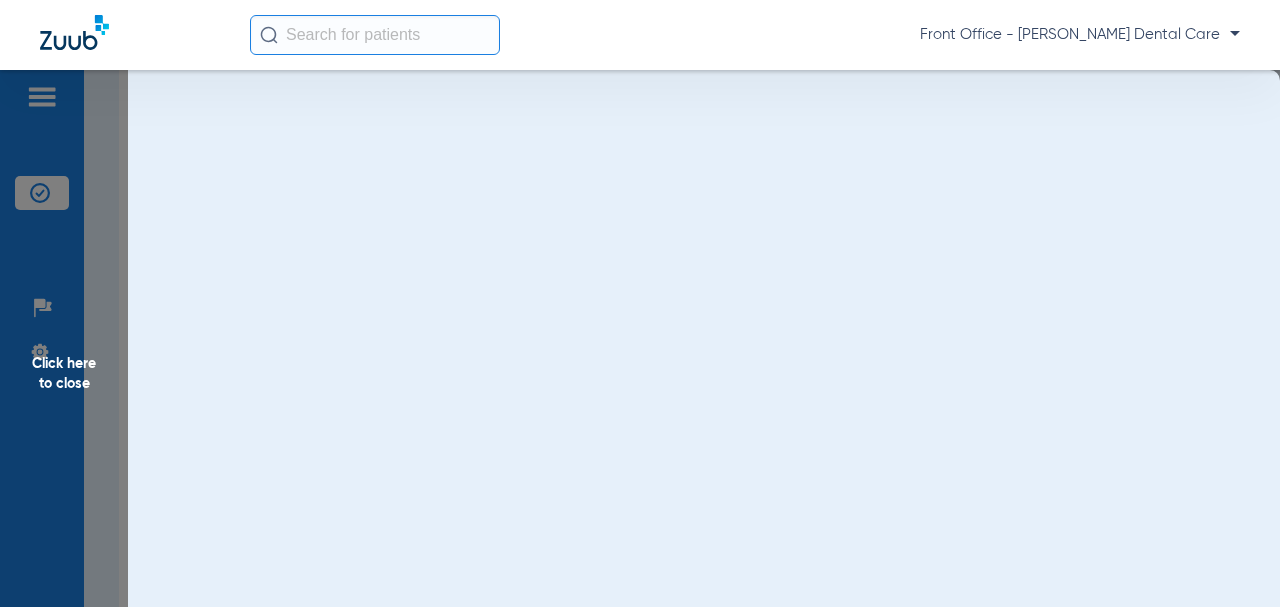 scroll, scrollTop: 0, scrollLeft: 0, axis: both 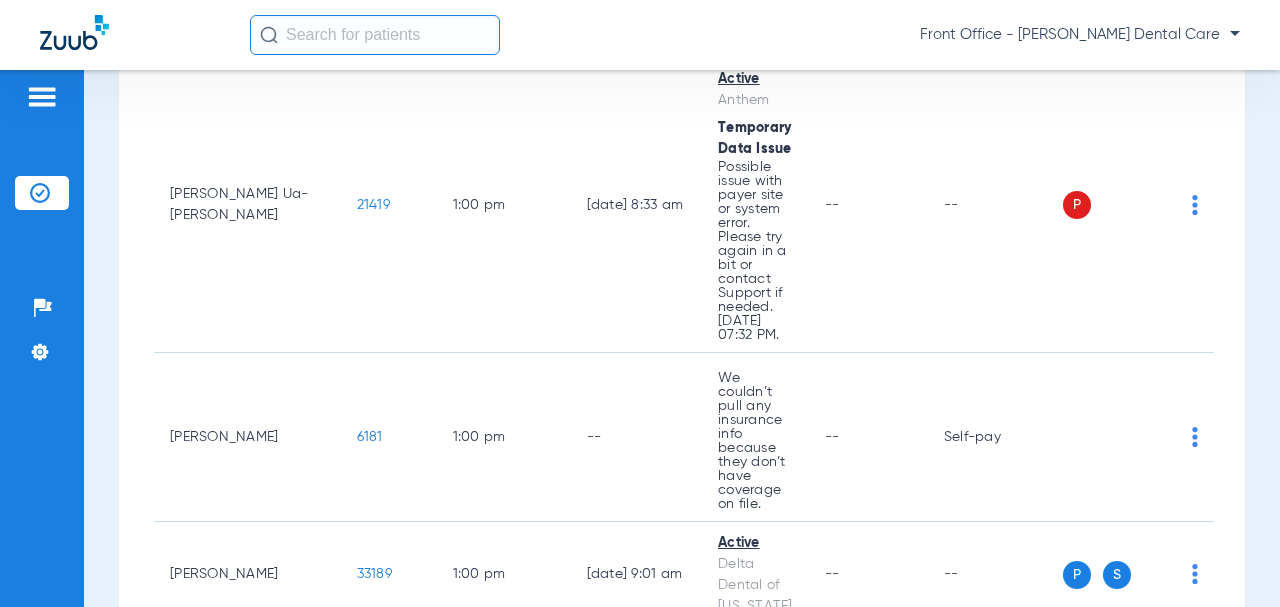 click on "26004" 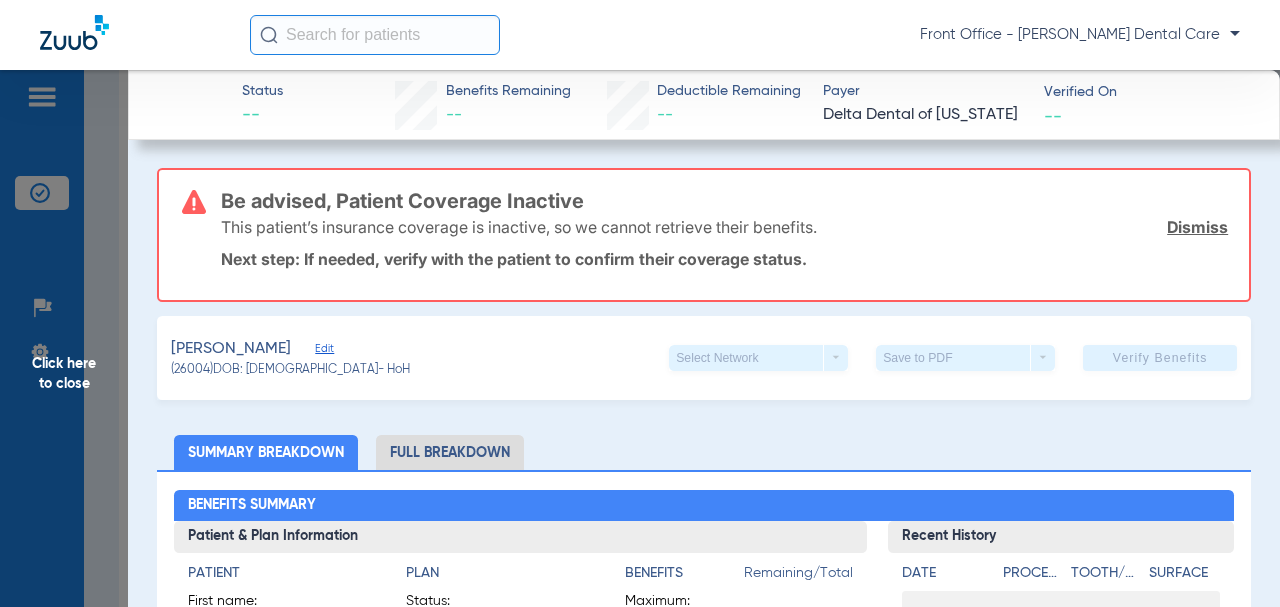 click on "Edit" 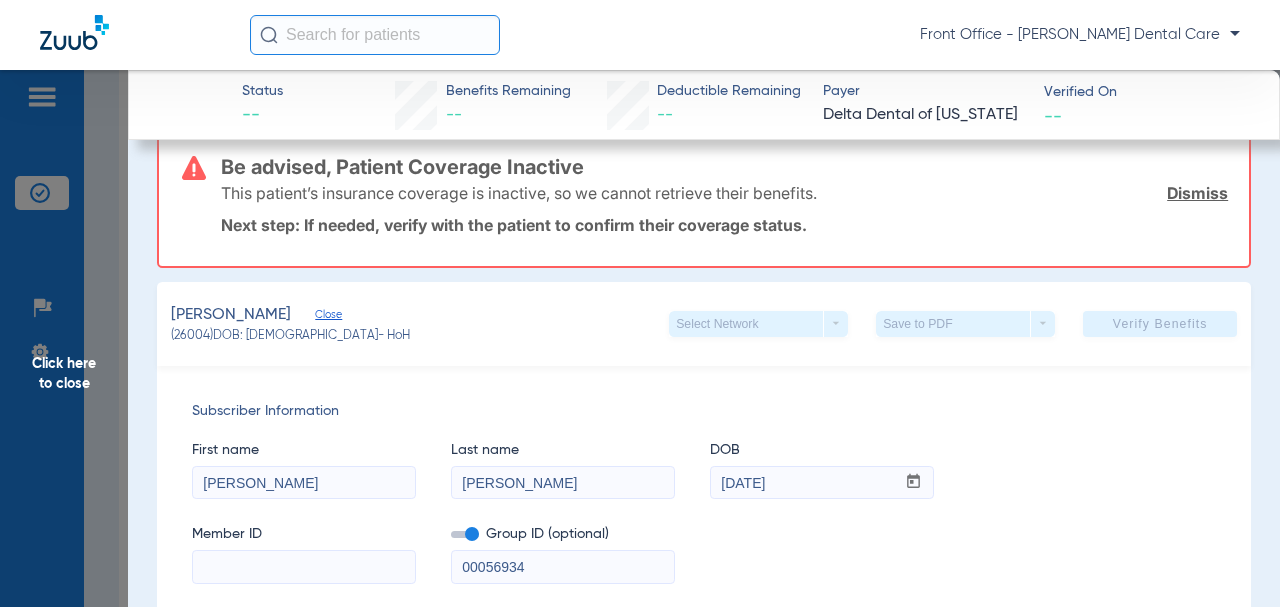 scroll, scrollTop: 0, scrollLeft: 0, axis: both 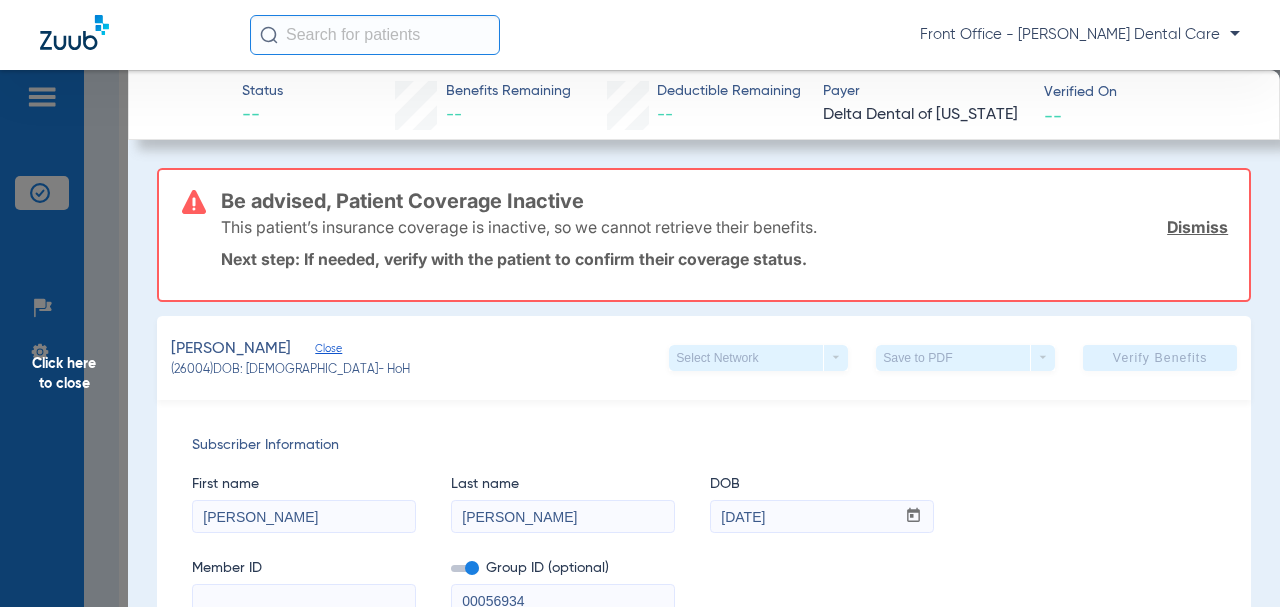 click on "[PERSON_NAME]" at bounding box center (563, 517) 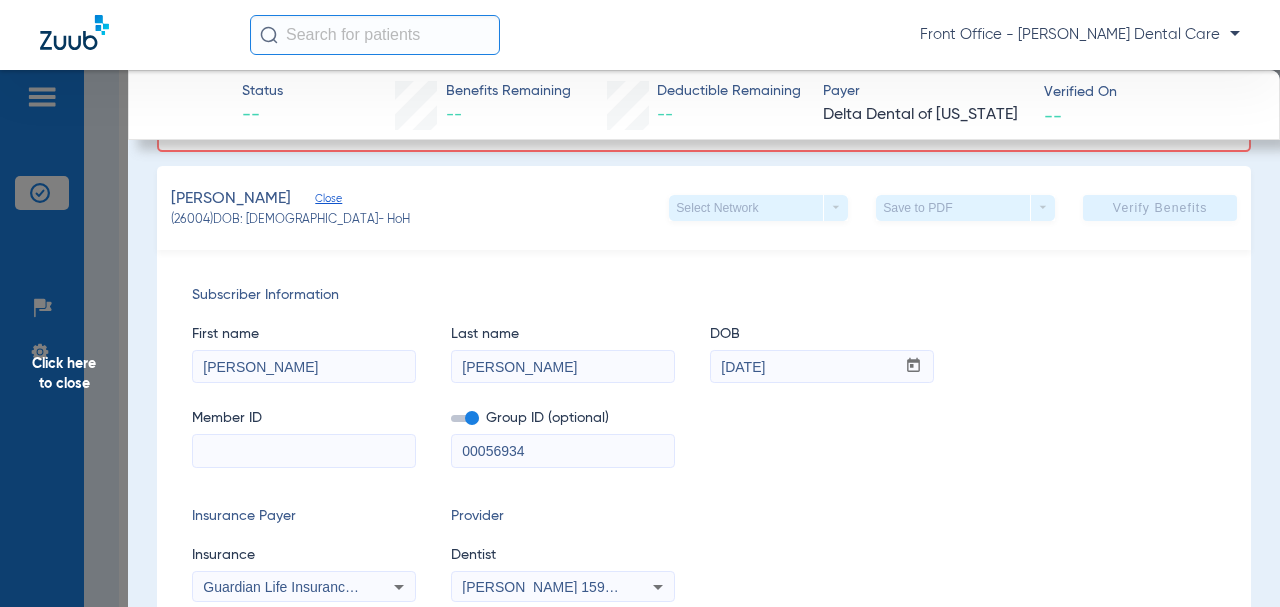 scroll, scrollTop: 200, scrollLeft: 0, axis: vertical 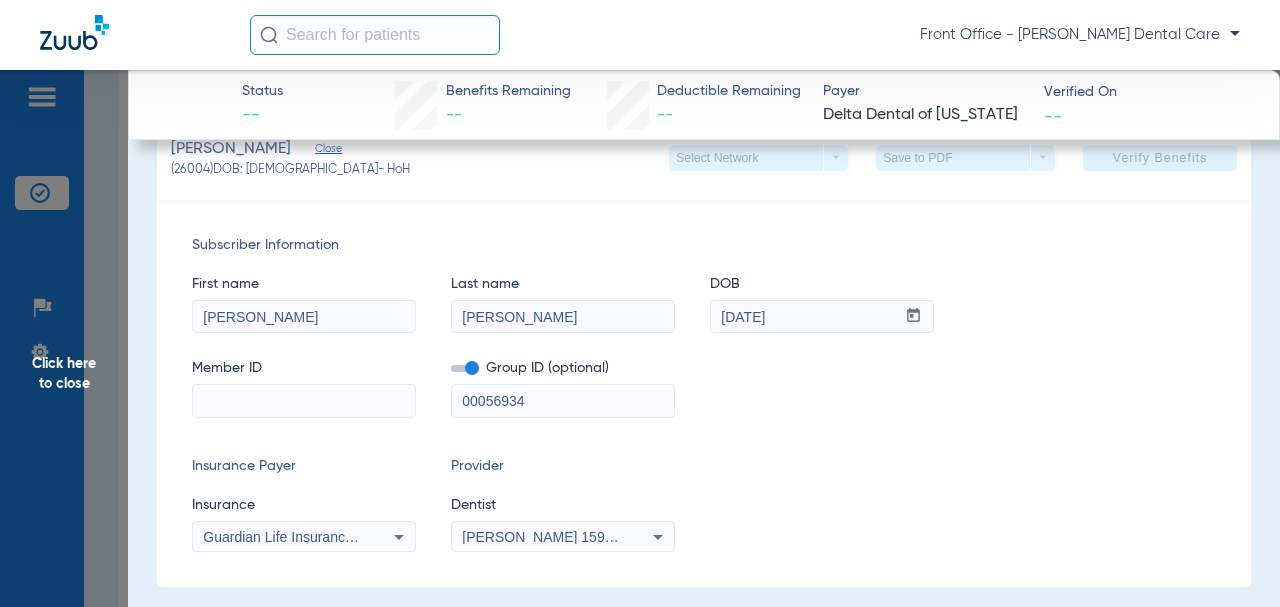 type on "[PERSON_NAME]" 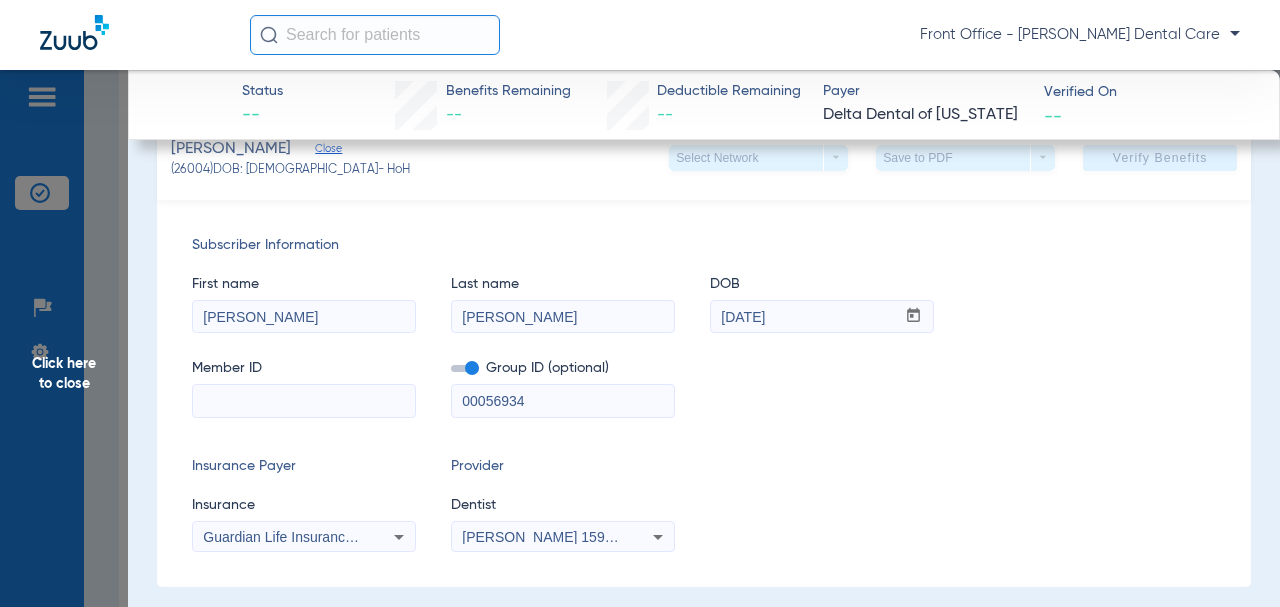 paste on "452-99-1029" 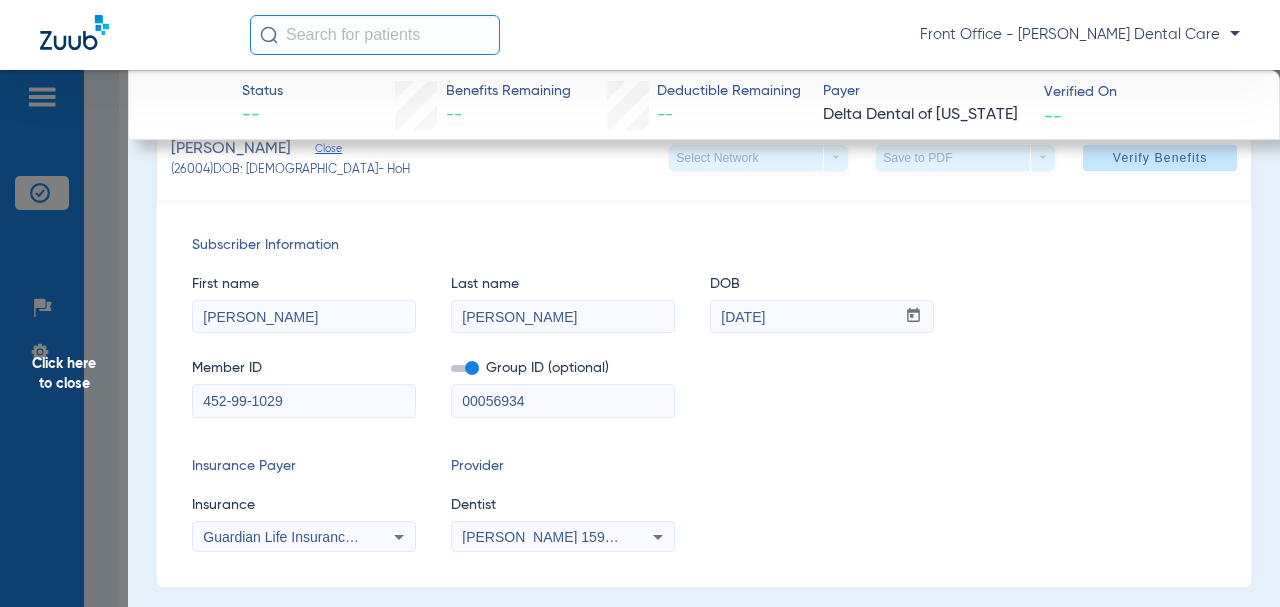 scroll, scrollTop: 100, scrollLeft: 0, axis: vertical 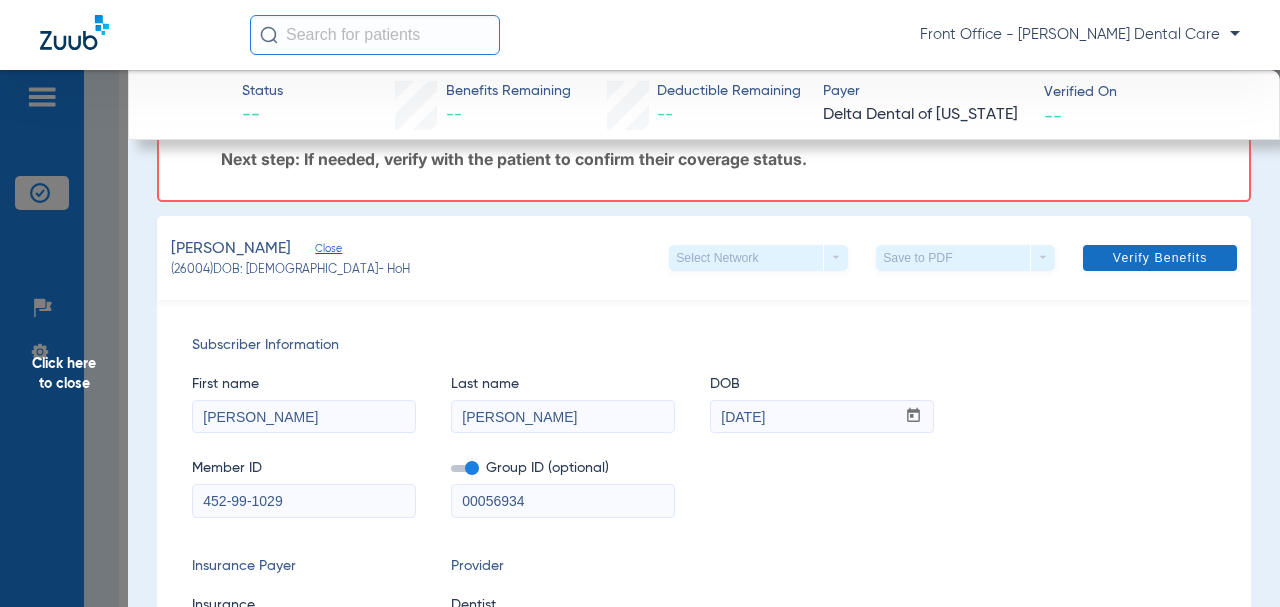 click on "Verify Benefits" 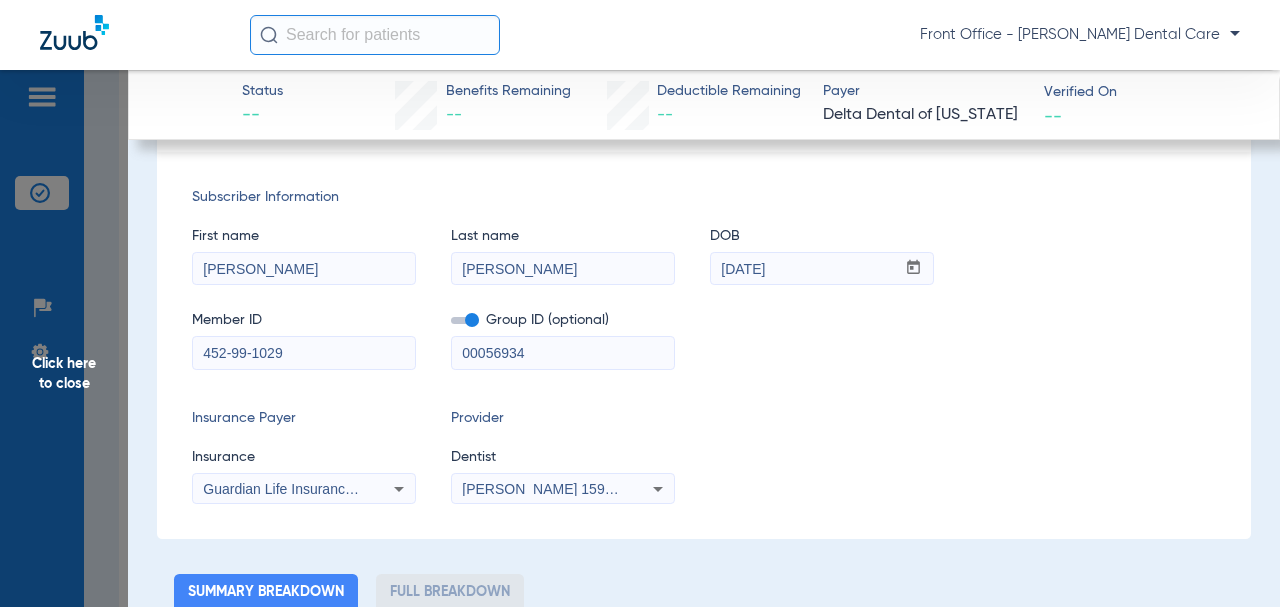 scroll, scrollTop: 0, scrollLeft: 0, axis: both 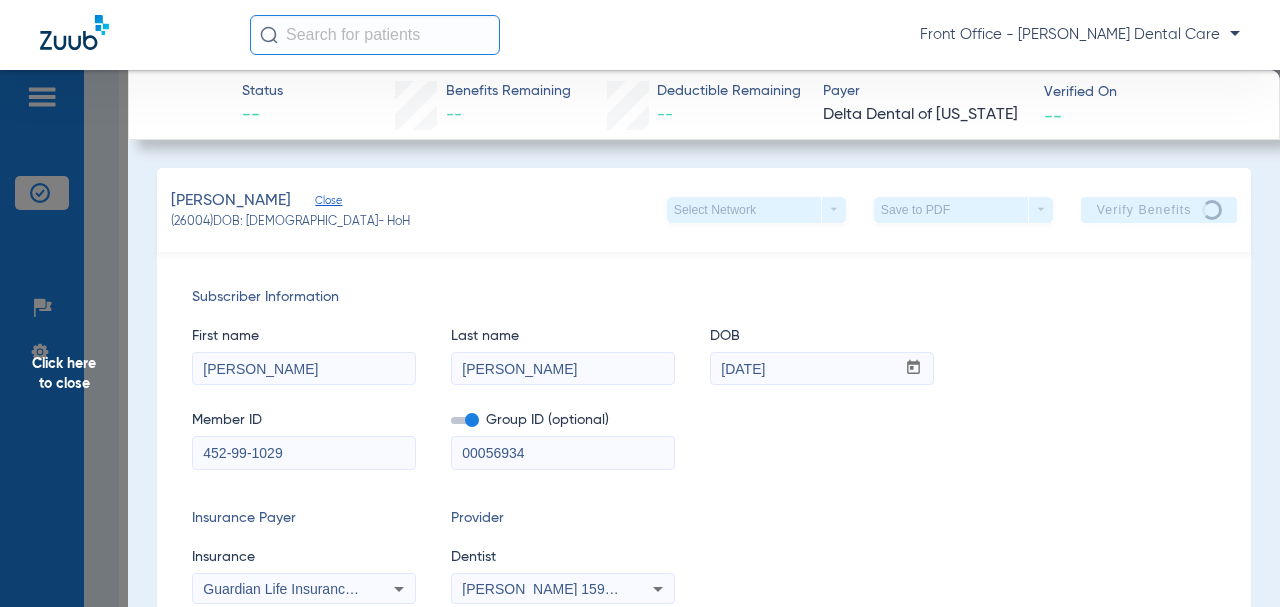 drag, startPoint x: 269, startPoint y: 465, endPoint x: 221, endPoint y: 456, distance: 48.83646 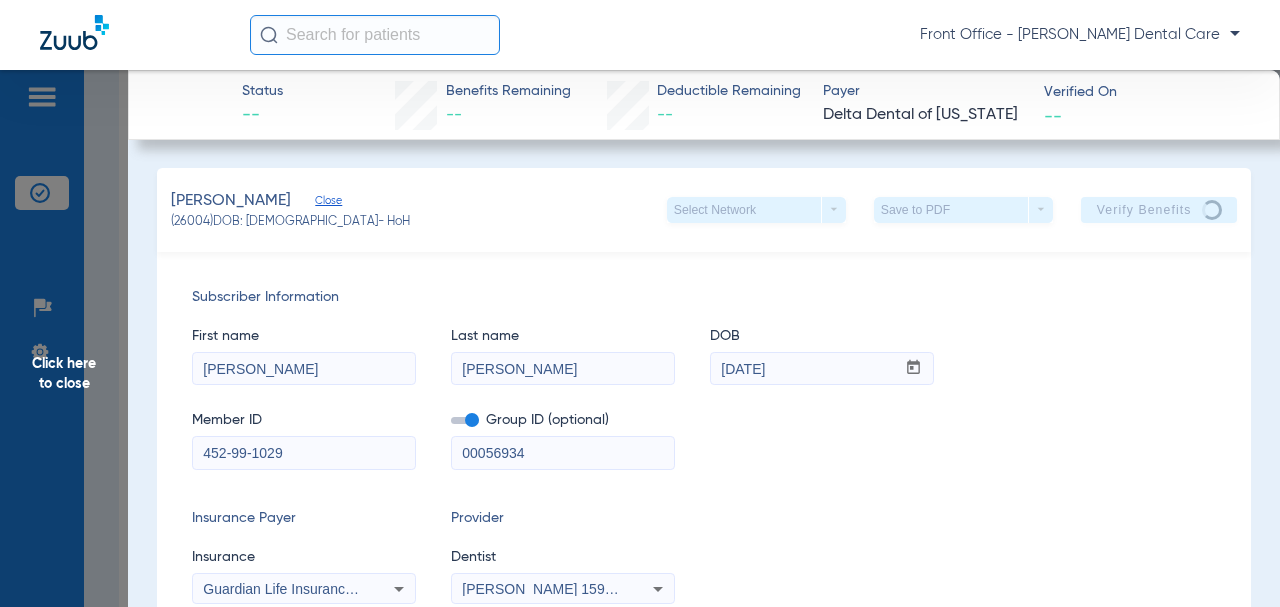 paste on "IAL331836" 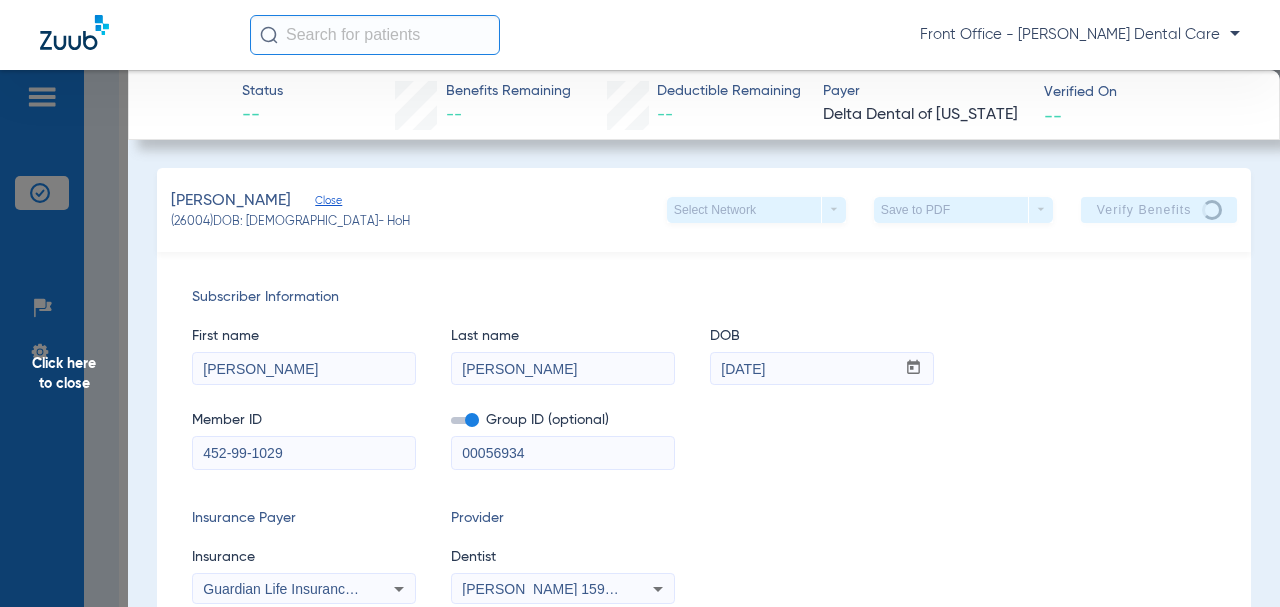 type on "IAL331836" 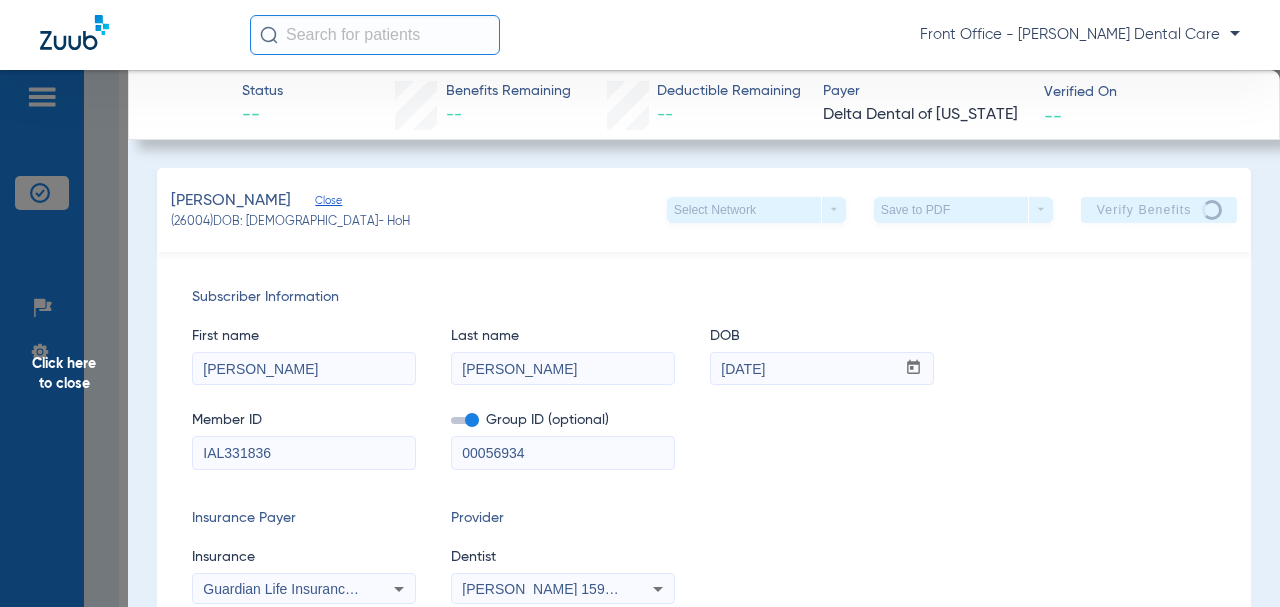 click on "Click here to close" 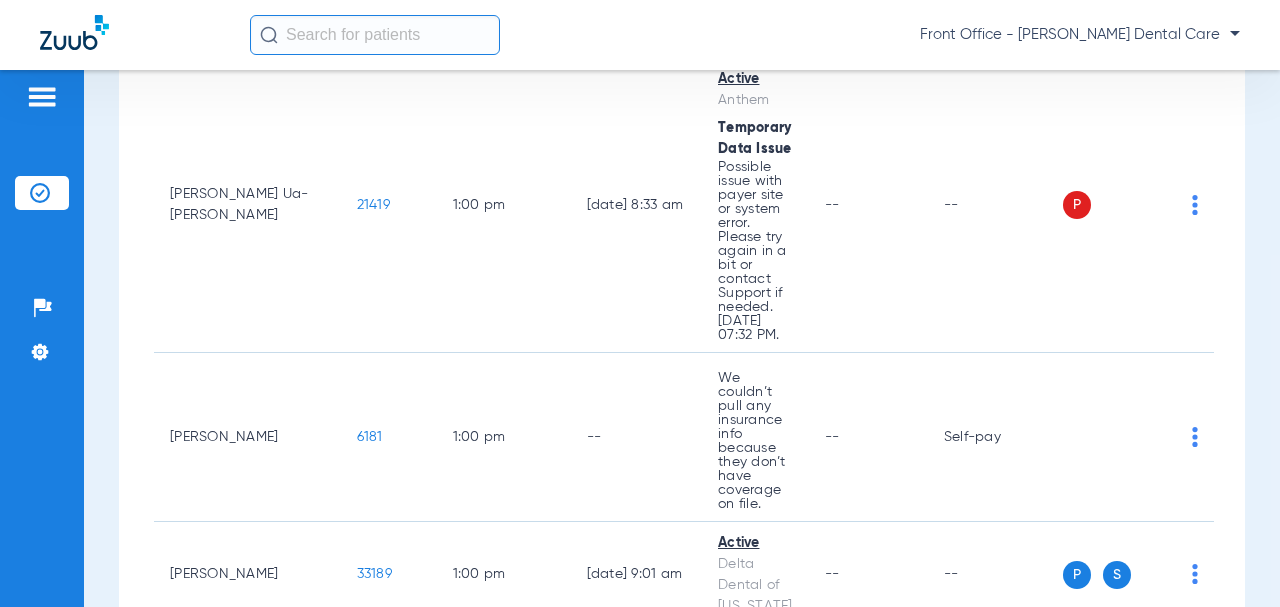 click on "26004" 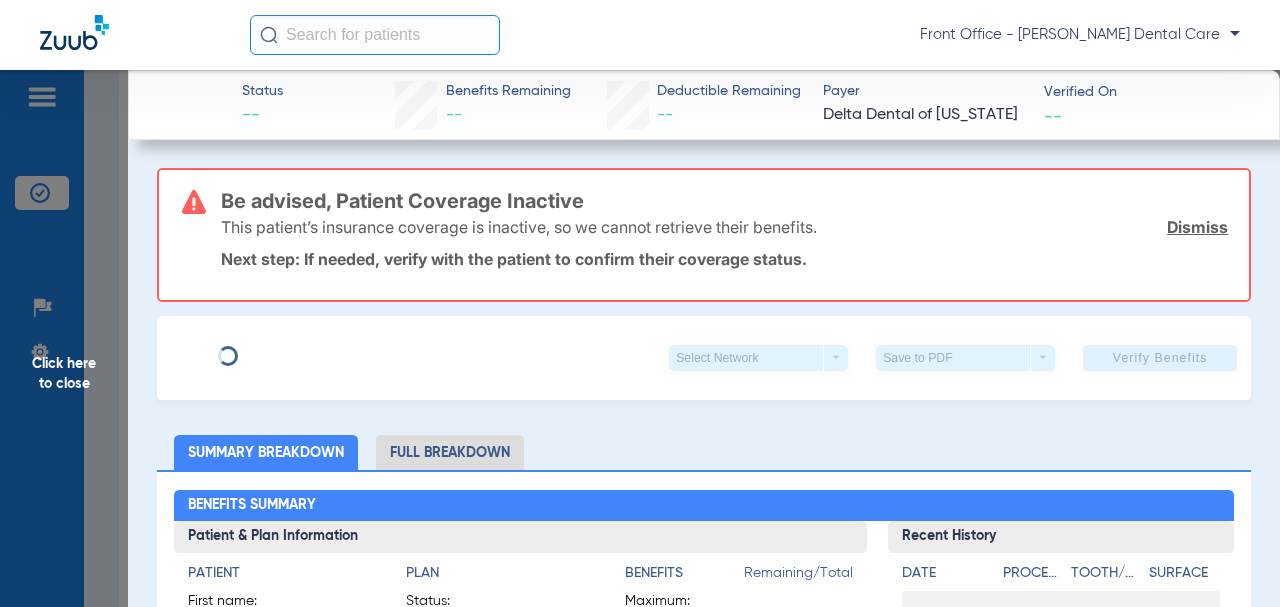 type on "[PERSON_NAME]" 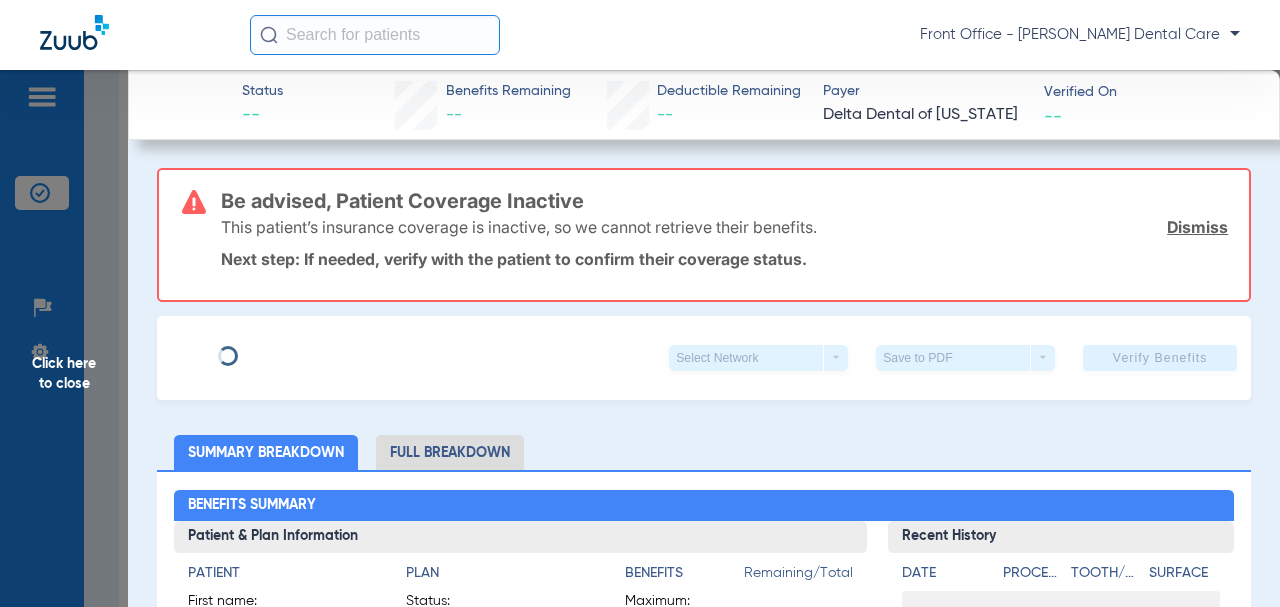 type on "[PERSON_NAME]" 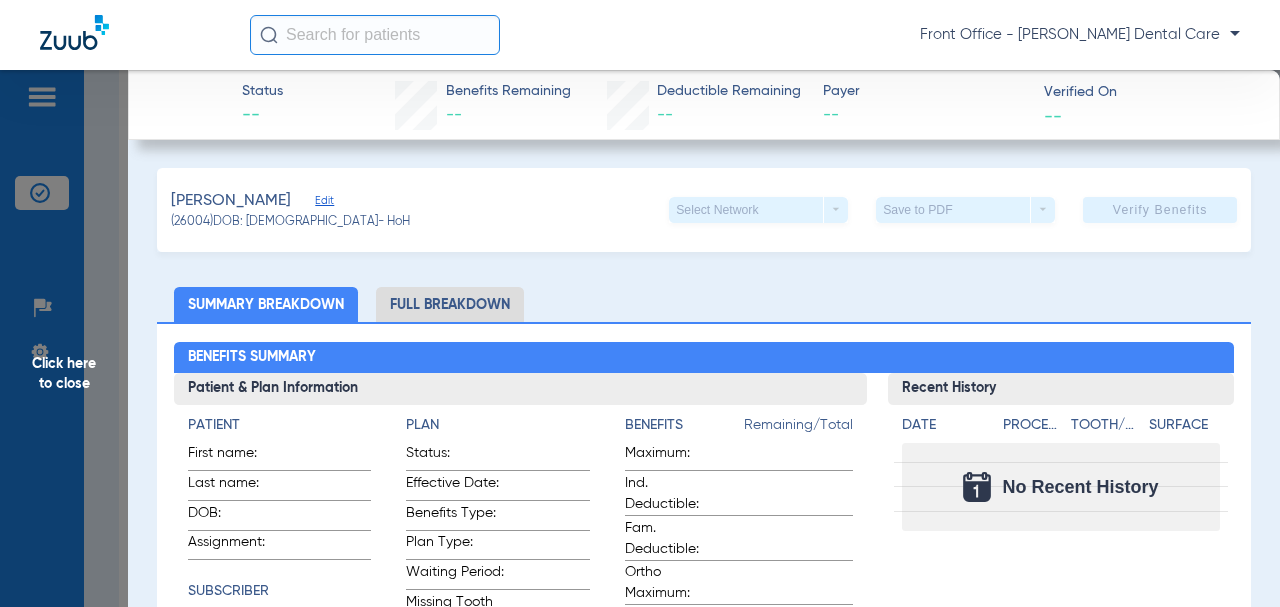 click on "Benefits Summary" 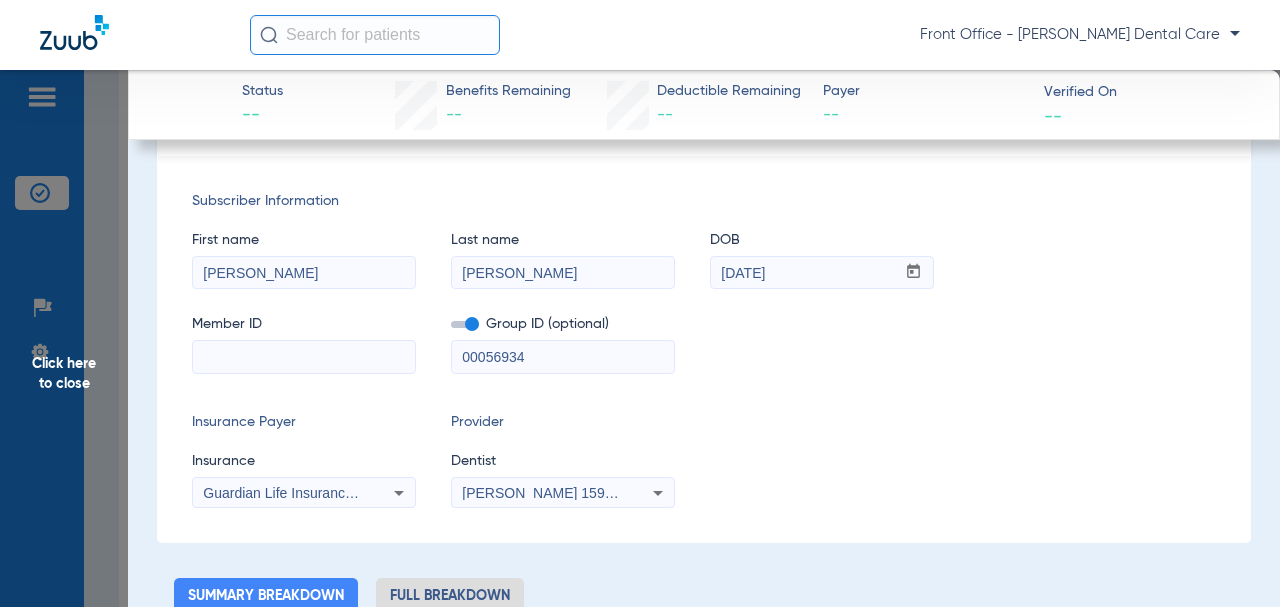 scroll, scrollTop: 100, scrollLeft: 0, axis: vertical 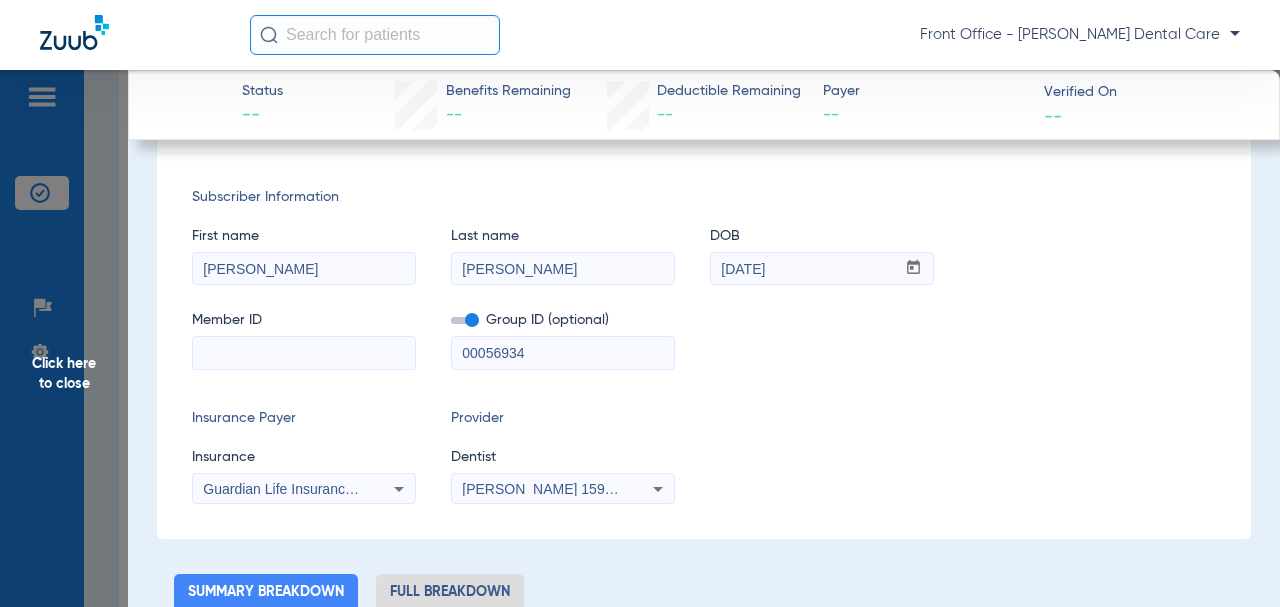 click at bounding box center [304, 353] 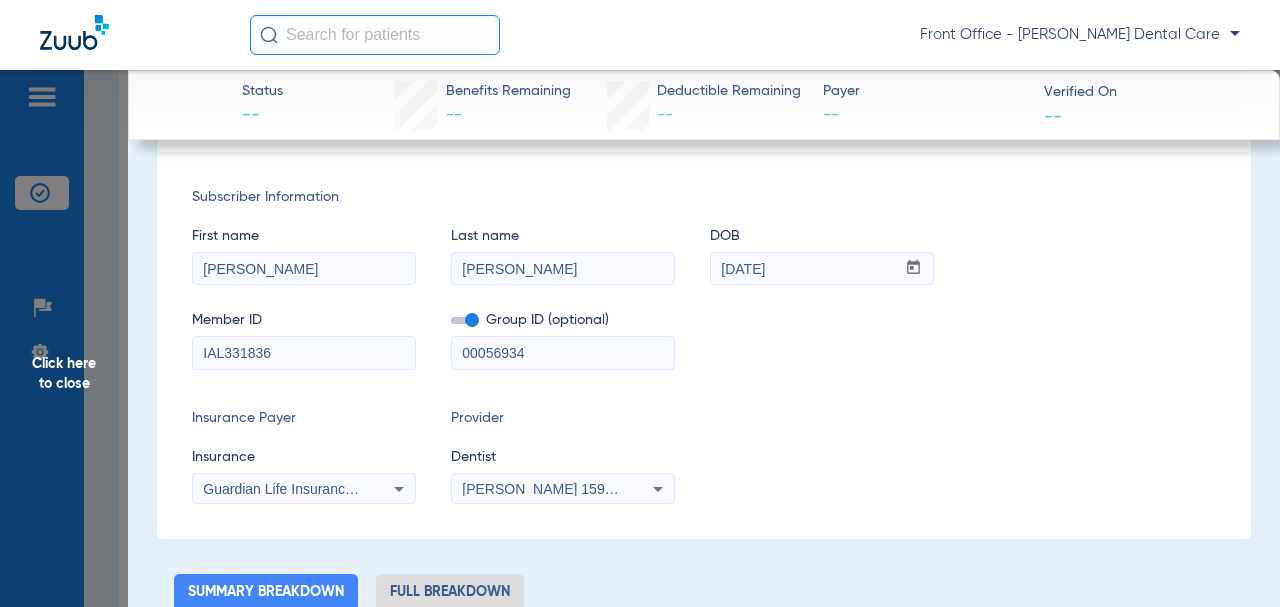 type on "IAL331836" 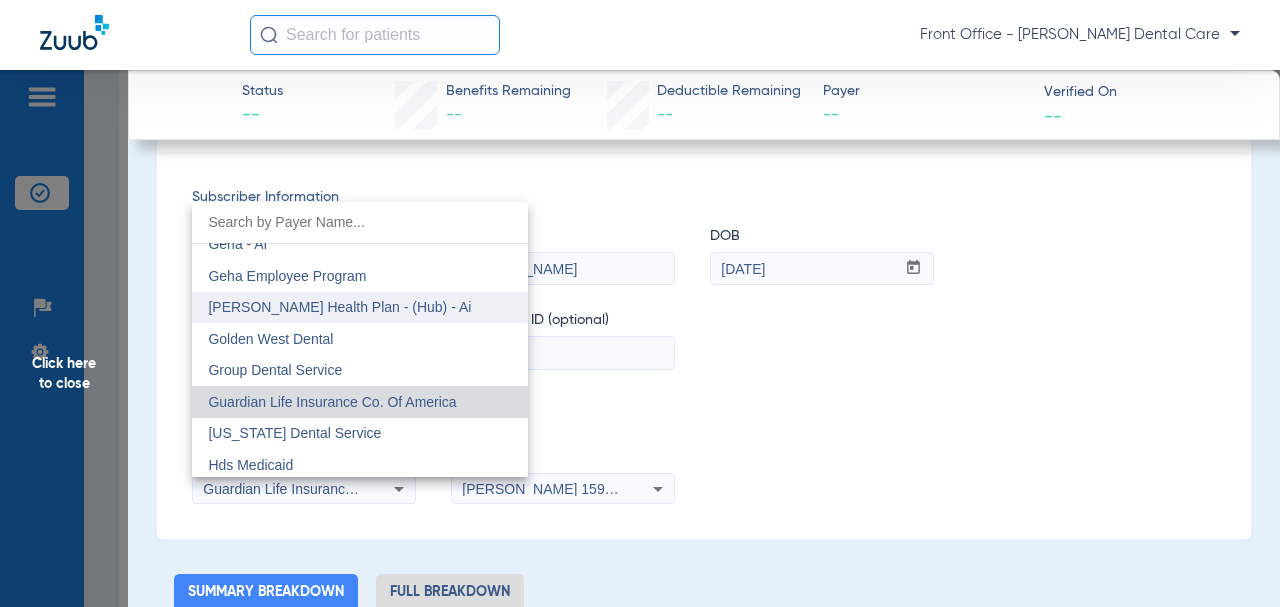scroll, scrollTop: 6609, scrollLeft: 0, axis: vertical 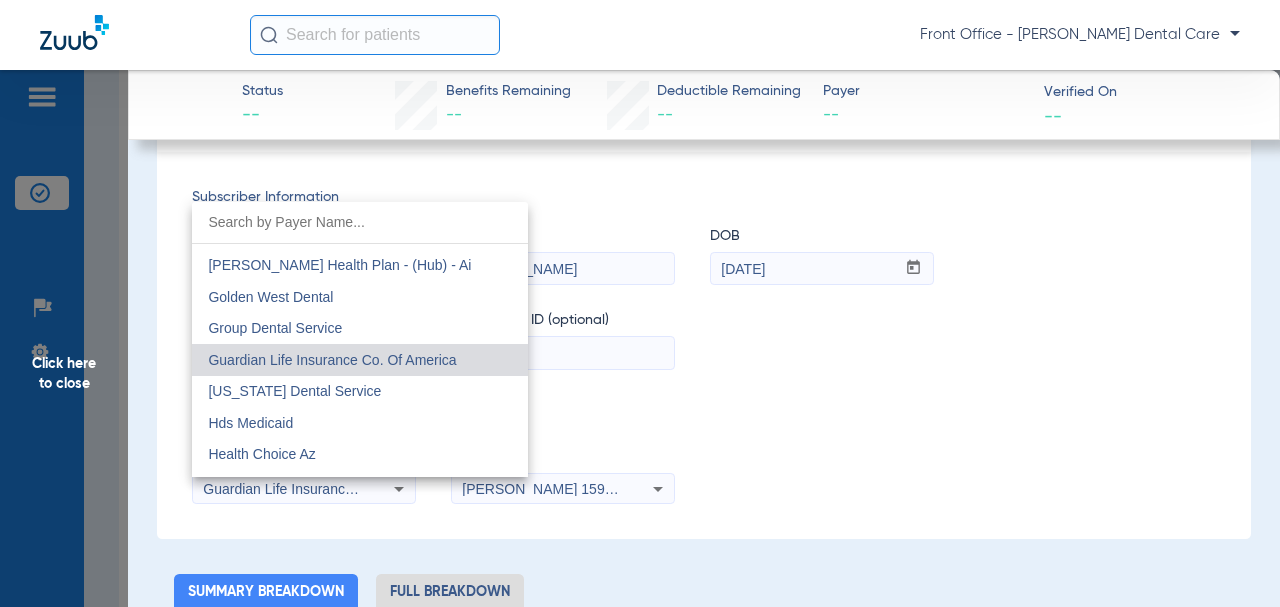 click at bounding box center [640, 303] 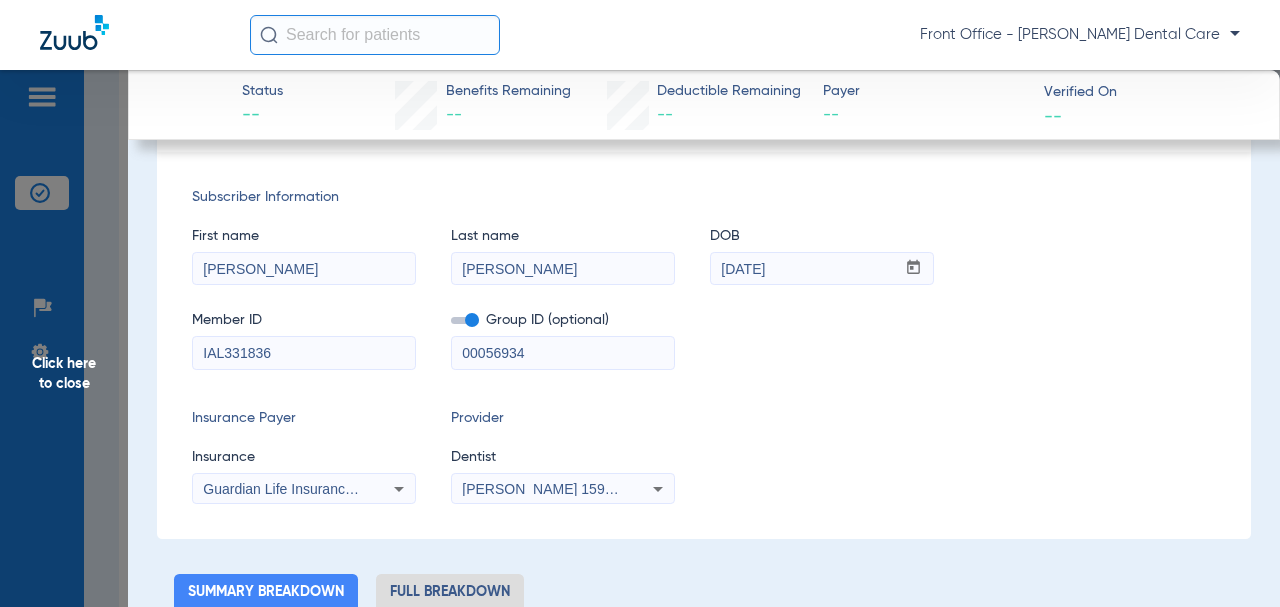 scroll, scrollTop: 0, scrollLeft: 0, axis: both 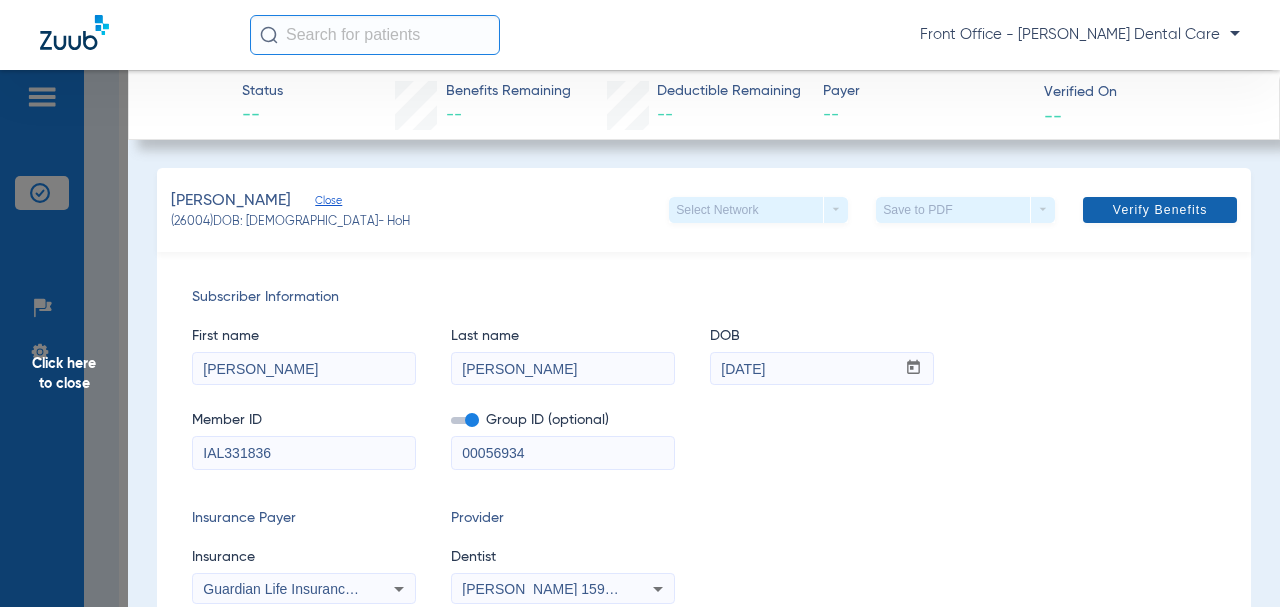 click on "Verify Benefits" 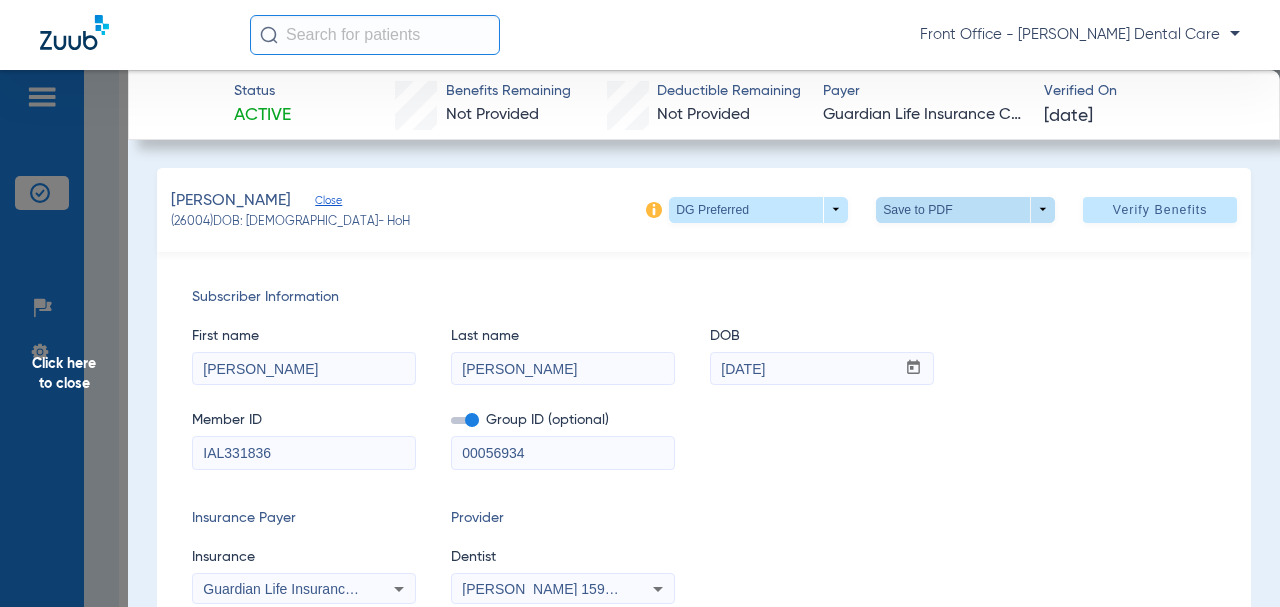 click 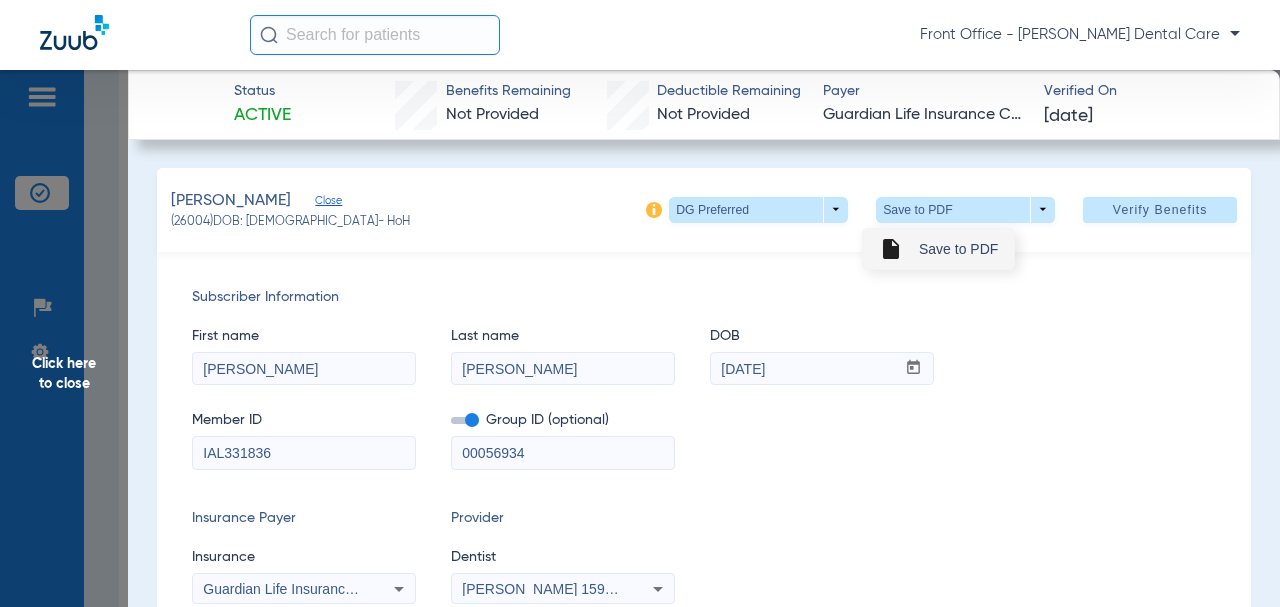 click on "insert_drive_file  Save to PDF" at bounding box center (938, 249) 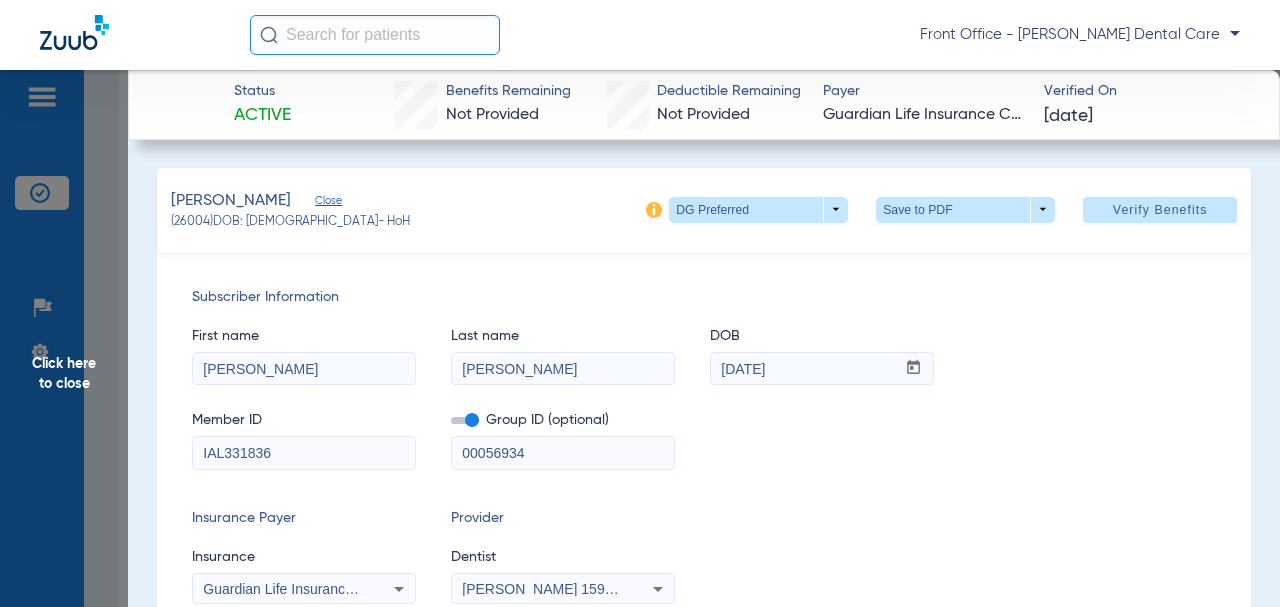 click on "Click here to close" 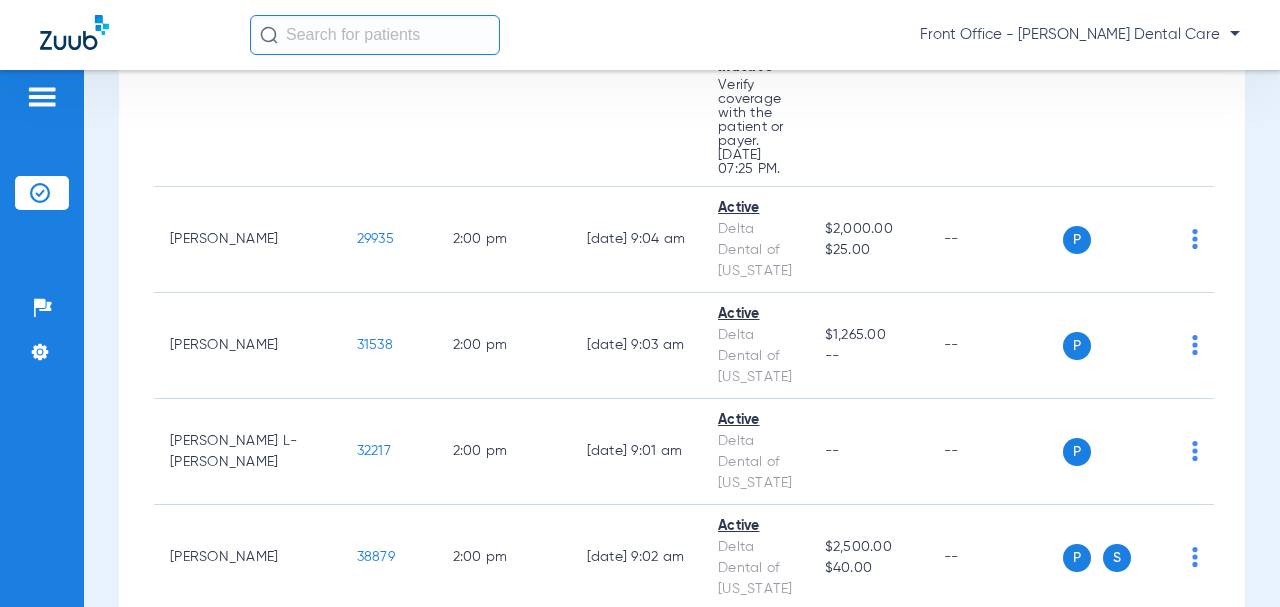scroll, scrollTop: 4600, scrollLeft: 0, axis: vertical 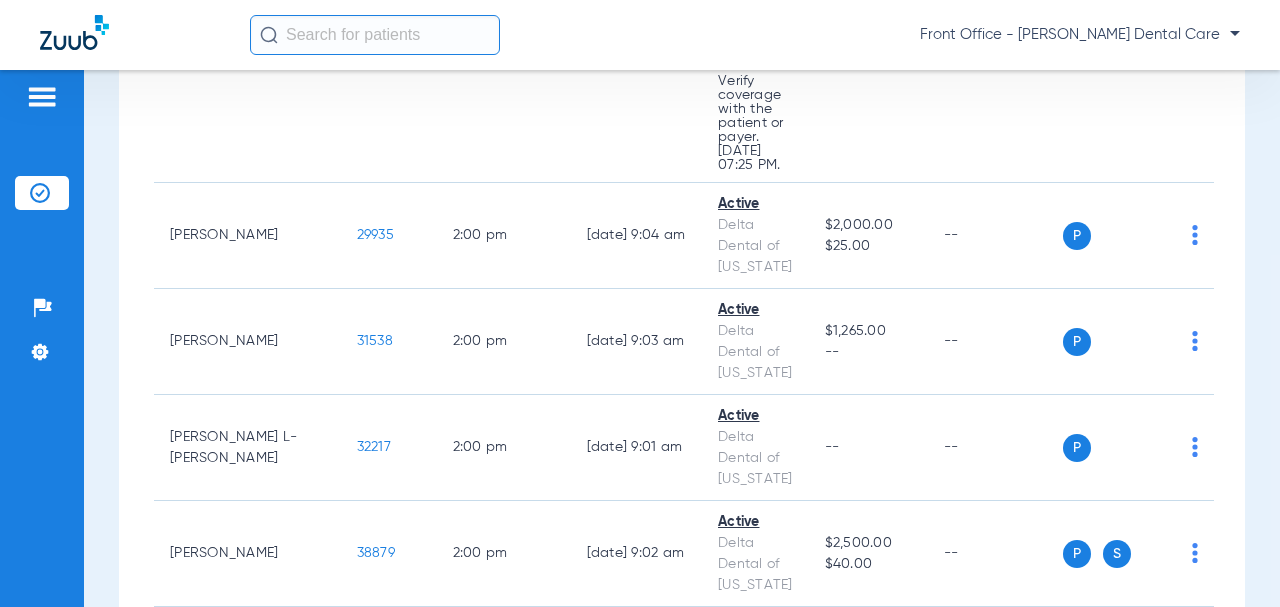 click on "27829" 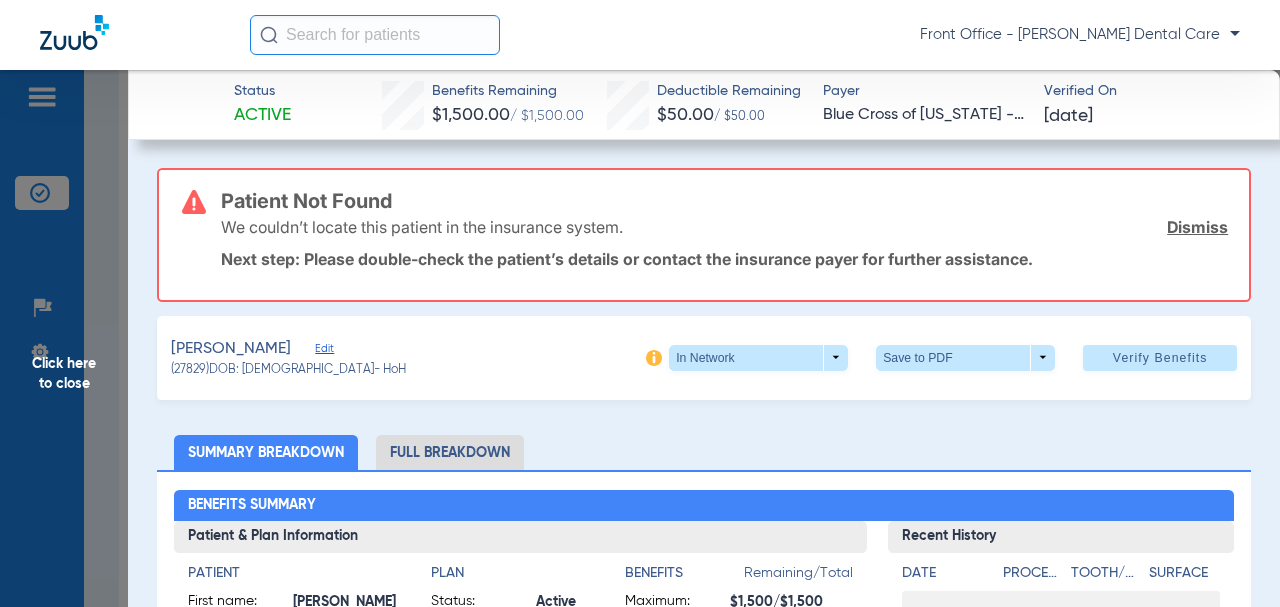 click on "Edit" 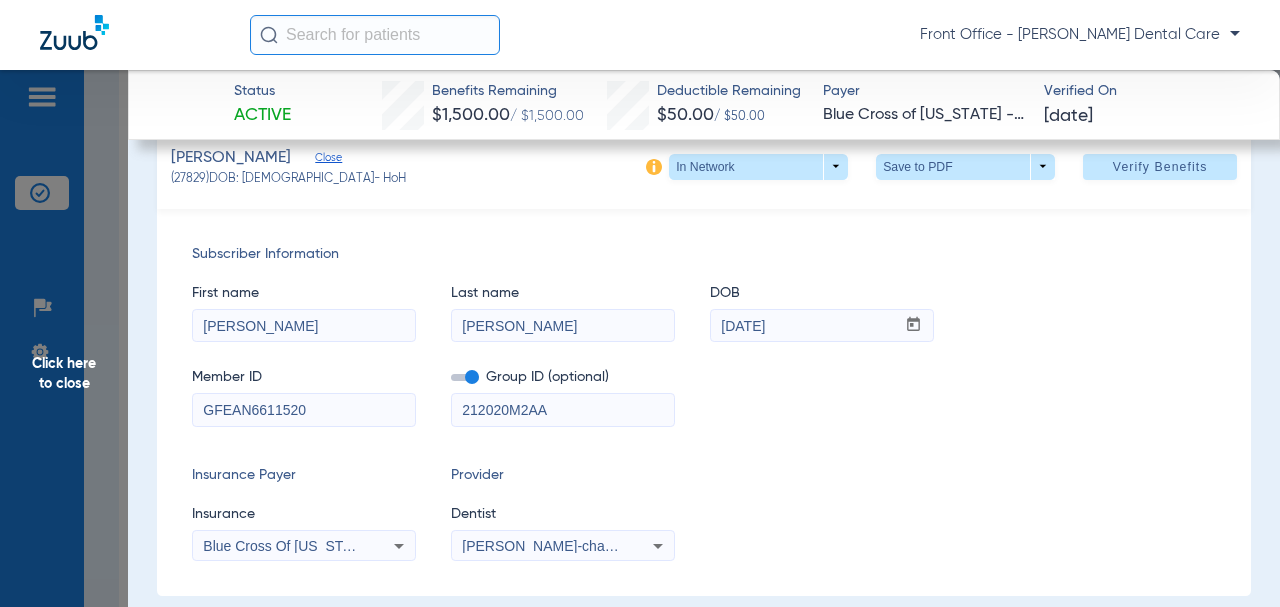 scroll, scrollTop: 200, scrollLeft: 0, axis: vertical 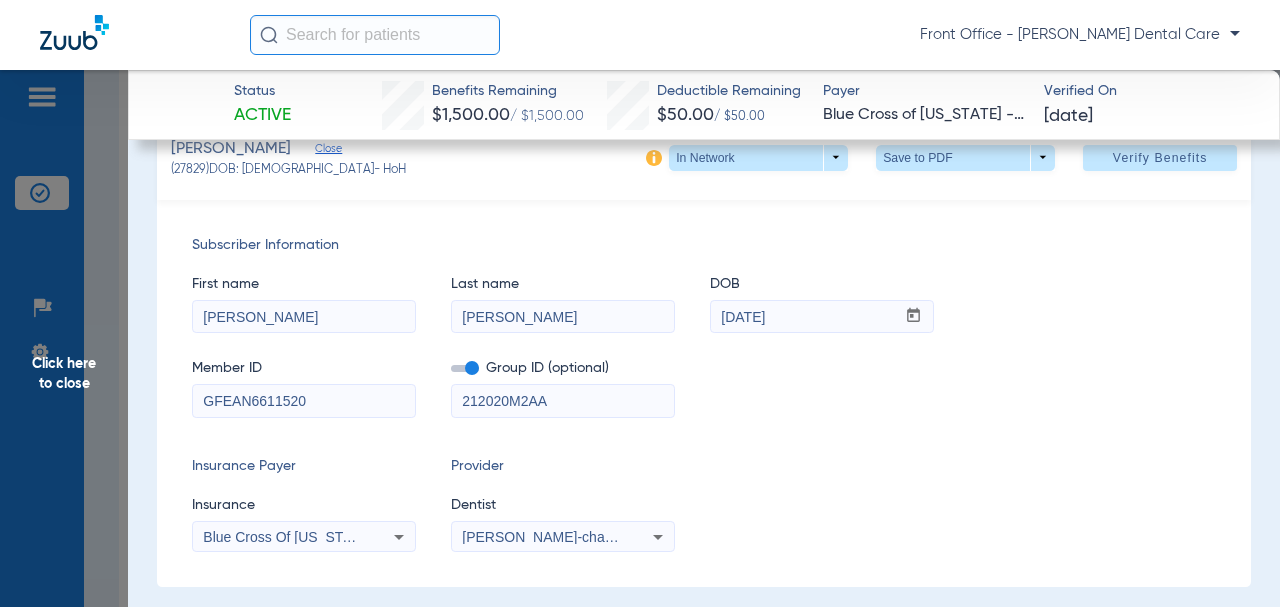 click on "Click here to close" 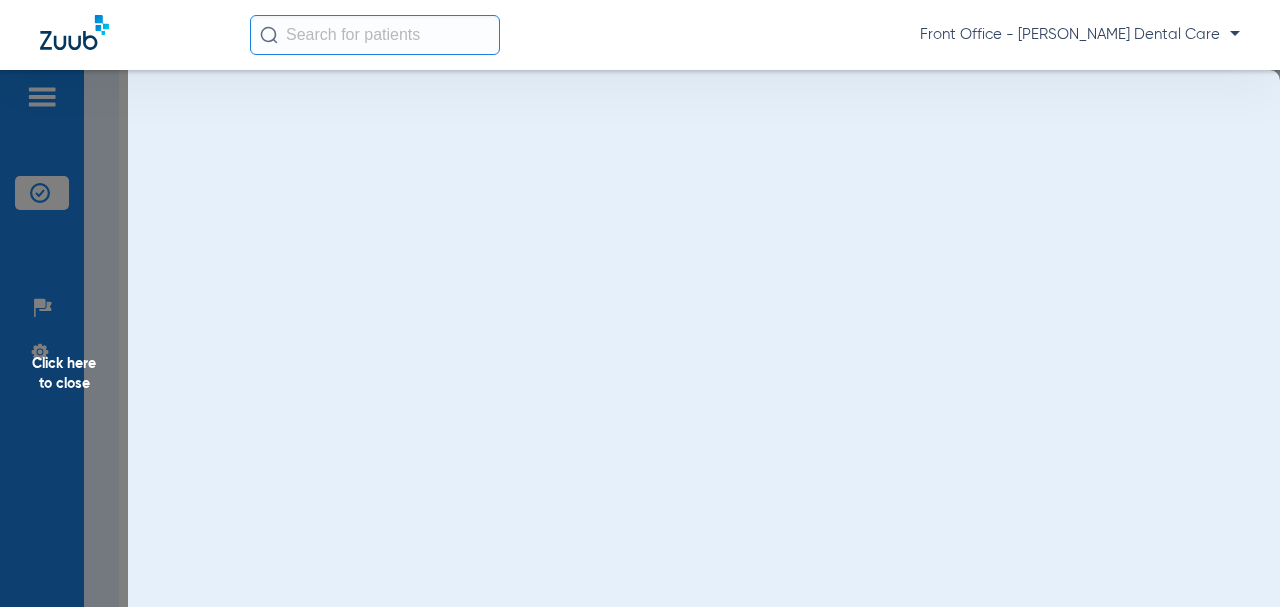 scroll, scrollTop: 0, scrollLeft: 0, axis: both 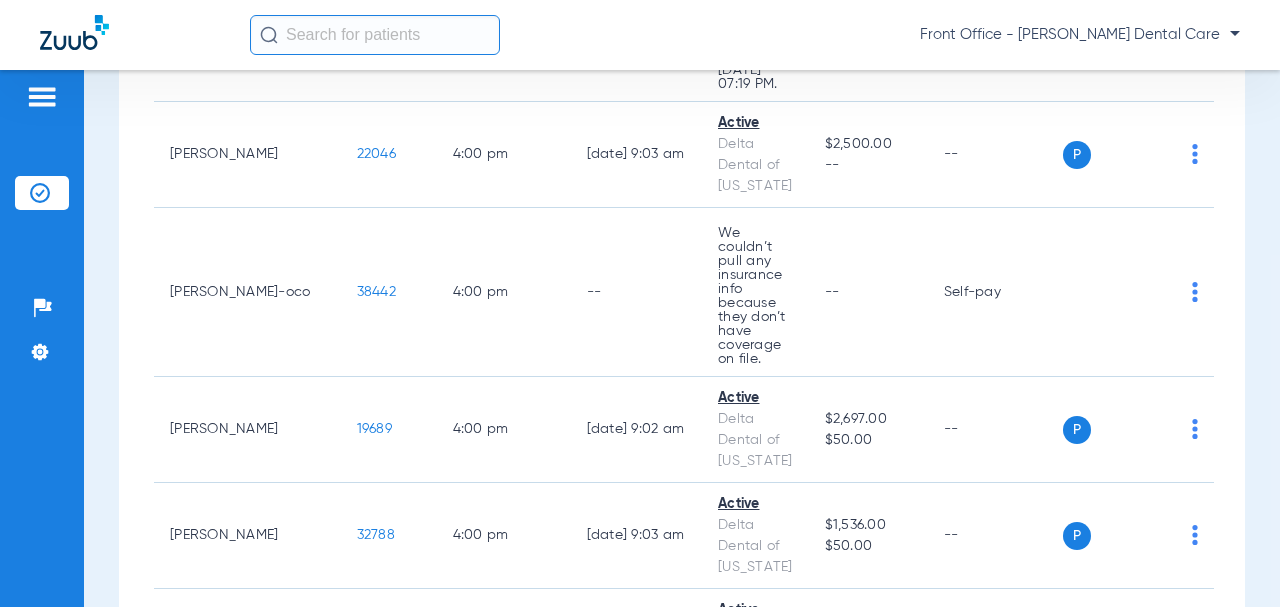 click on "38429" 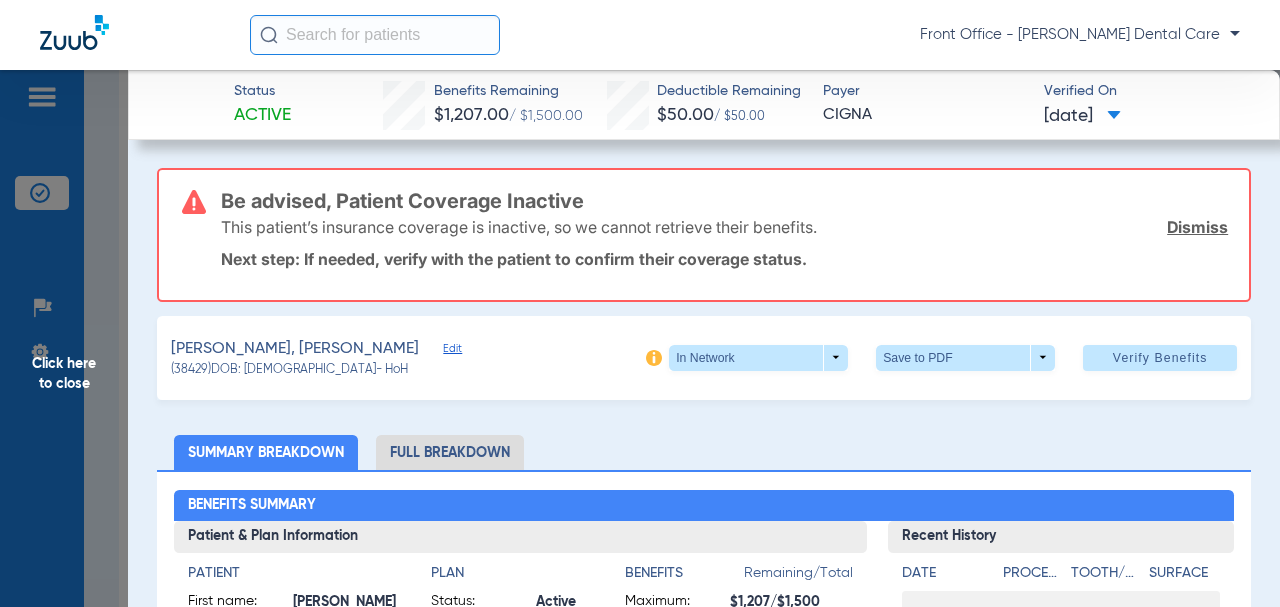 click on "Click here to close" 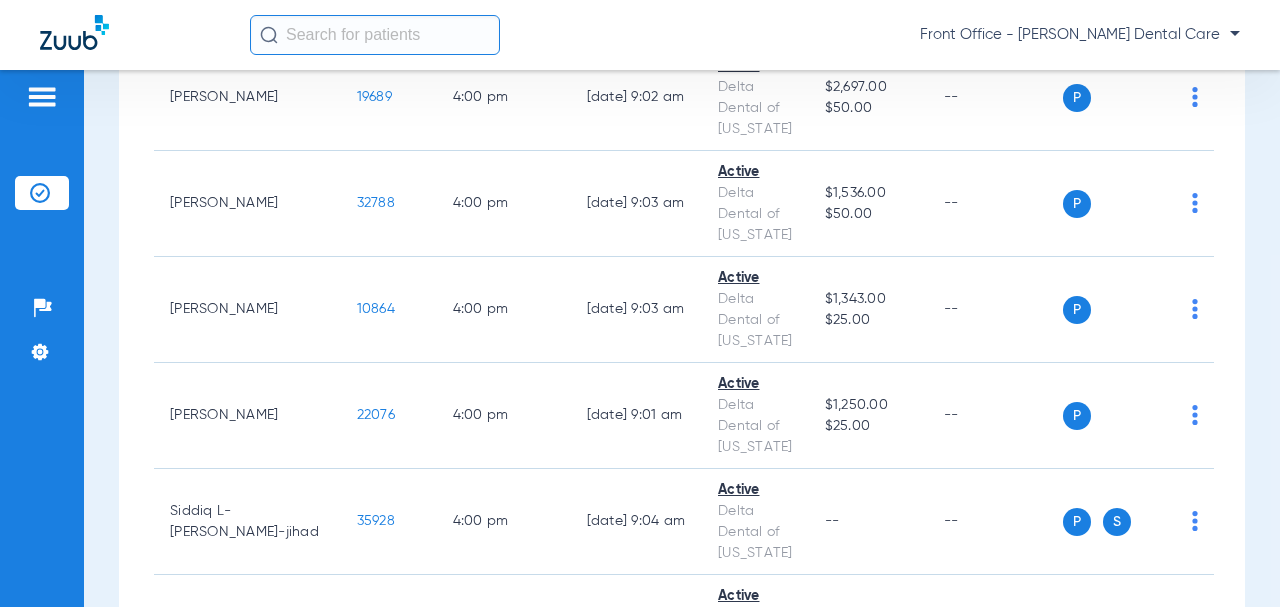 scroll, scrollTop: 6500, scrollLeft: 0, axis: vertical 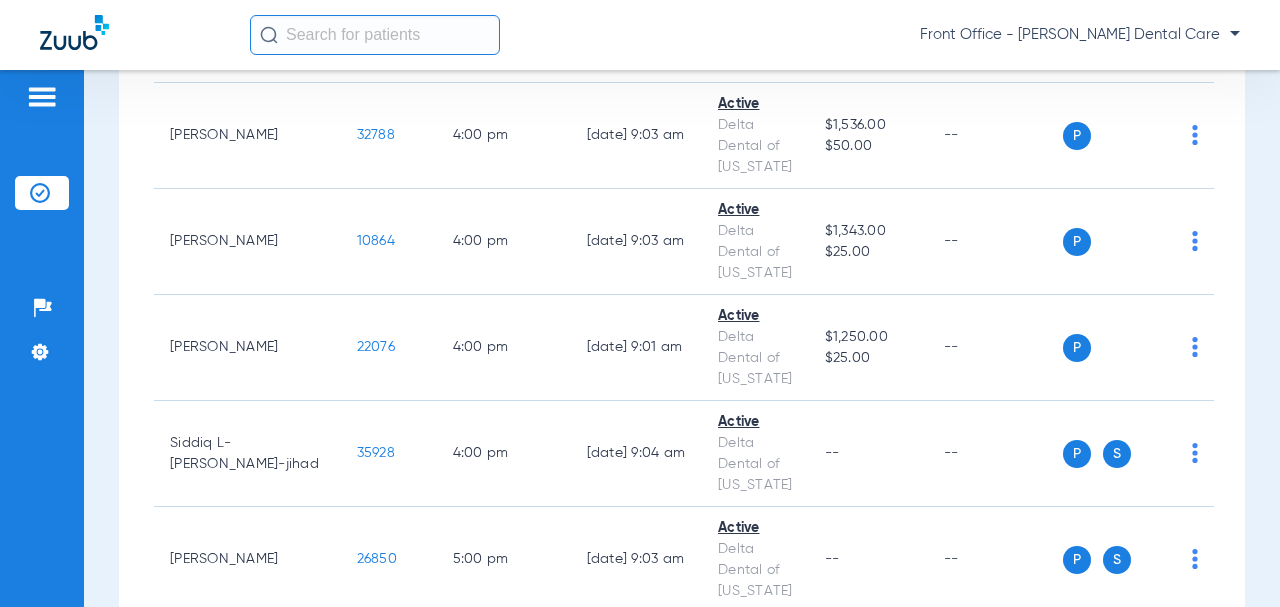 click on "25462" 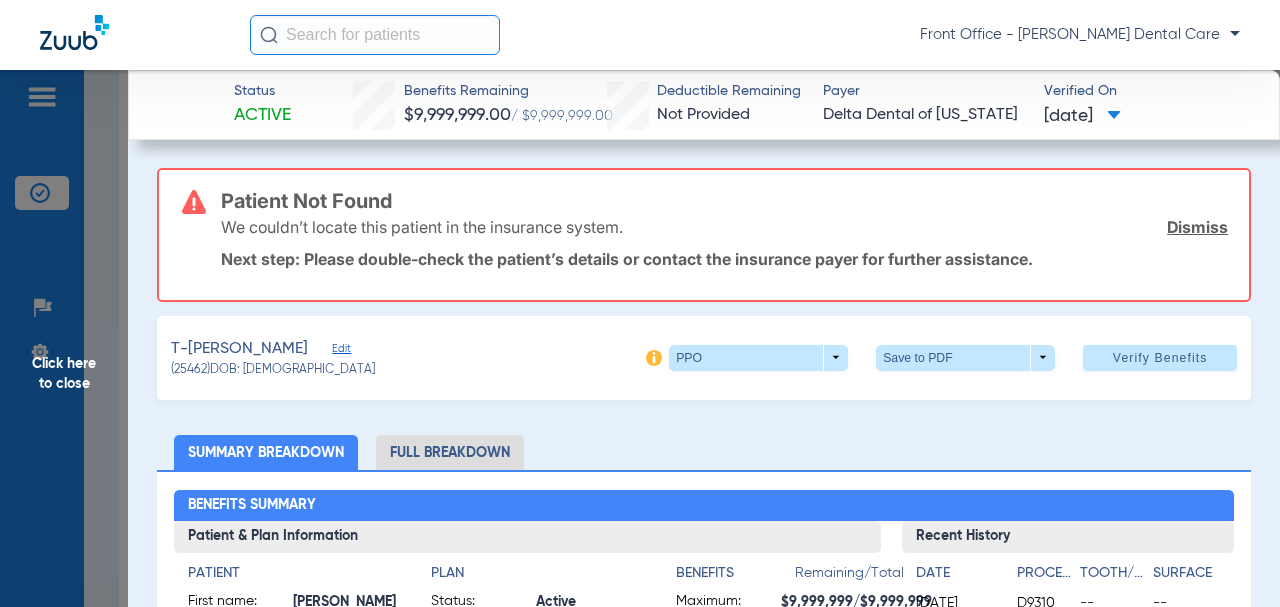click on "Edit" 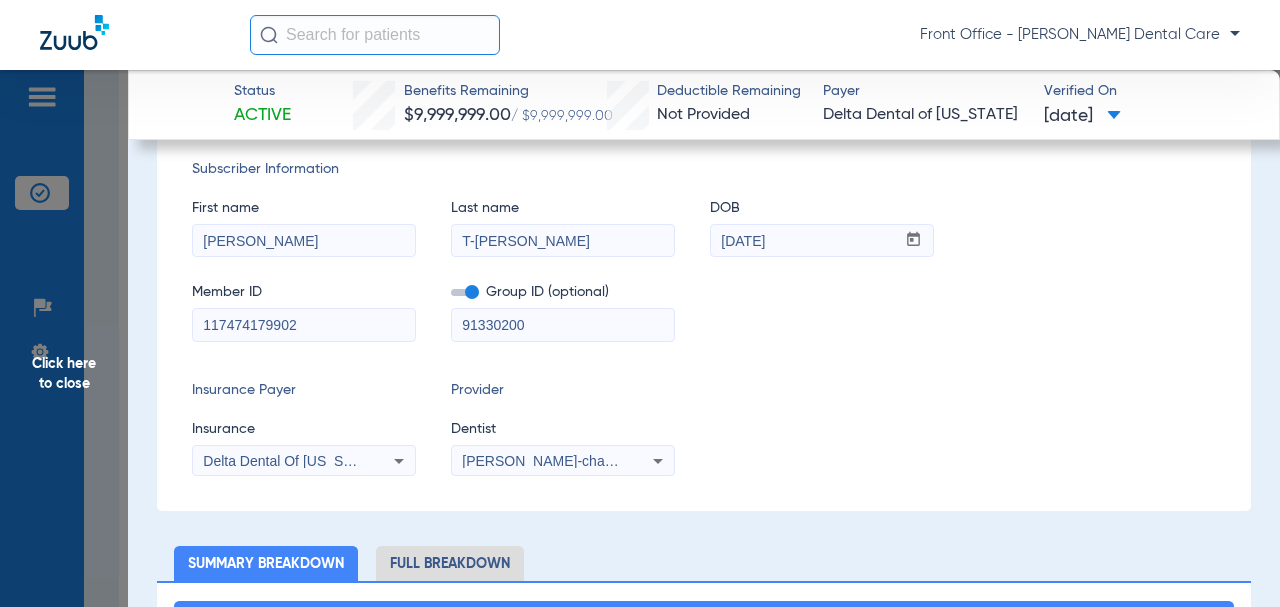 scroll, scrollTop: 300, scrollLeft: 0, axis: vertical 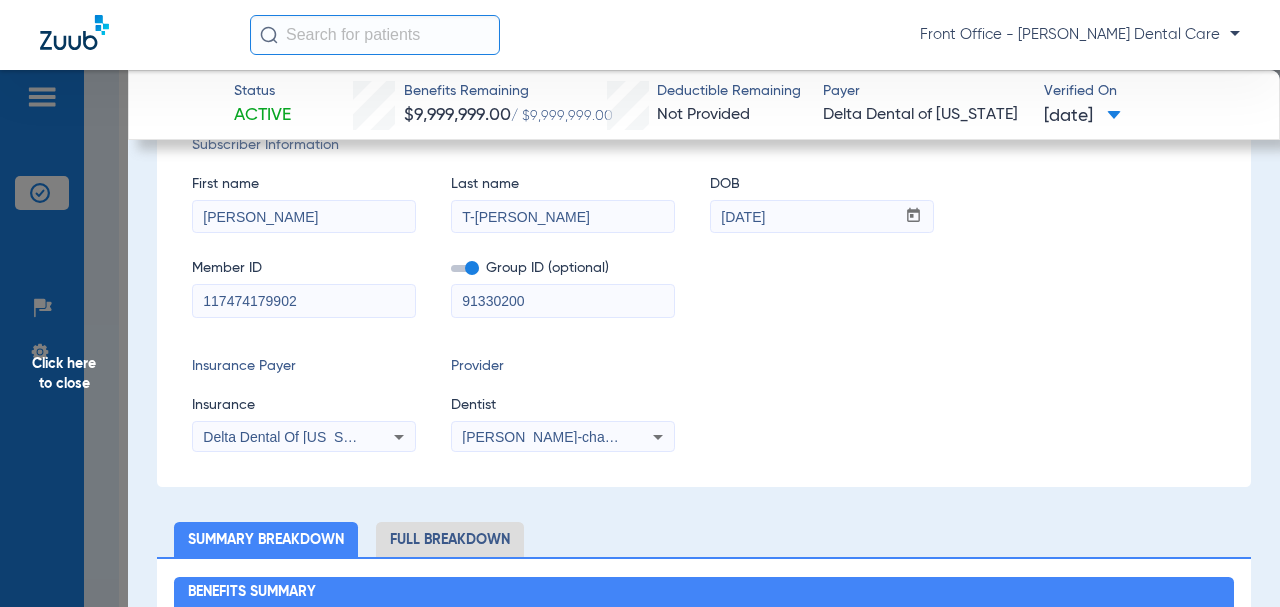 click on "T-[PERSON_NAME]" at bounding box center [563, 217] 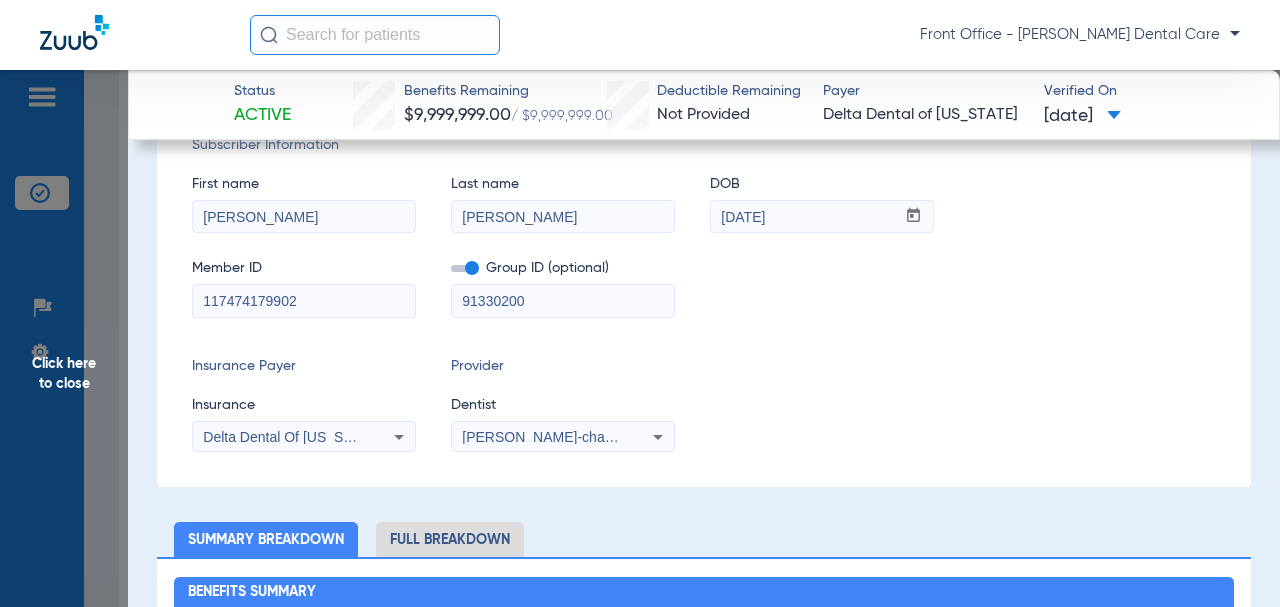 type on "[PERSON_NAME]" 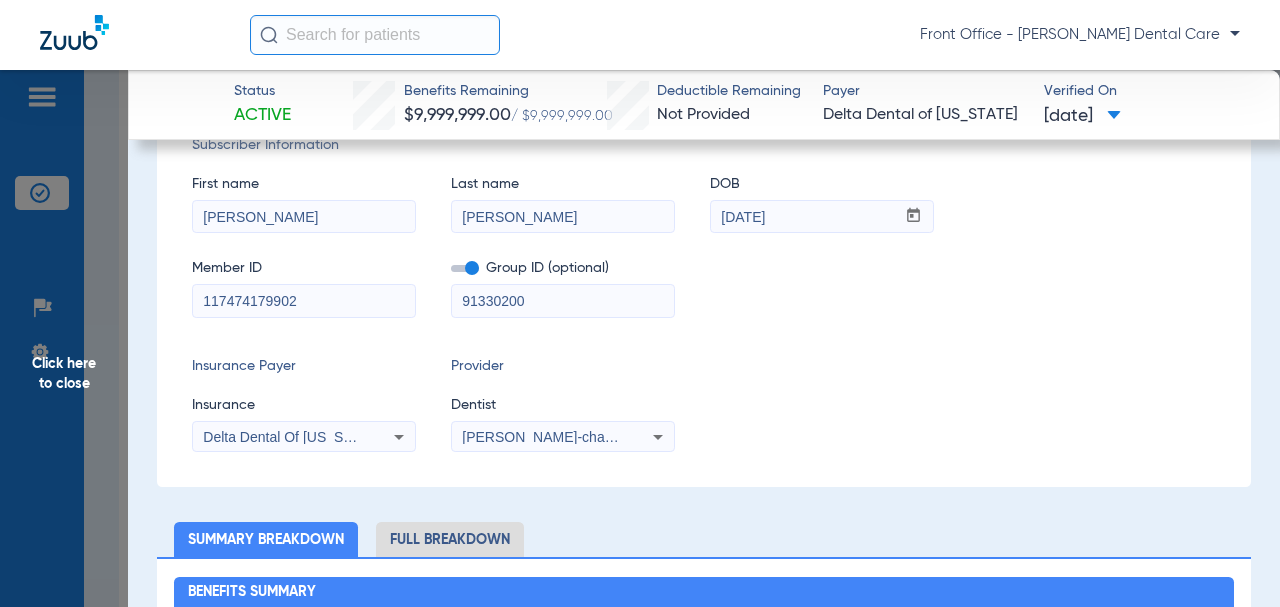 paste on "09133-0" 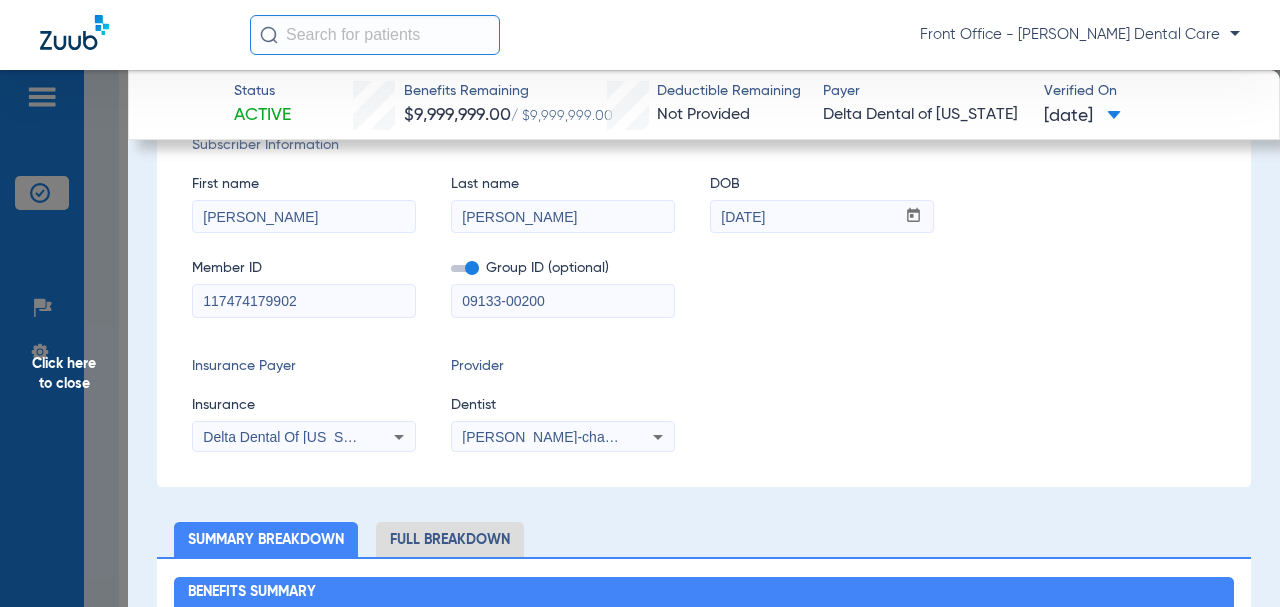 type on "09133-00200" 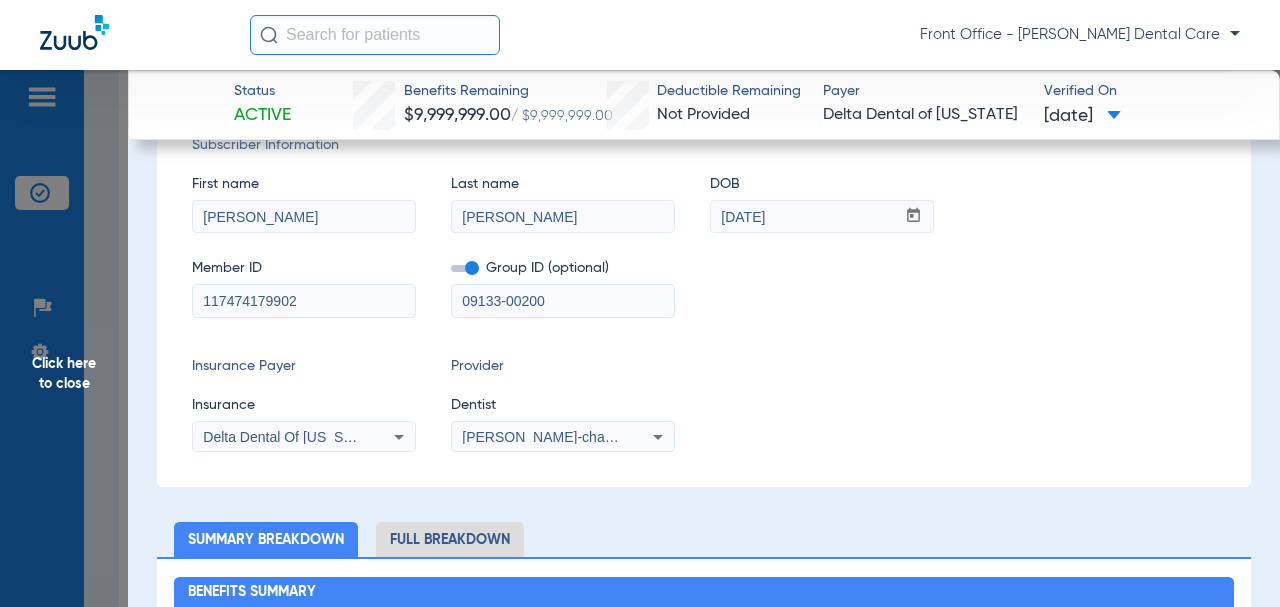 drag, startPoint x: 251, startPoint y: 309, endPoint x: 206, endPoint y: 309, distance: 45 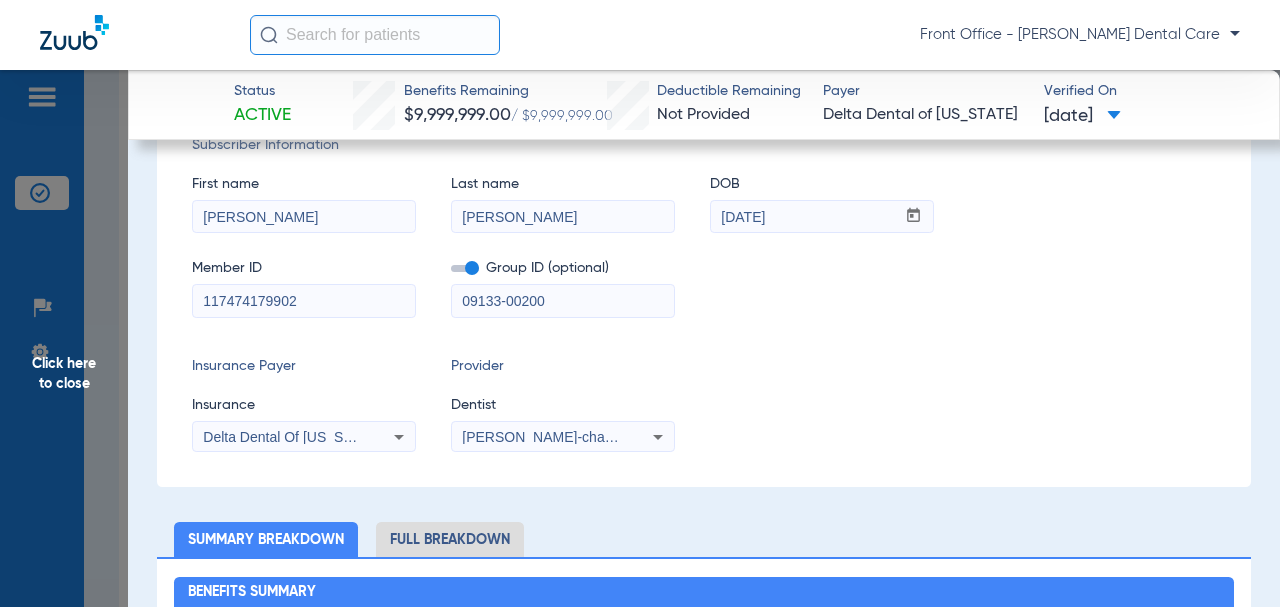 paste on "1" 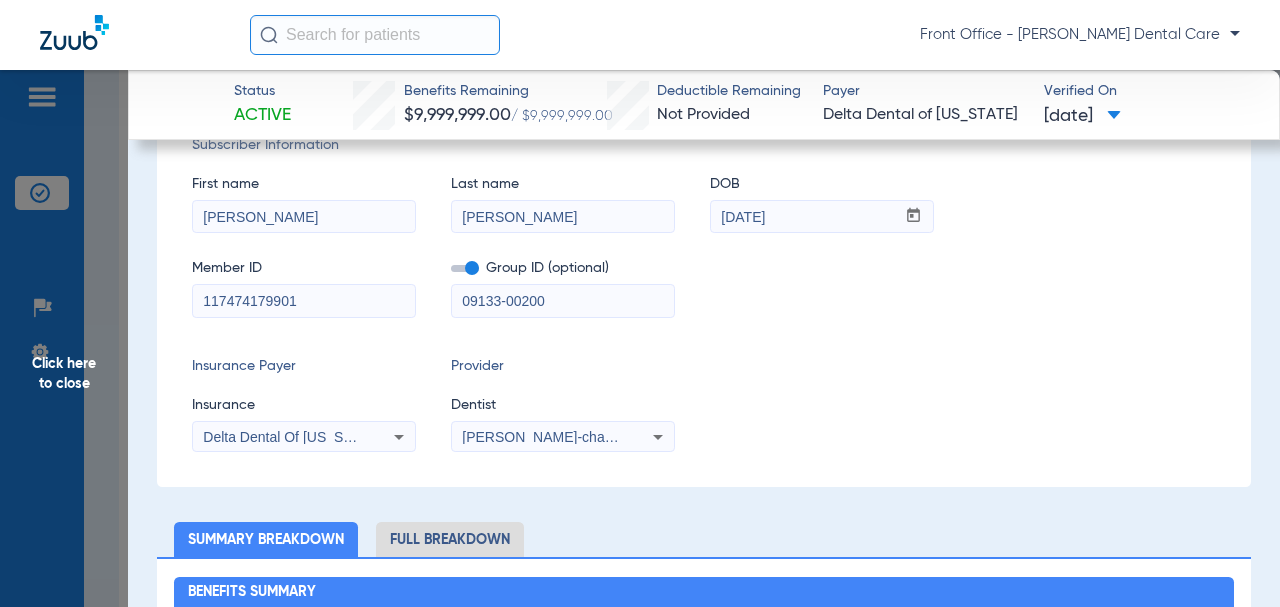 type on "117474179901" 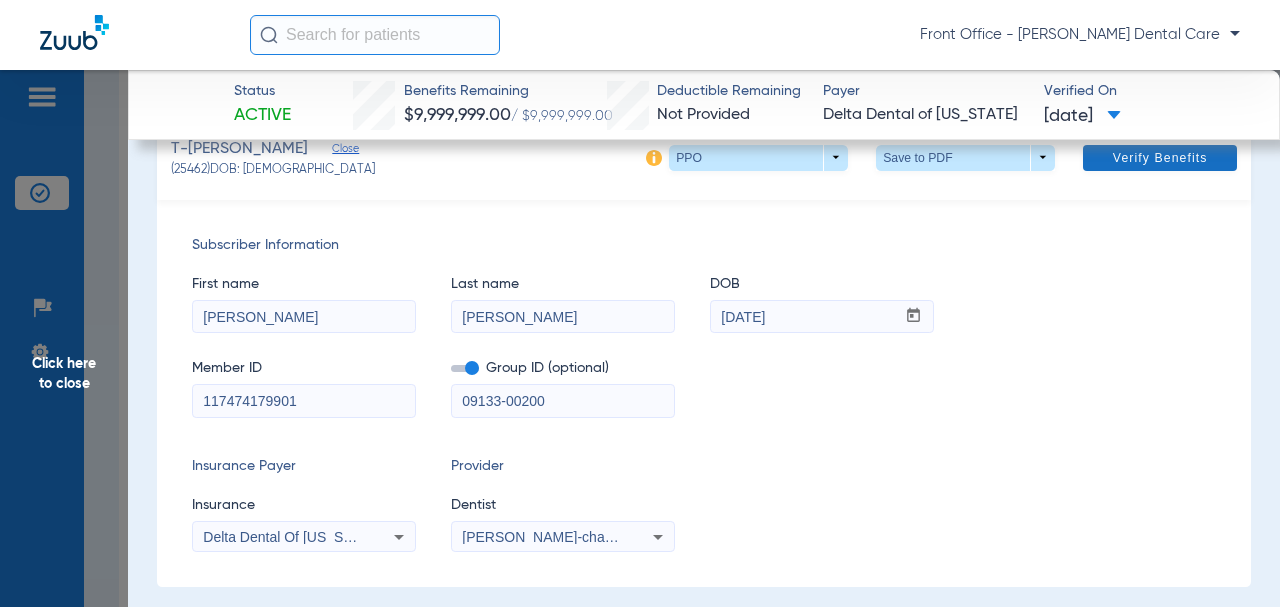 click 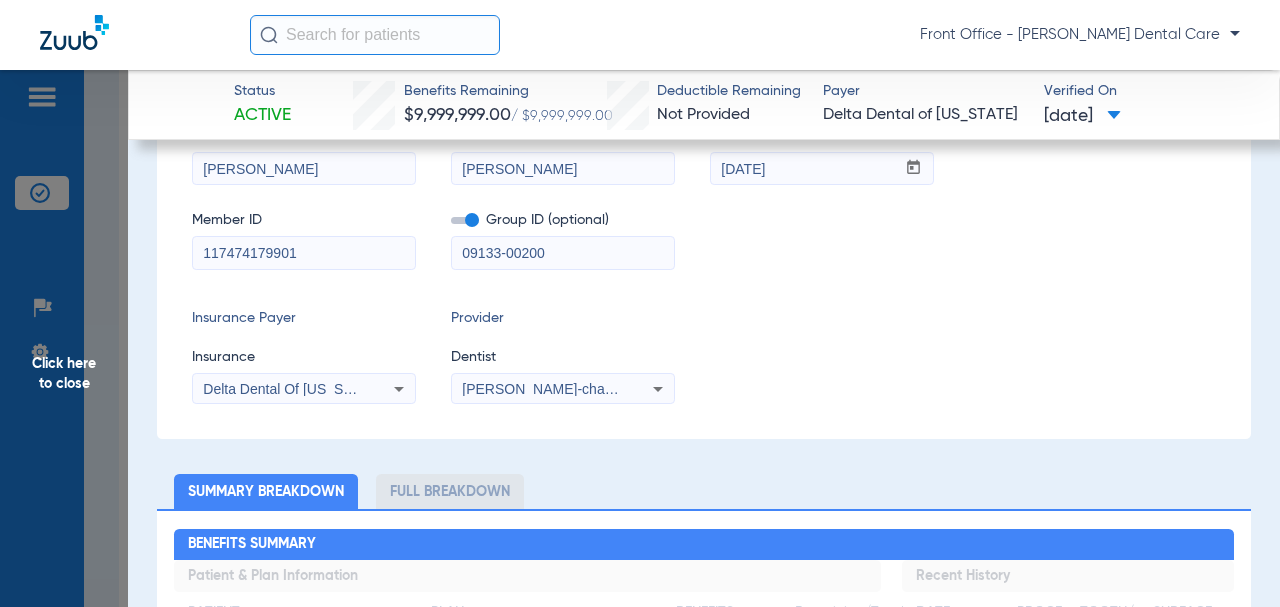 scroll, scrollTop: 52, scrollLeft: 0, axis: vertical 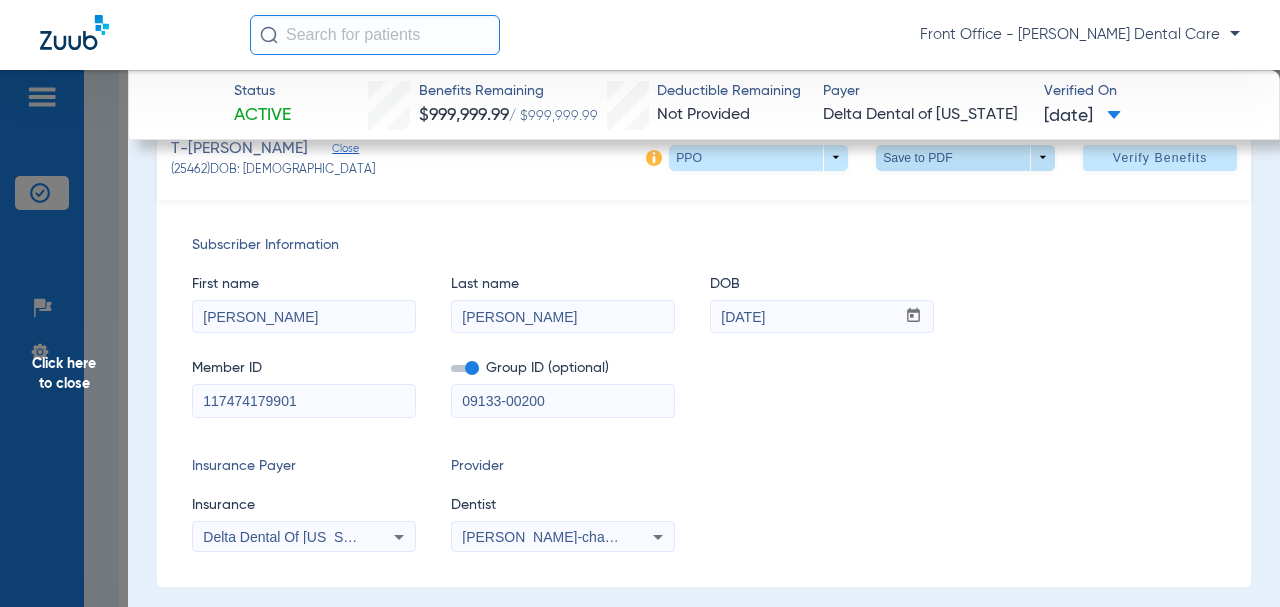 click 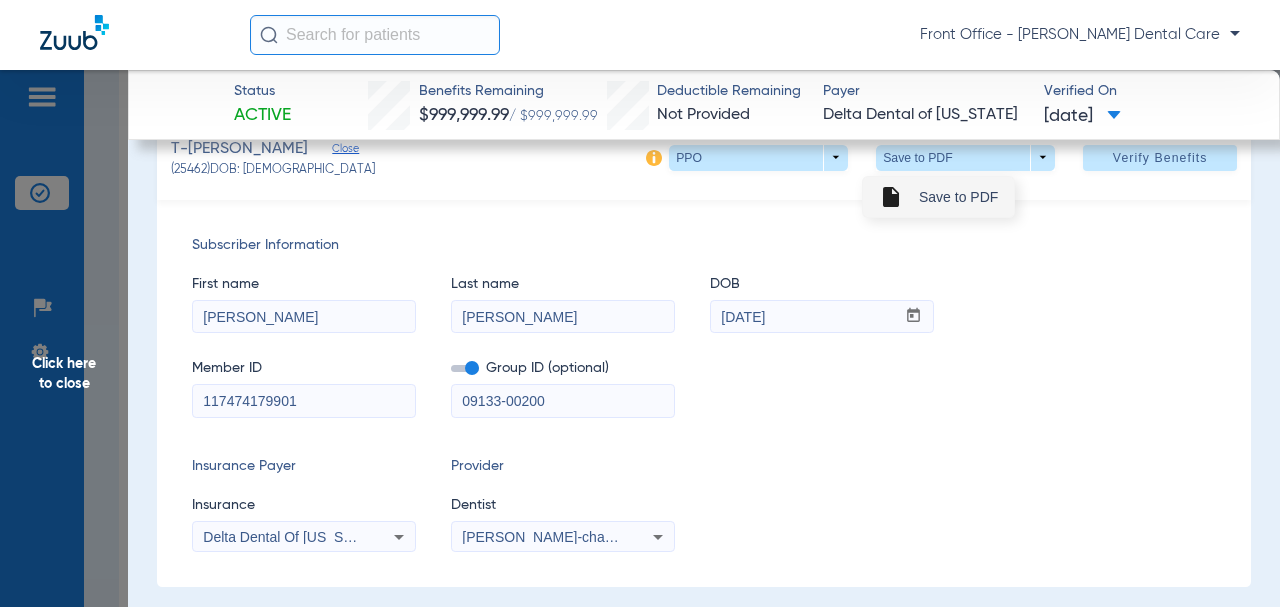 click on "insert_drive_file  Save to PDF" at bounding box center [938, 197] 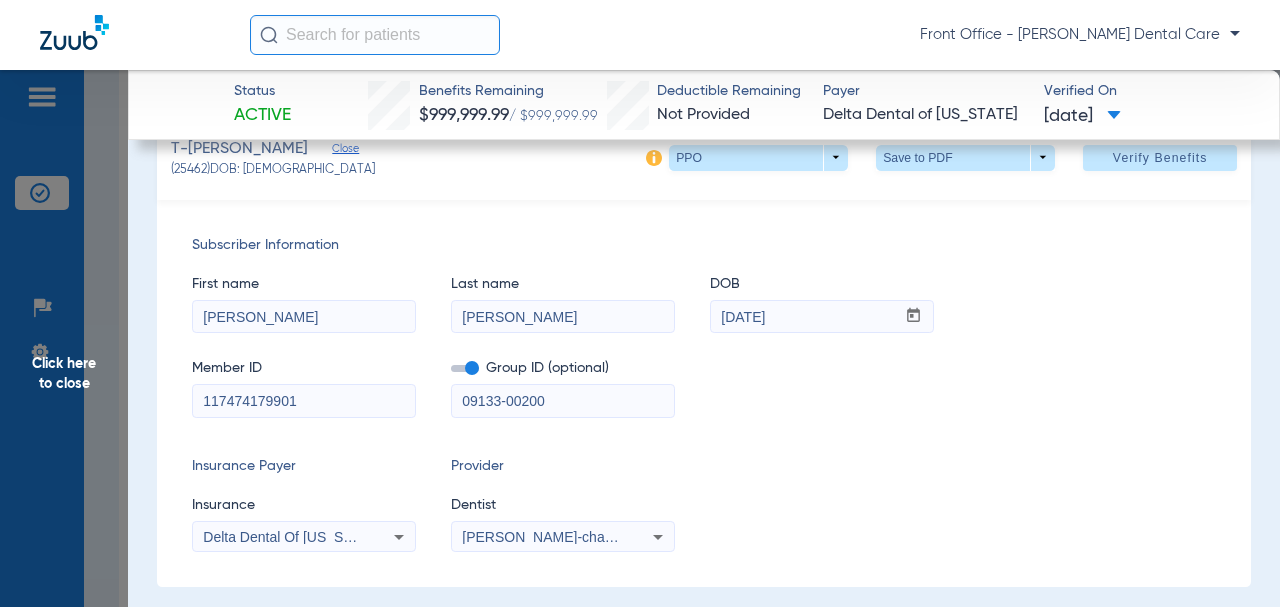 click on "Click here to close" 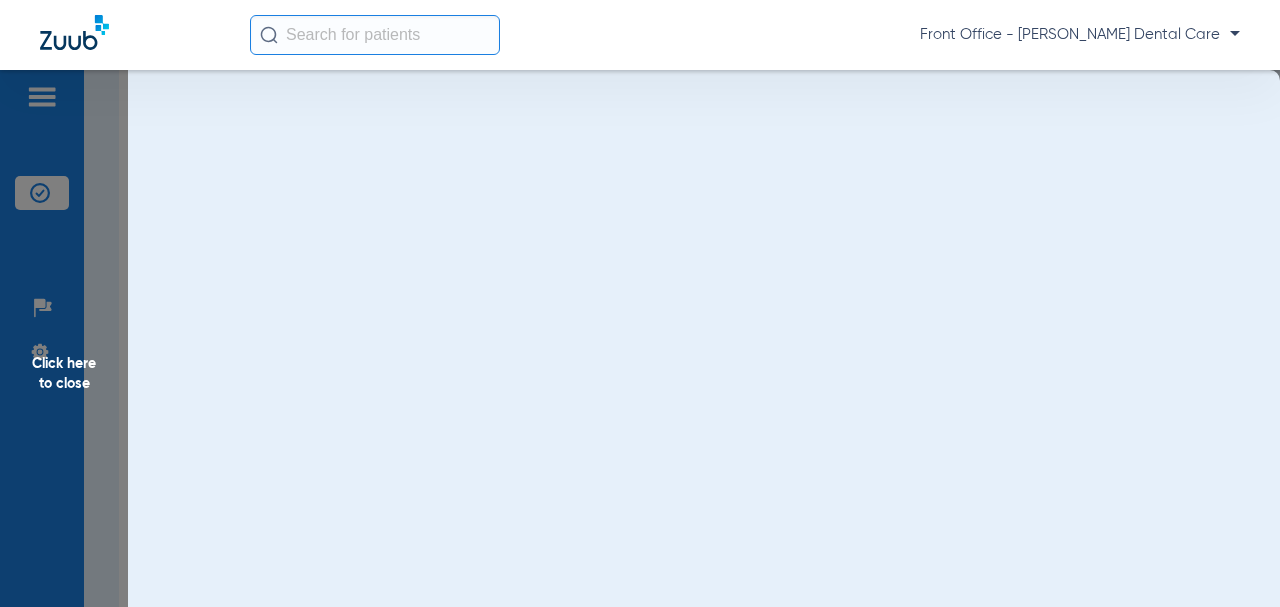 scroll, scrollTop: 0, scrollLeft: 0, axis: both 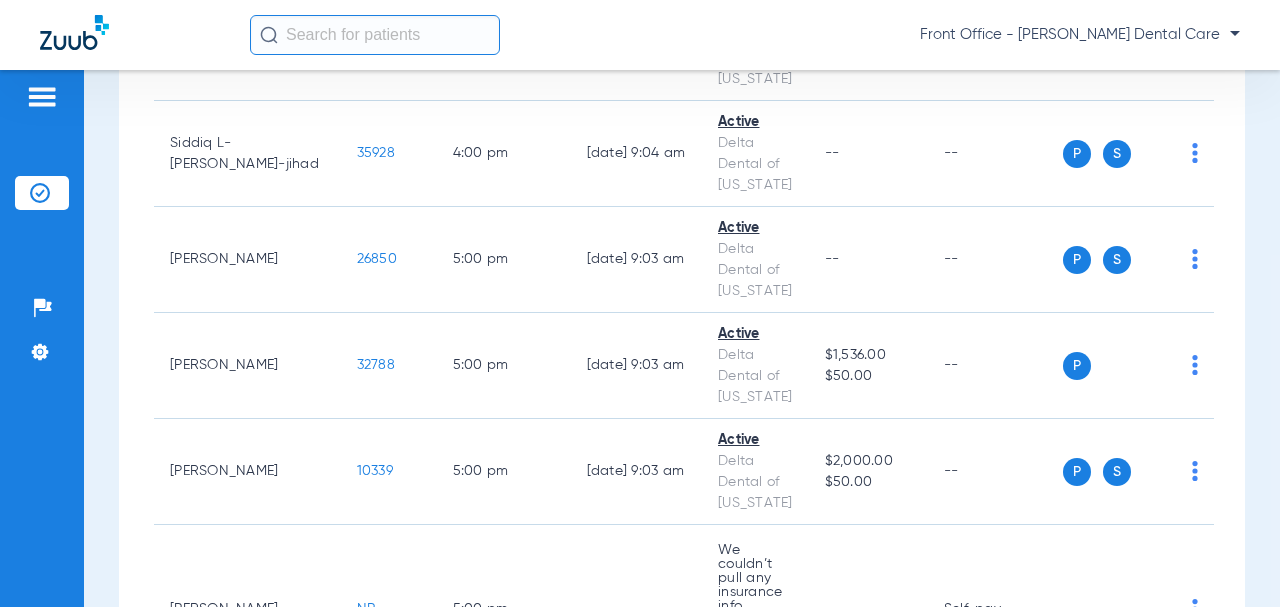 click on "34545" 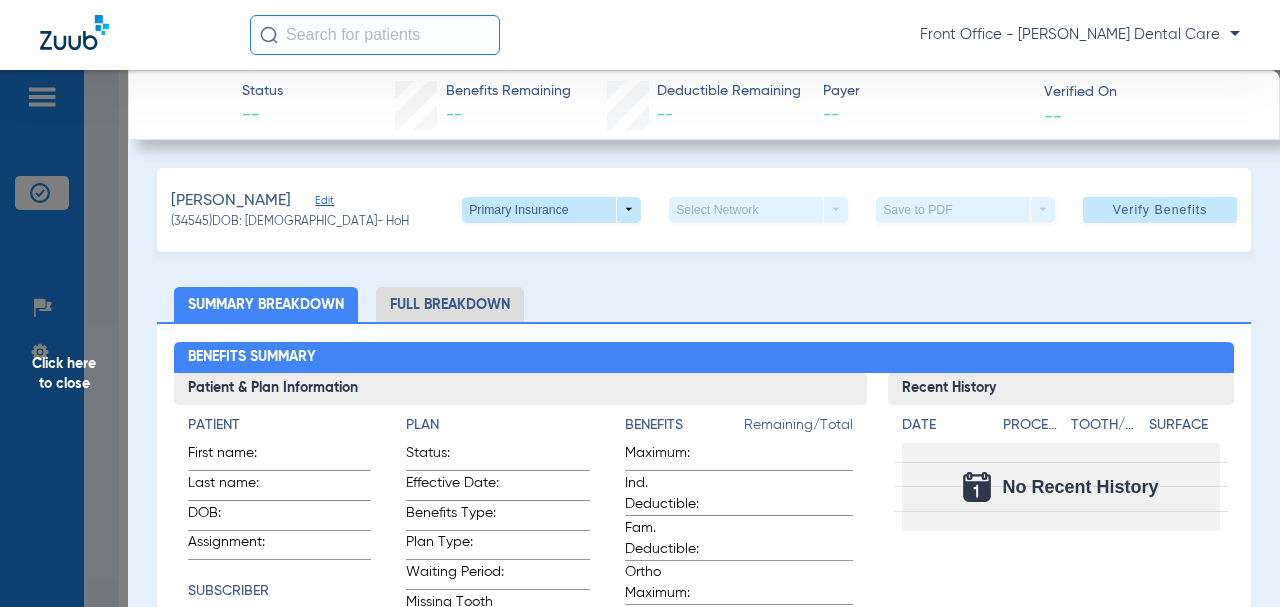 click on "Click here to close" 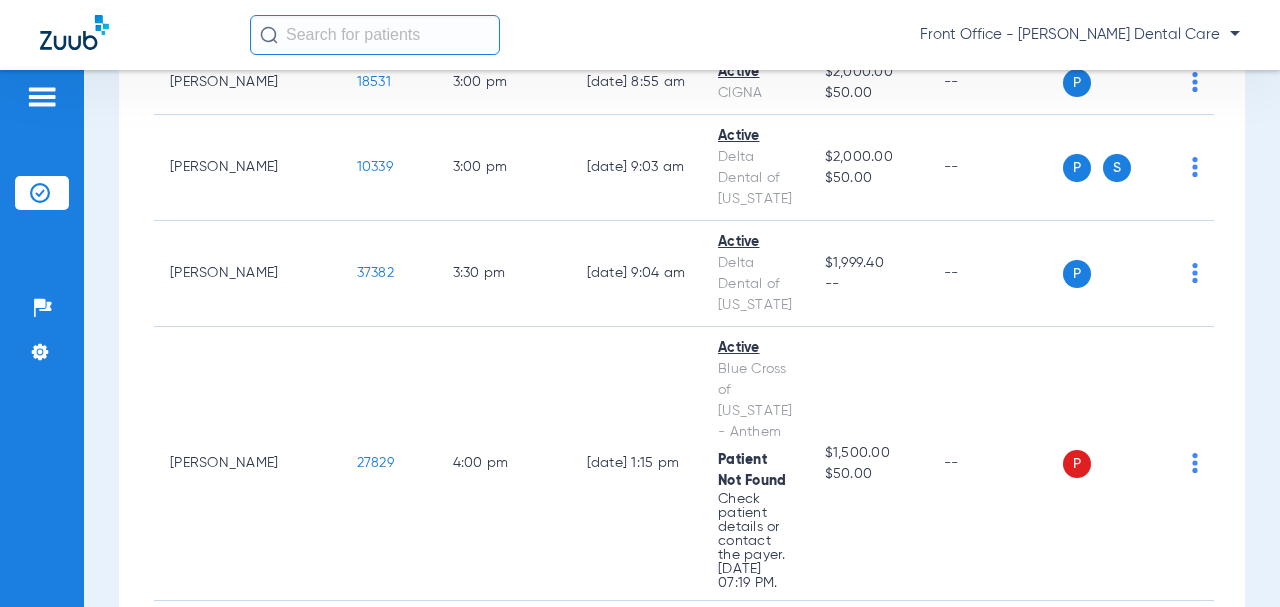 scroll, scrollTop: 5600, scrollLeft: 0, axis: vertical 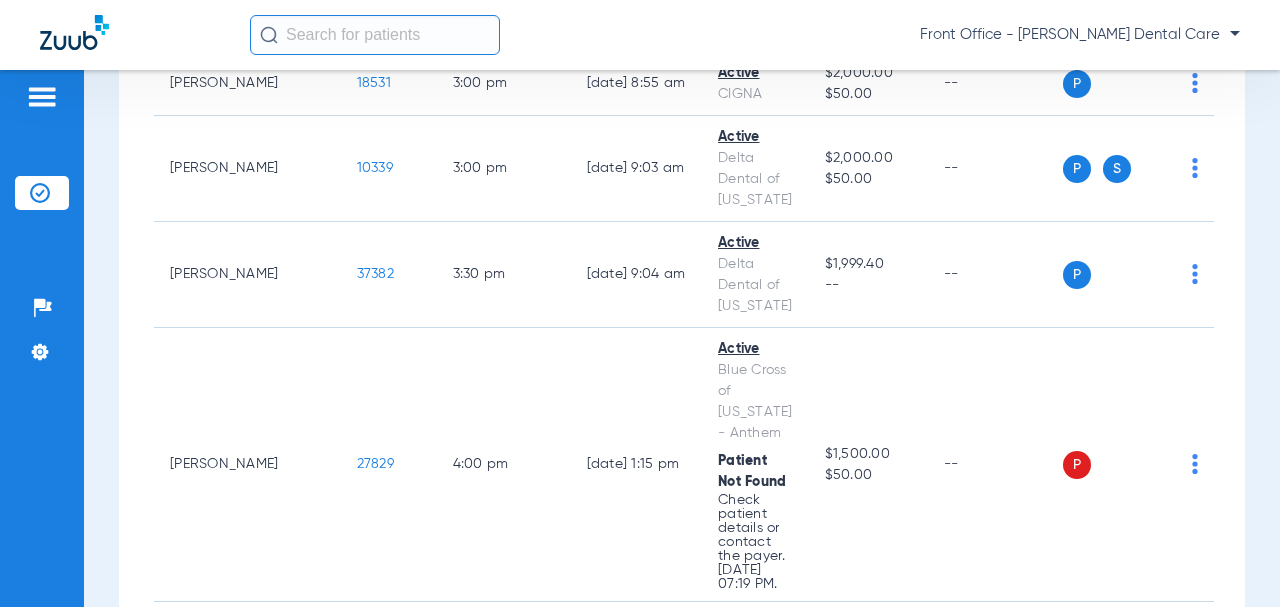 drag, startPoint x: 458, startPoint y: 174, endPoint x: 148, endPoint y: 277, distance: 326.66342 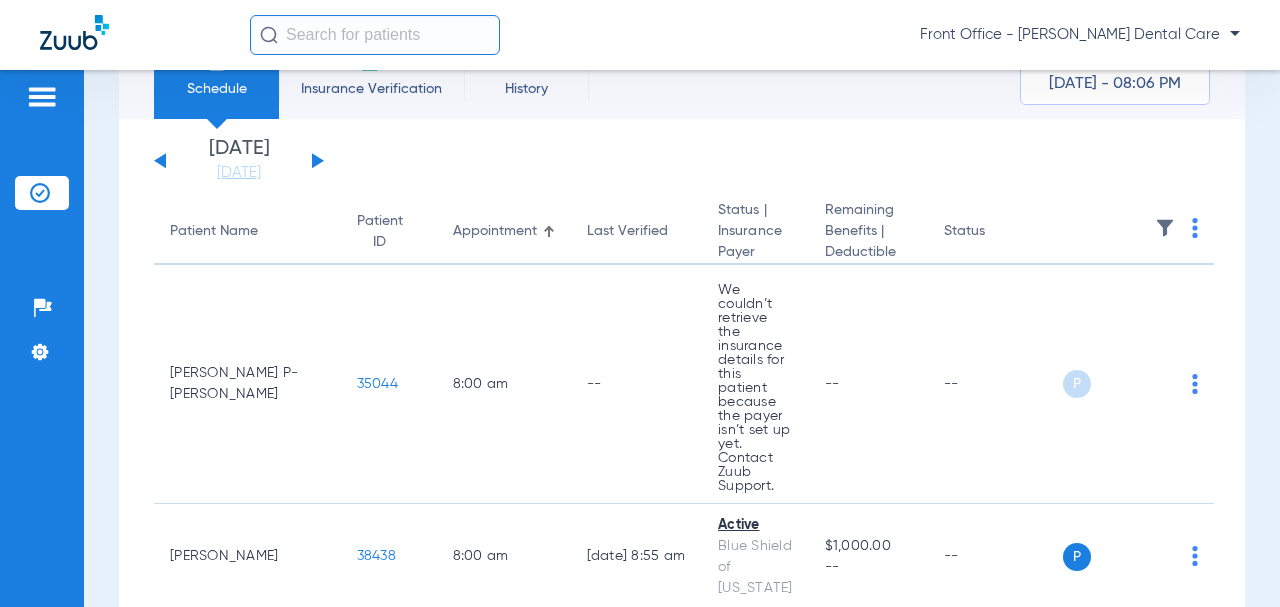 scroll, scrollTop: 0, scrollLeft: 0, axis: both 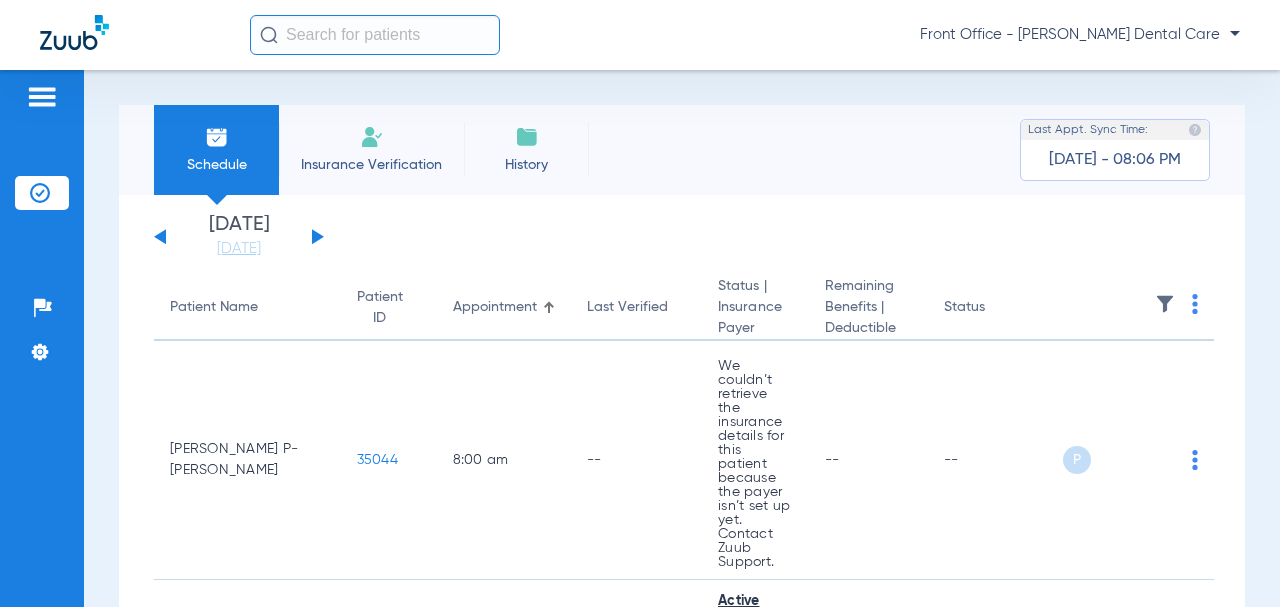 click on "[DATE]   [DATE]   [DATE]   [DATE]   [DATE]   [DATE]   [DATE]   [DATE]   [DATE]   [DATE]   [DATE]   [DATE]   [DATE]   [DATE]   [DATE]   [DATE]   [DATE]   [DATE]   [DATE]   [DATE]   [DATE]   [DATE]   [DATE]   [DATE]   [DATE]   [DATE]   [DATE]   [DATE]   [DATE]   [DATE]   [DATE]   [DATE]   [DATE]   [DATE]   [DATE]   [DATE]   [DATE]   [DATE]   [DATE]   [DATE]   [DATE]   [DATE]   [DATE]   [DATE]   [DATE]" 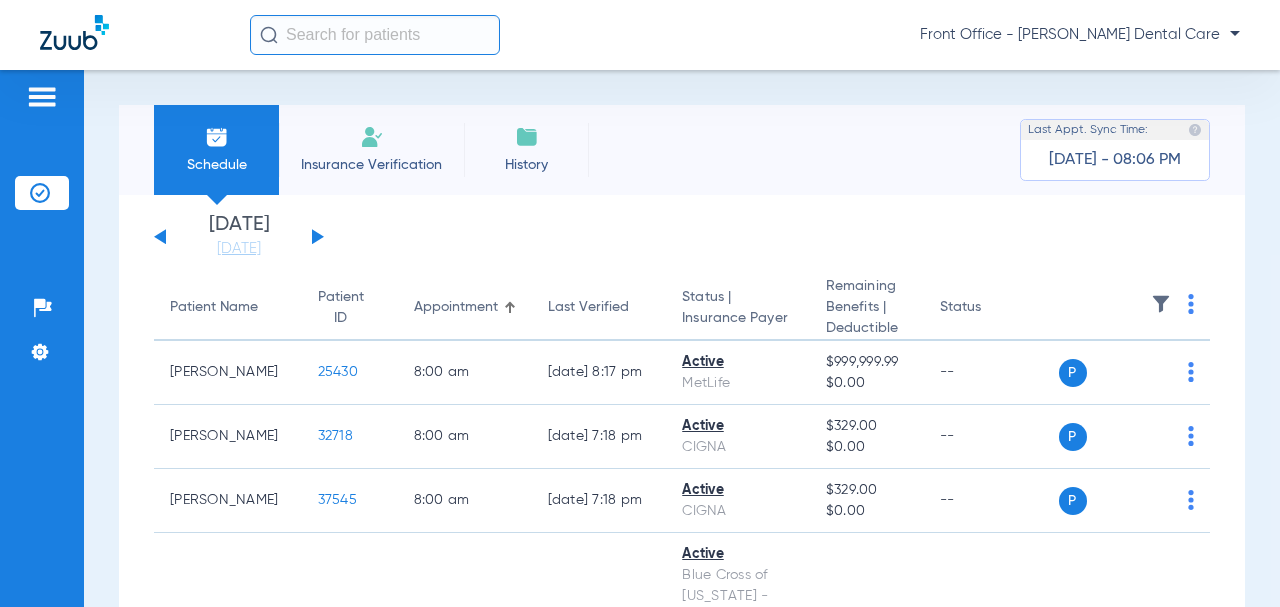 click 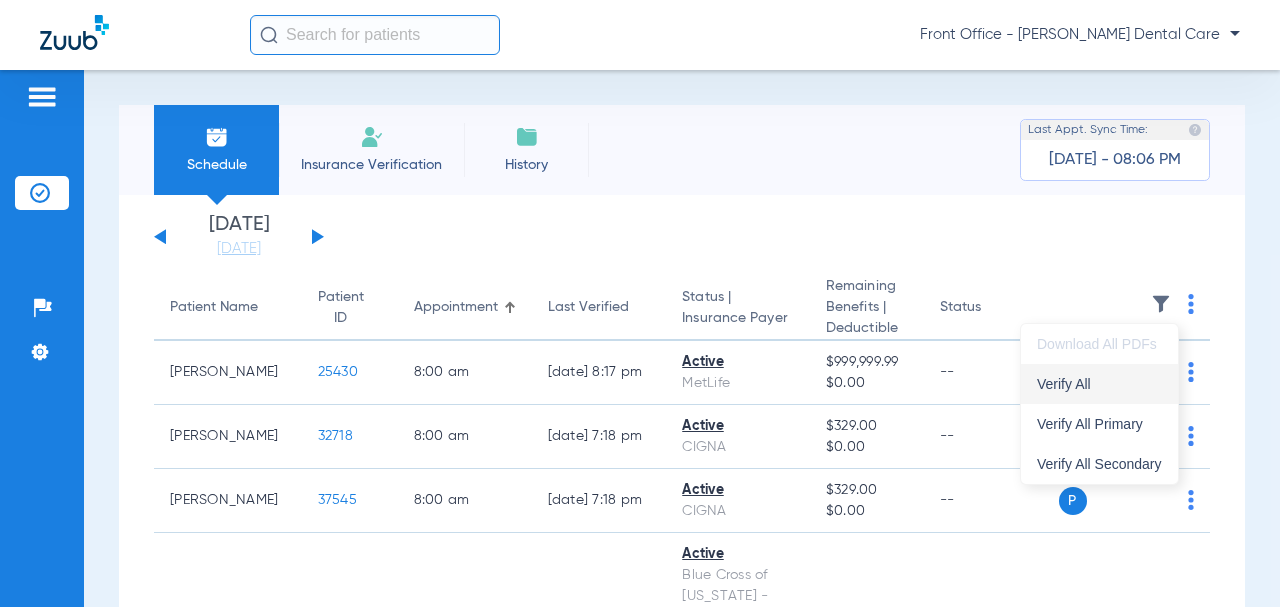 click on "Verify All" at bounding box center [1099, 384] 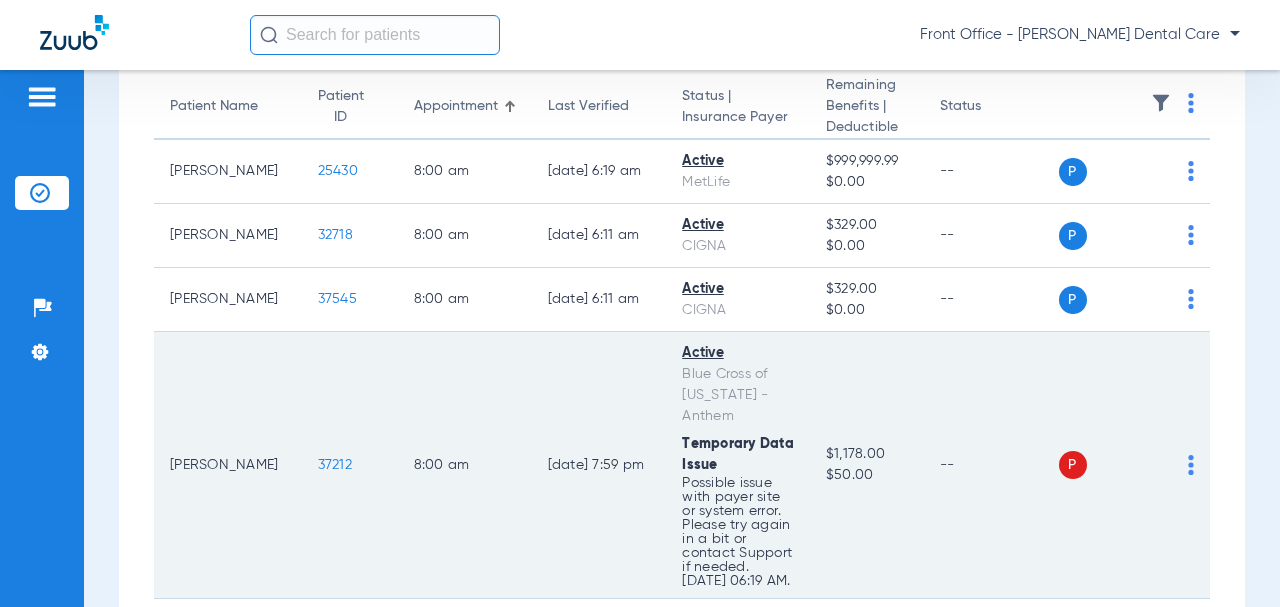 scroll, scrollTop: 300, scrollLeft: 0, axis: vertical 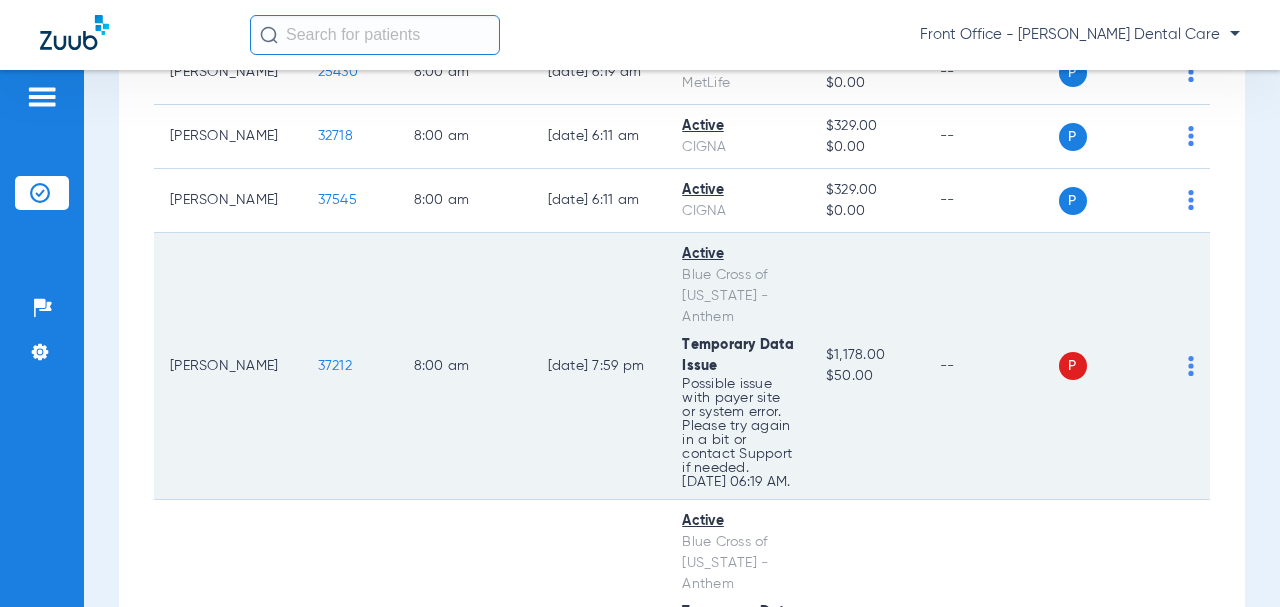 click on "37212" 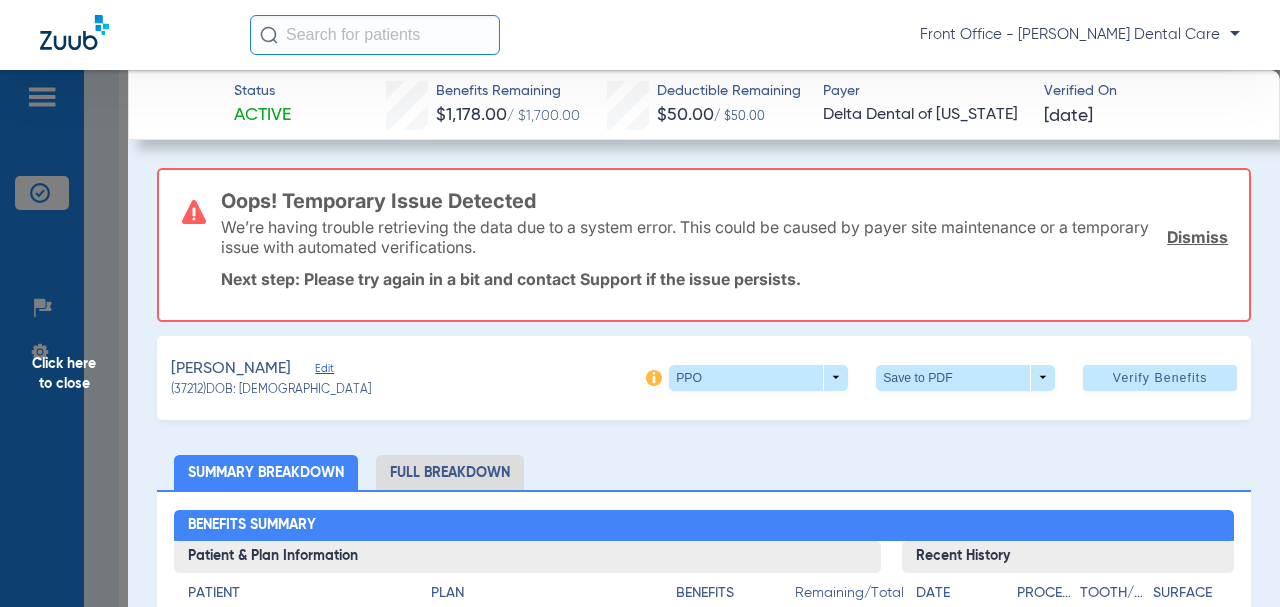 click on "Click here to close" 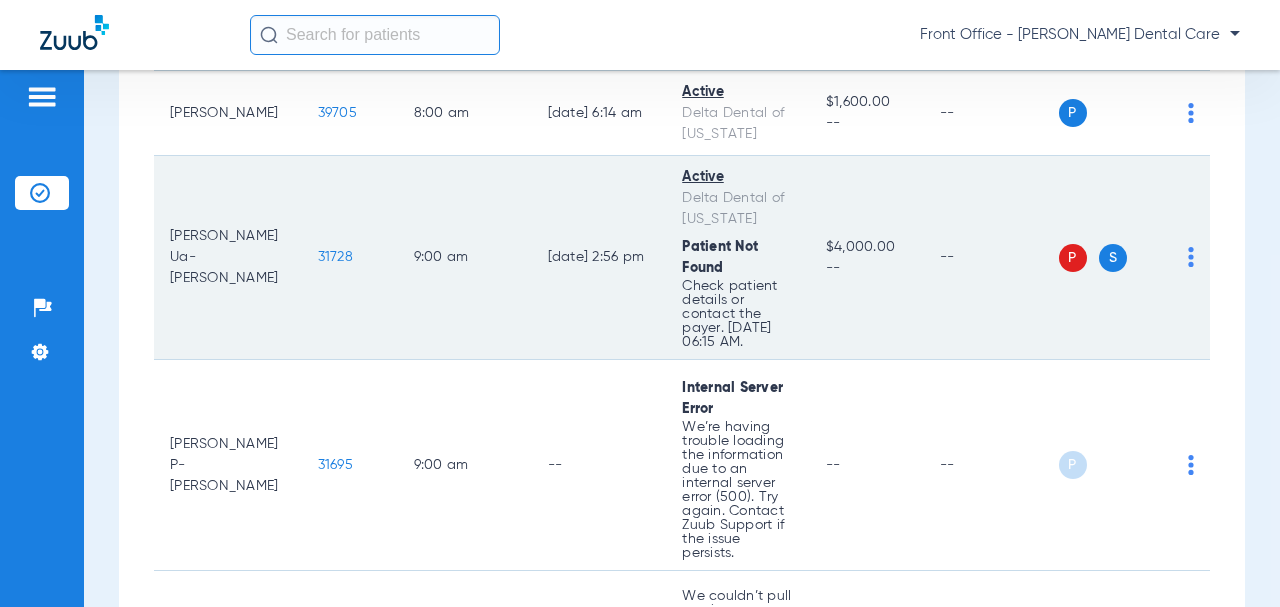 scroll, scrollTop: 1000, scrollLeft: 0, axis: vertical 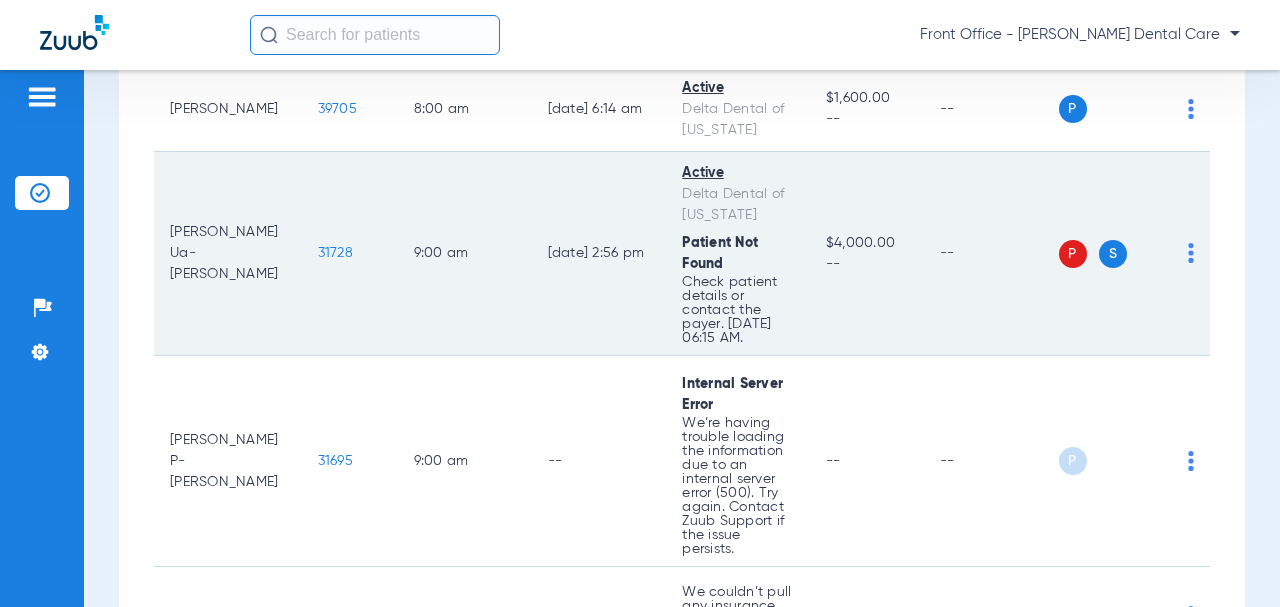 click on "31728" 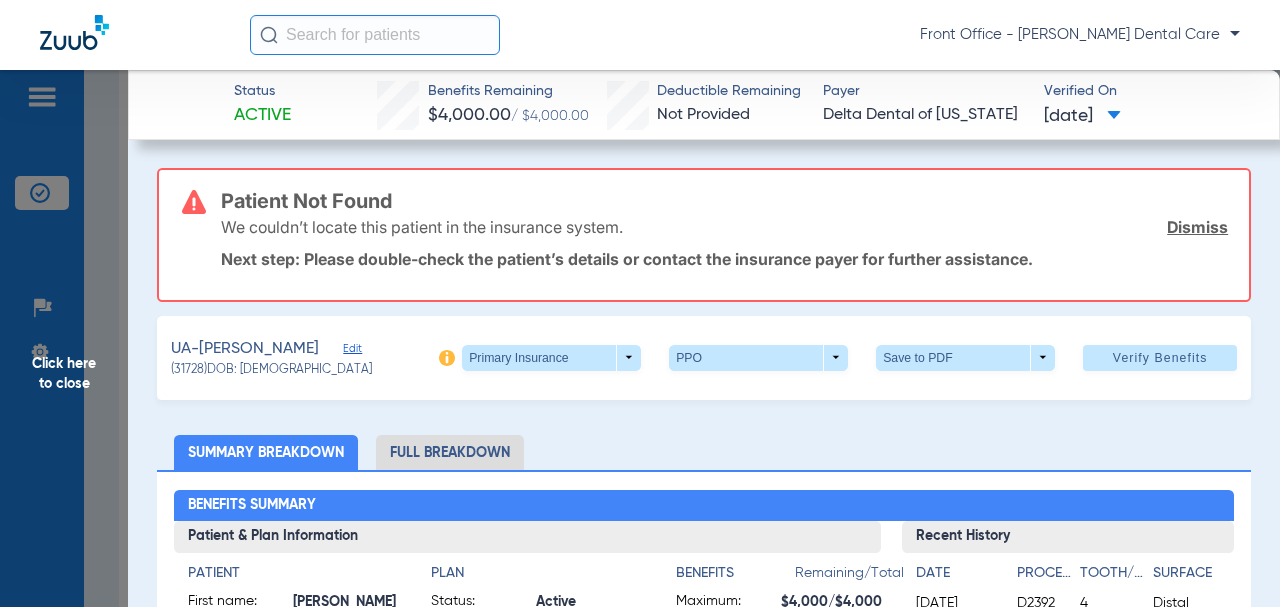 click on "Edit" 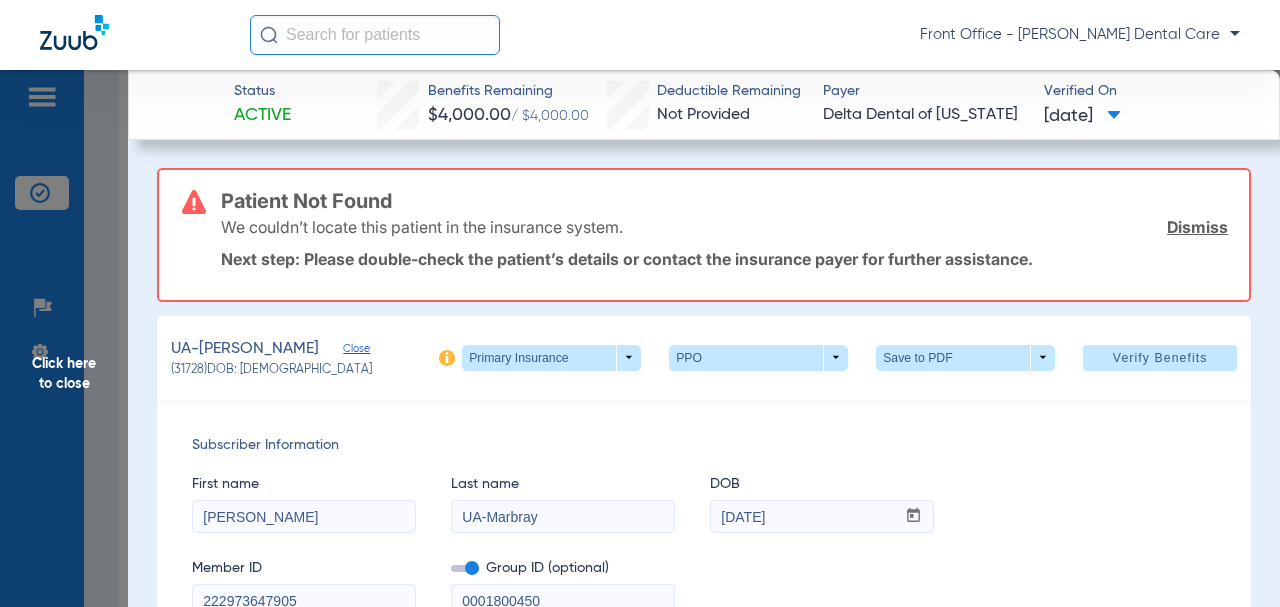 scroll, scrollTop: 200, scrollLeft: 0, axis: vertical 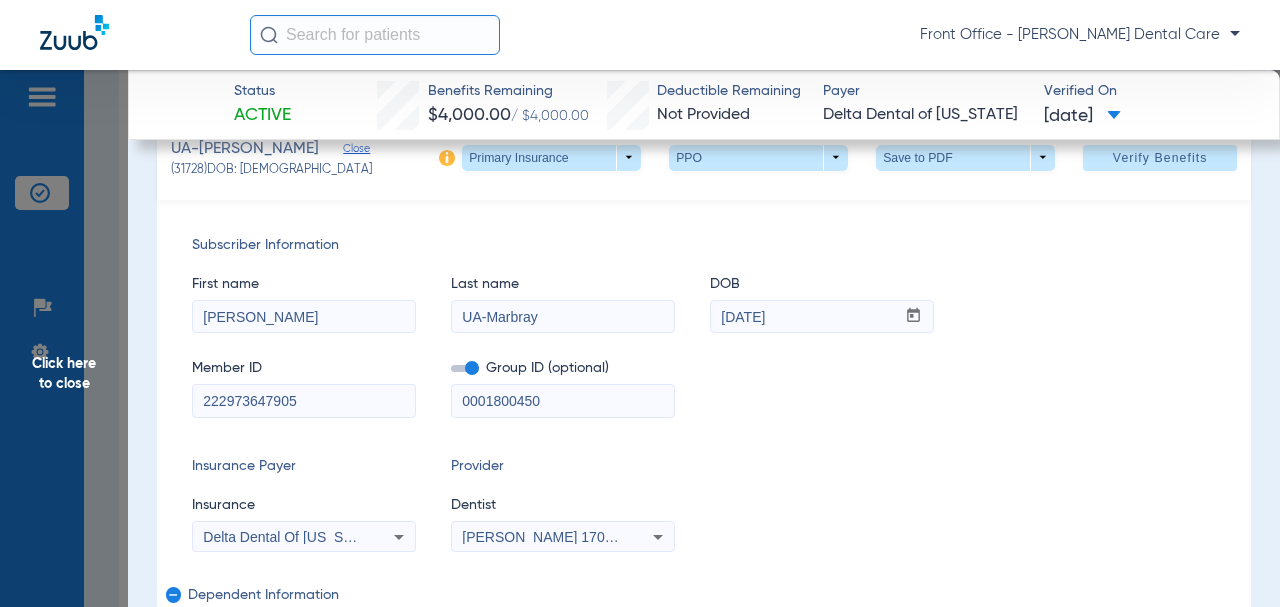 drag, startPoint x: 524, startPoint y: 404, endPoint x: 478, endPoint y: 401, distance: 46.09772 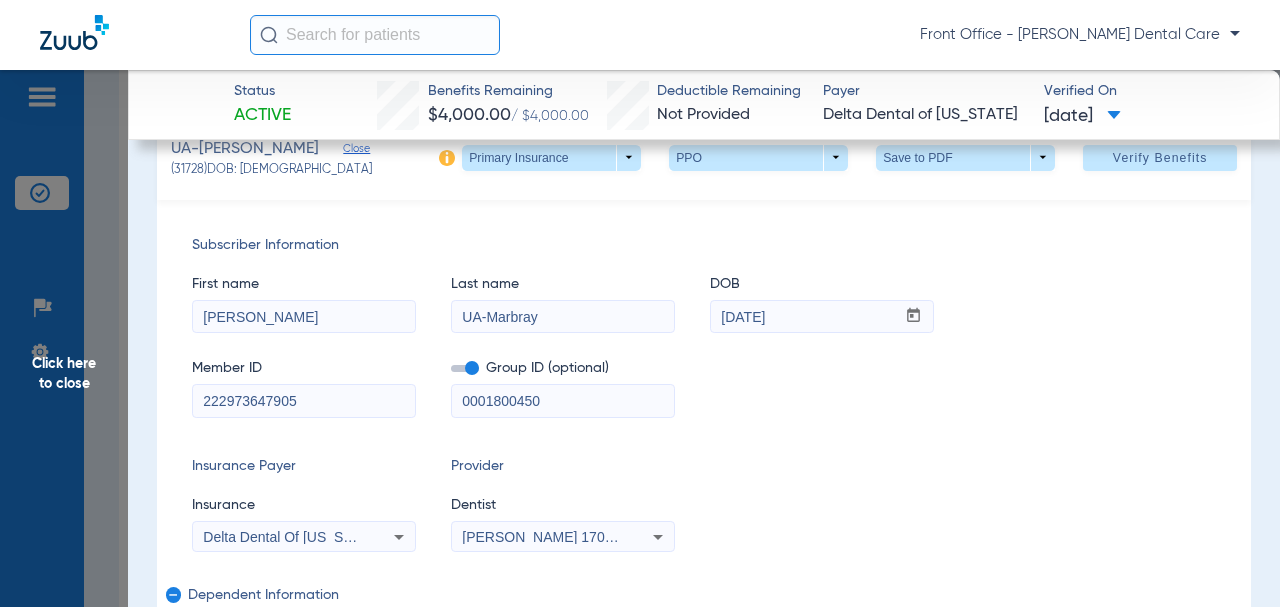 paste on "-" 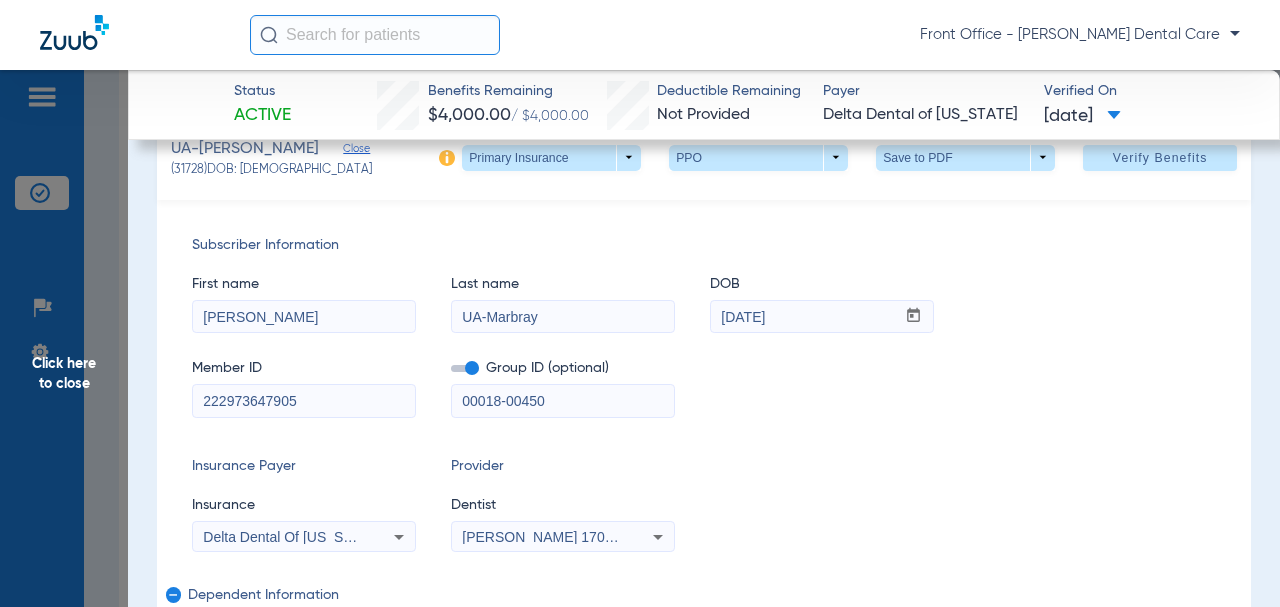 type on "00018-00450" 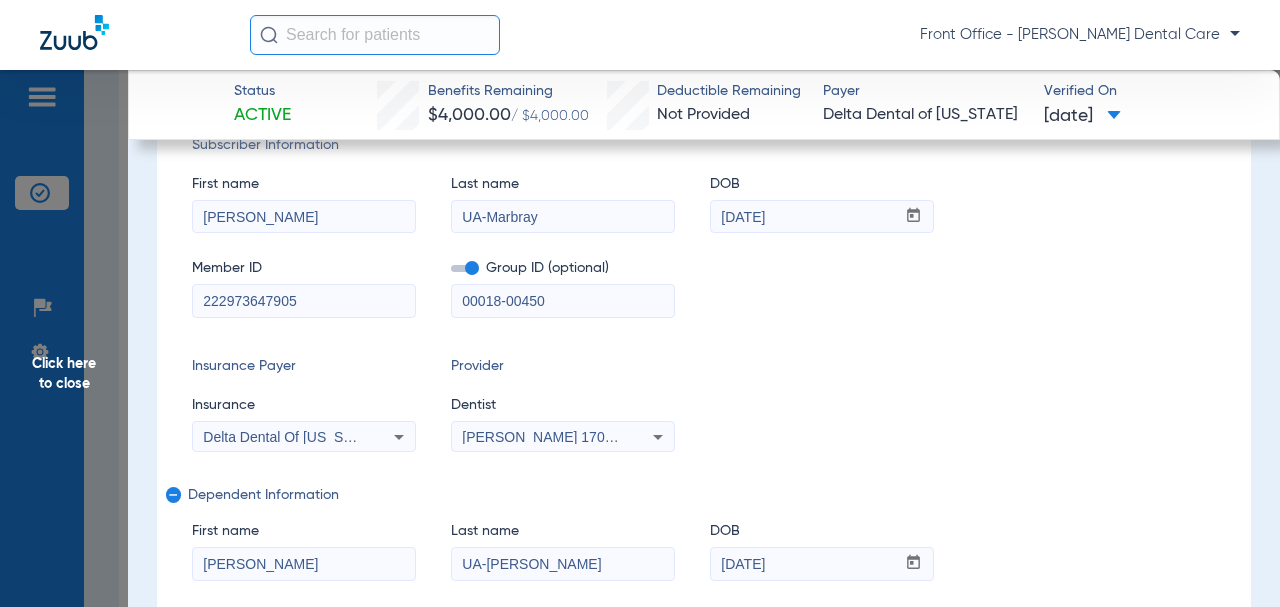 scroll, scrollTop: 400, scrollLeft: 0, axis: vertical 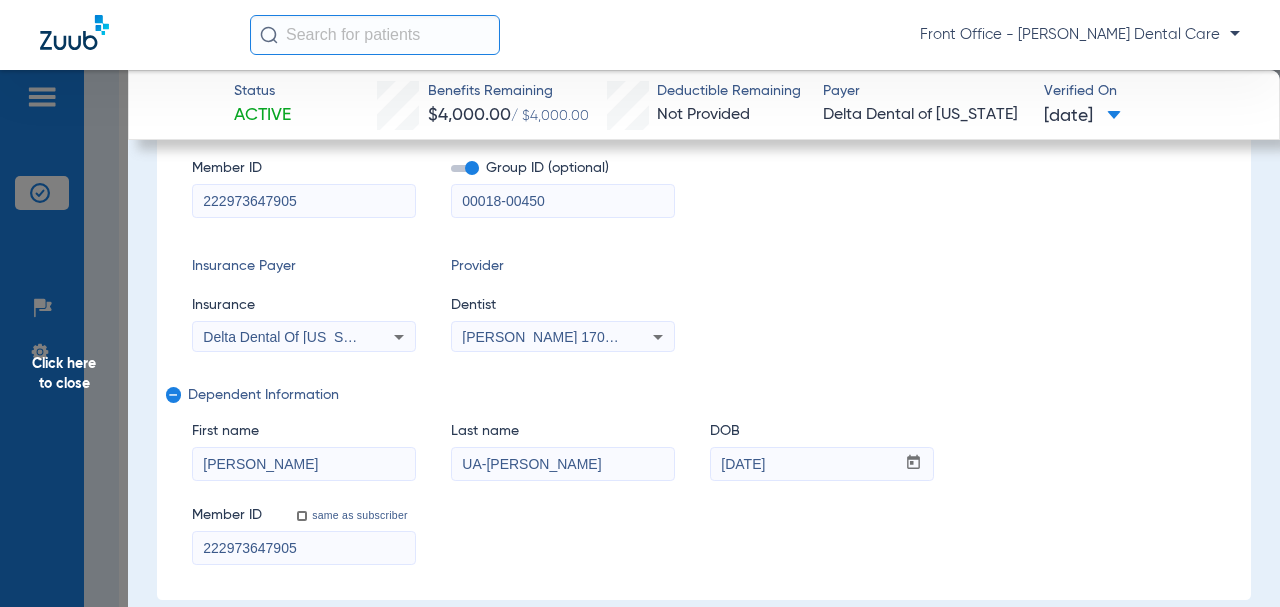 drag, startPoint x: 310, startPoint y: 201, endPoint x: 196, endPoint y: 203, distance: 114.01754 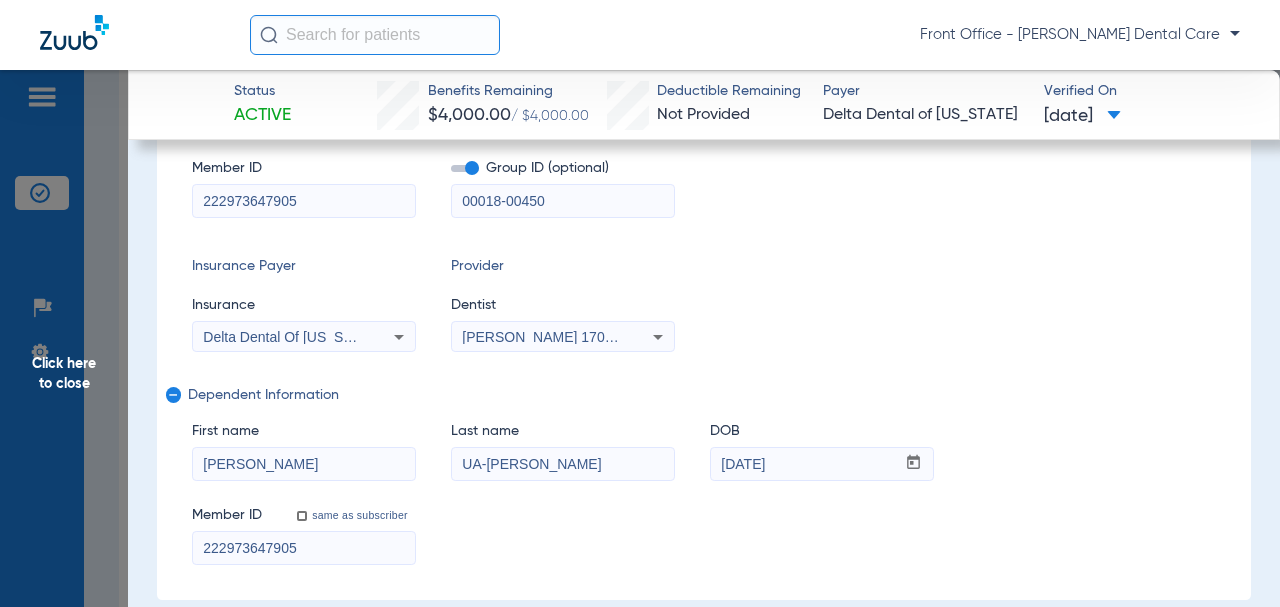 click on "222973647905" at bounding box center [304, 201] 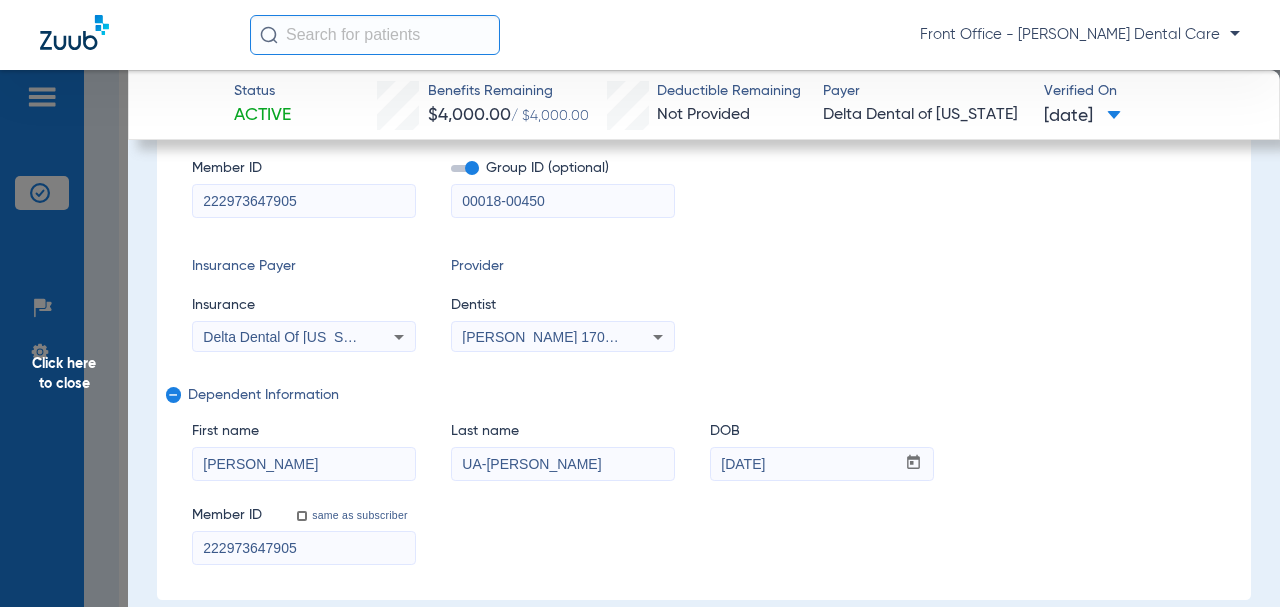 paste on "1" 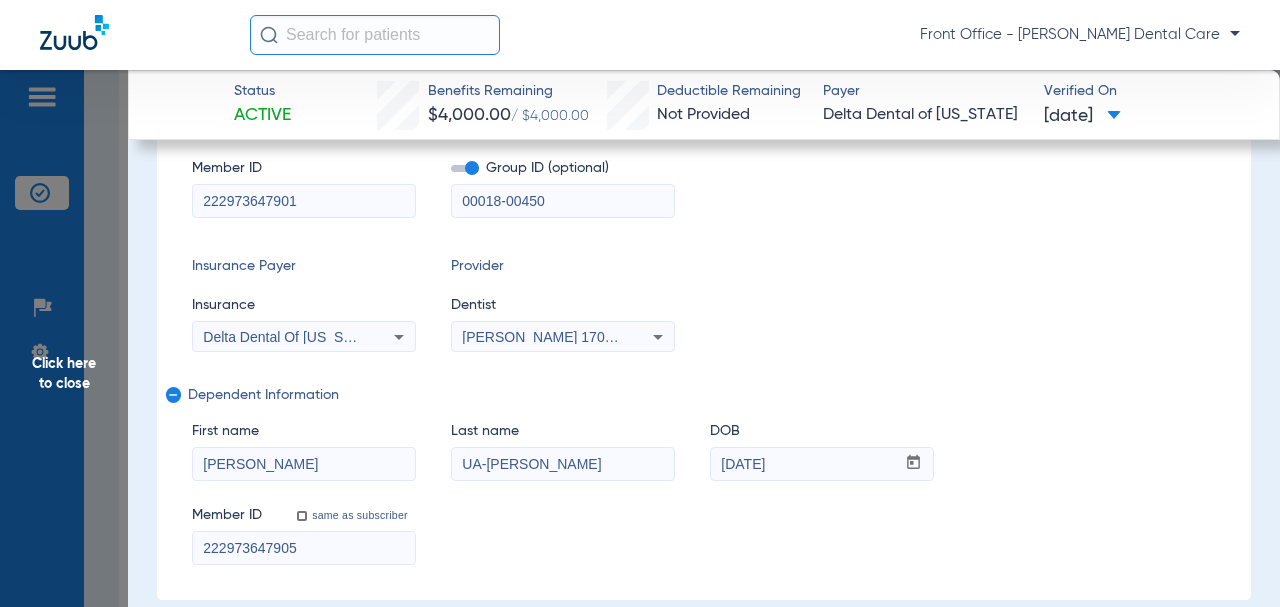 scroll, scrollTop: 200, scrollLeft: 0, axis: vertical 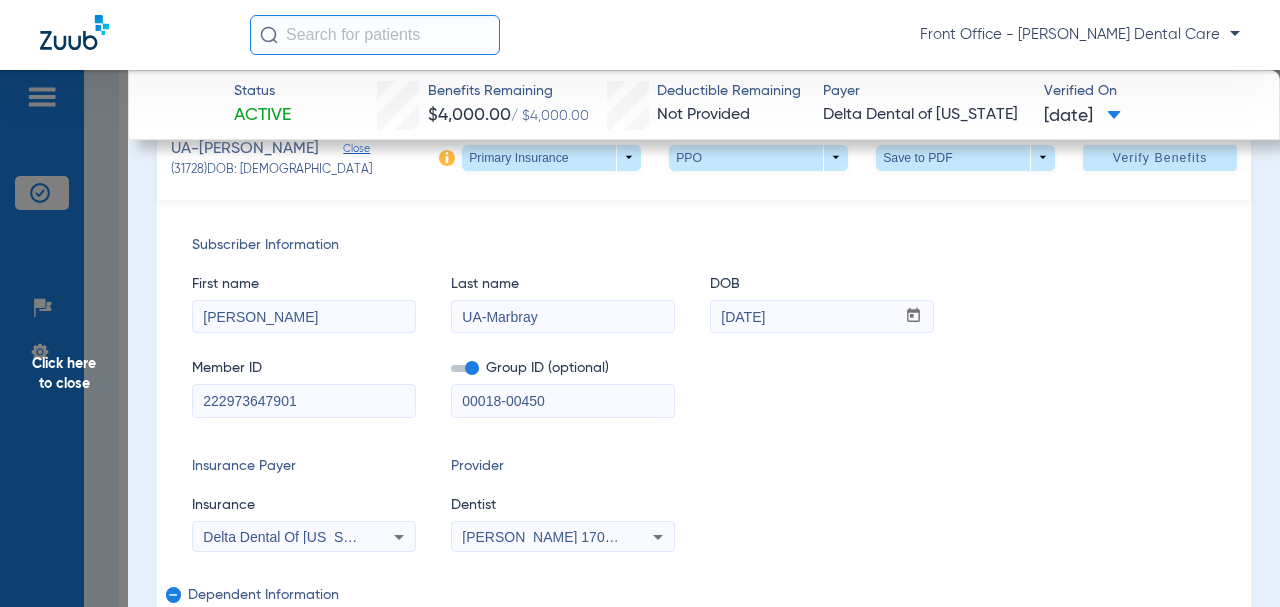 type on "222973647901" 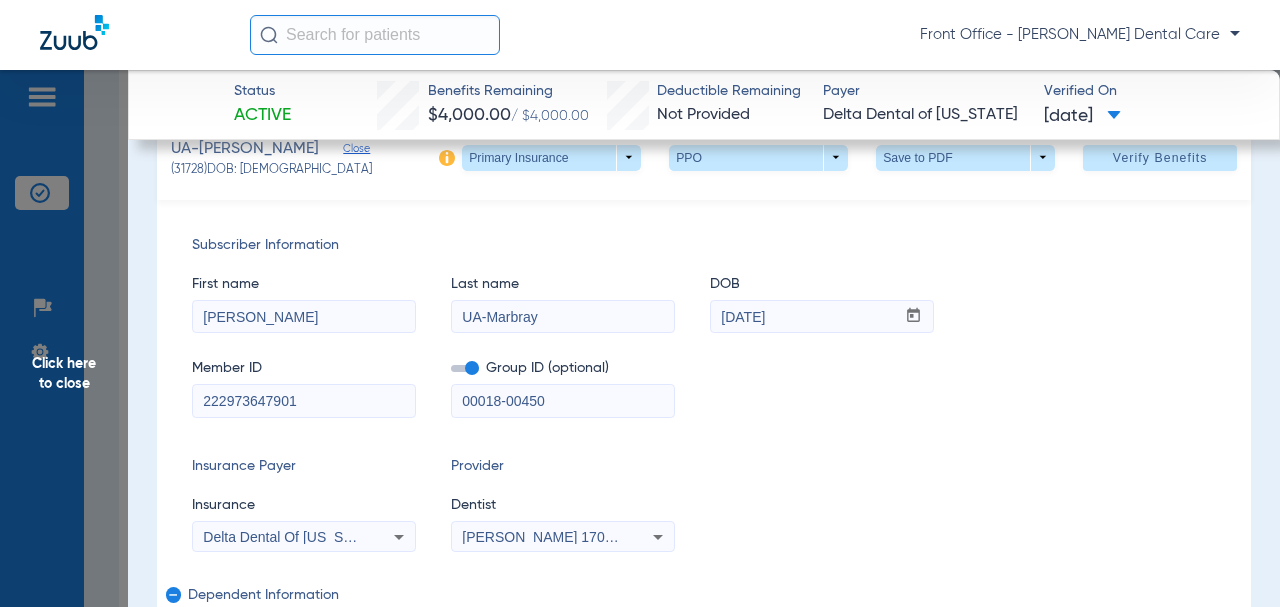 click on "UA-Marbray" at bounding box center (563, 317) 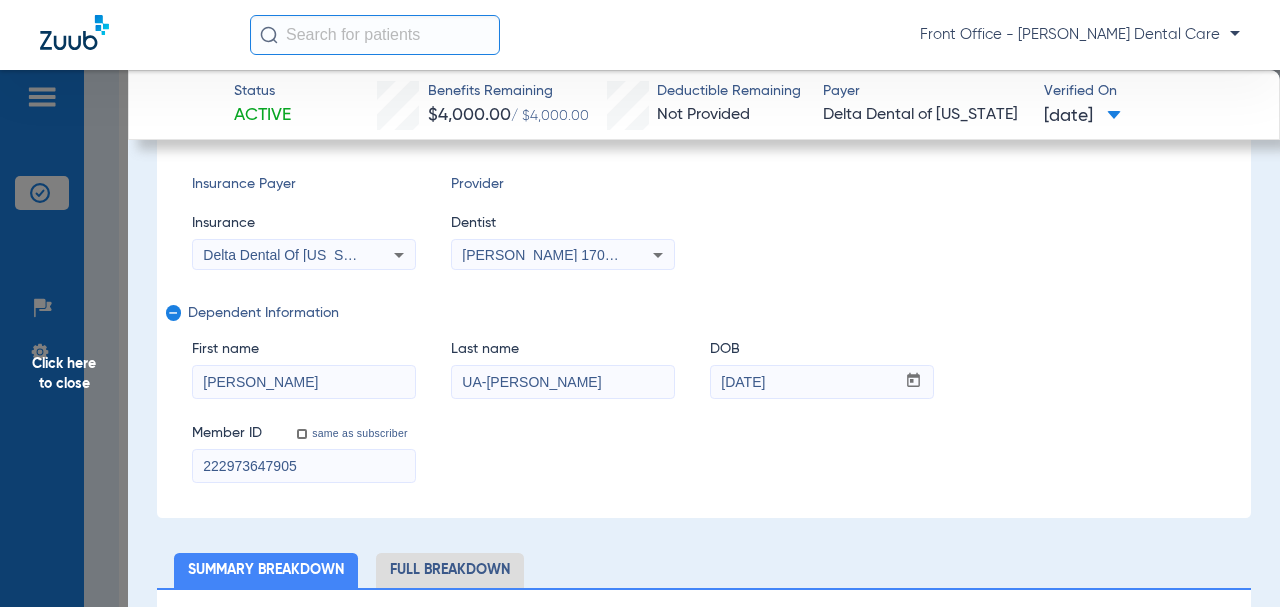 scroll, scrollTop: 500, scrollLeft: 0, axis: vertical 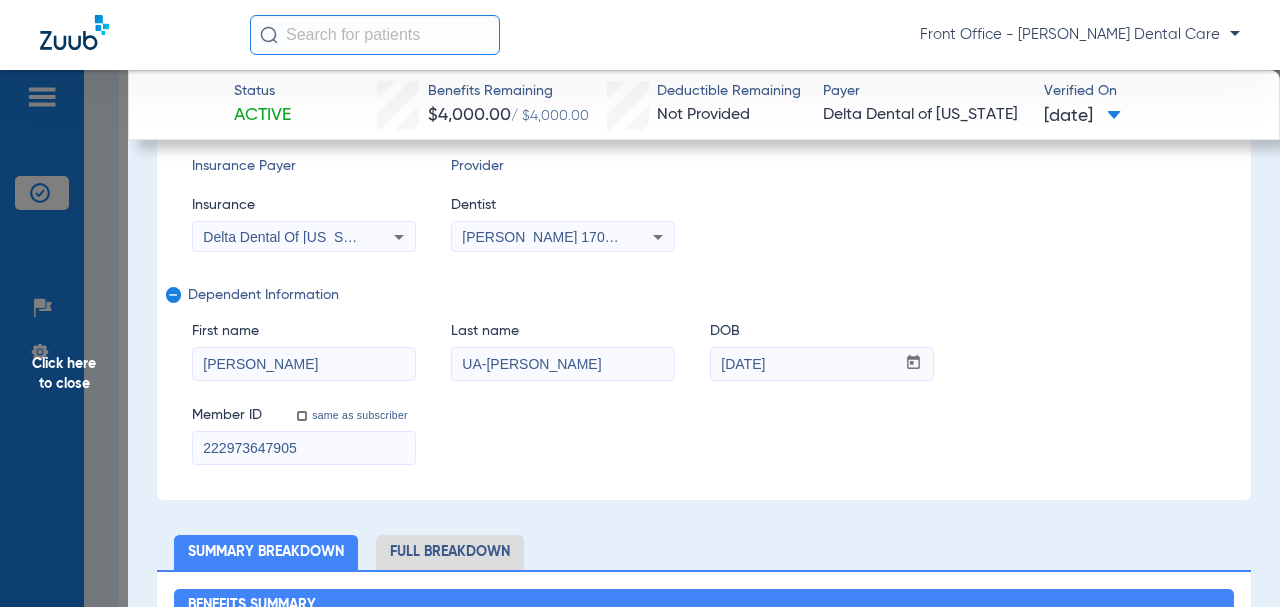 type on "Marbray" 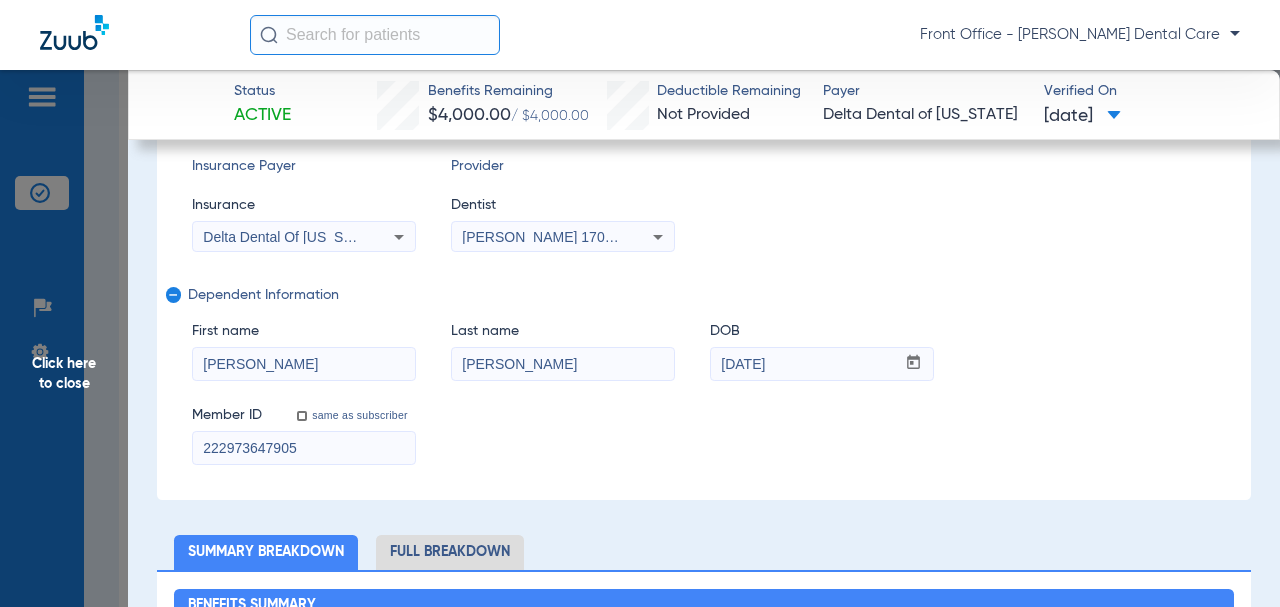 type on "[PERSON_NAME]" 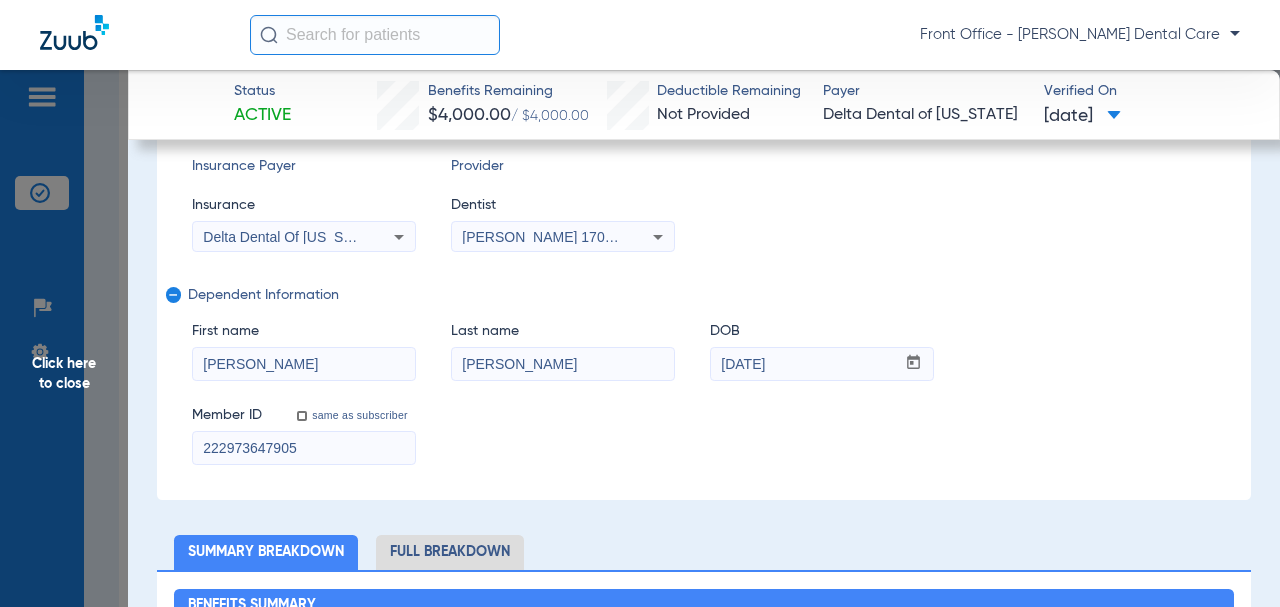 drag, startPoint x: 285, startPoint y: 451, endPoint x: 224, endPoint y: 442, distance: 61.66036 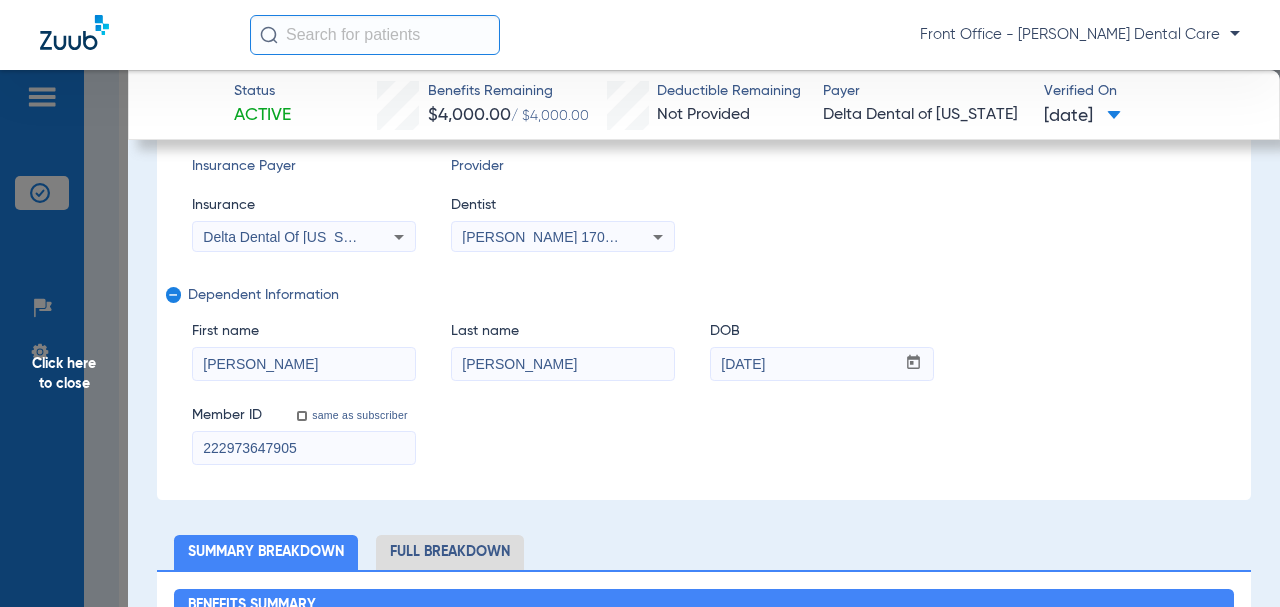 paste on "2" 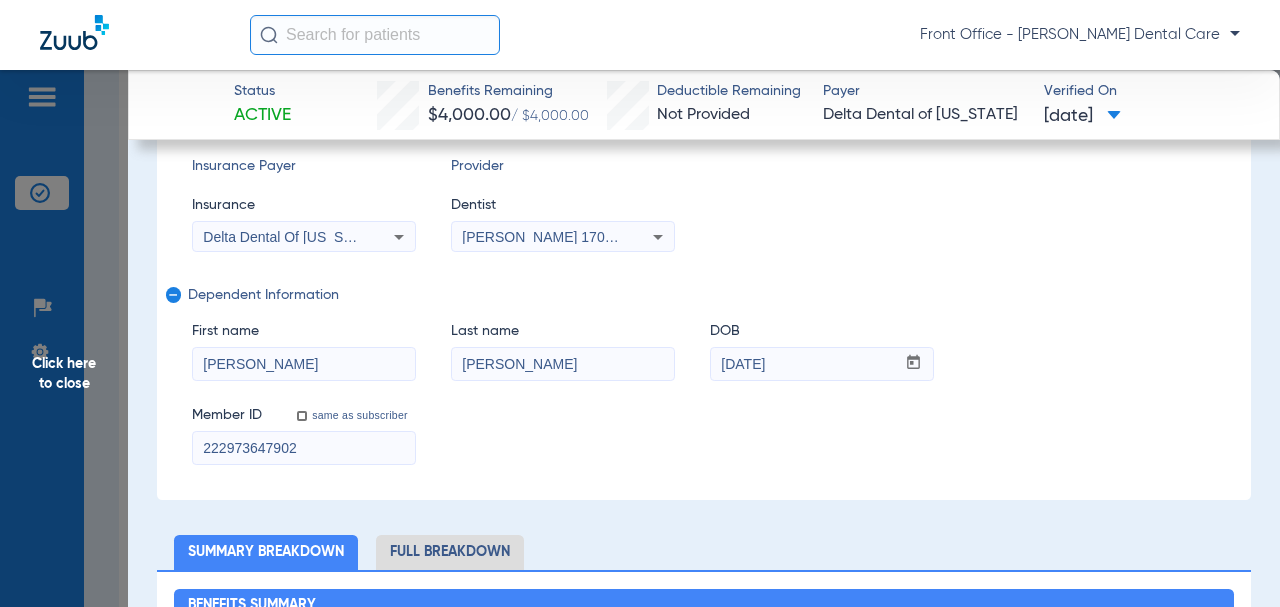 type on "222973647902" 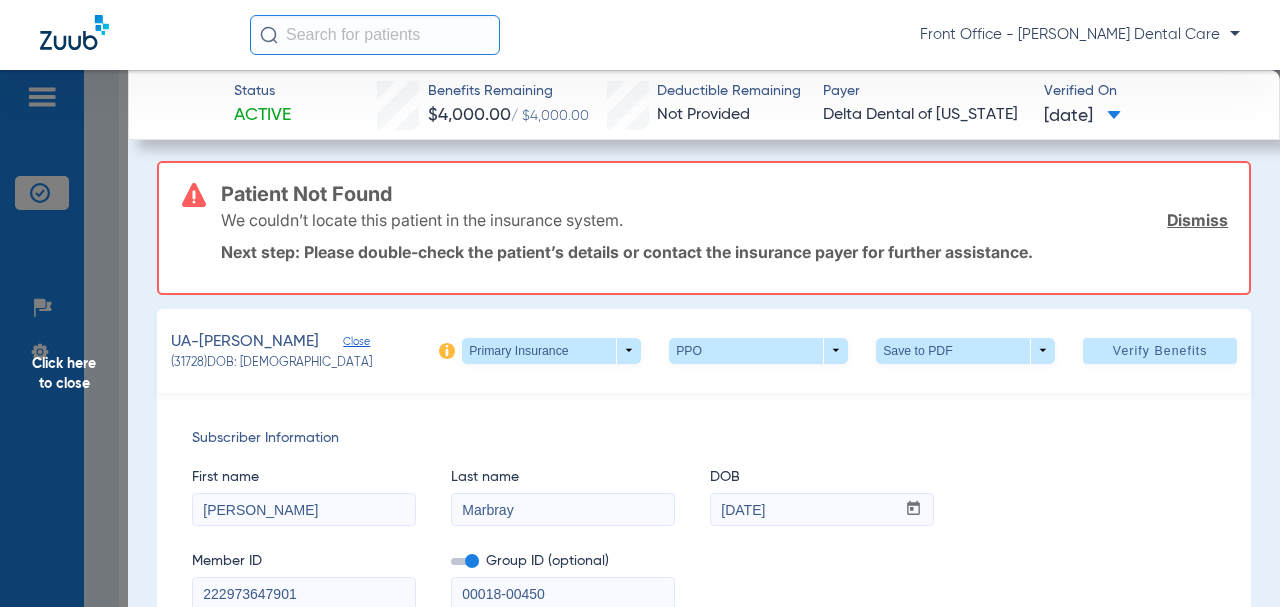 scroll, scrollTop: 0, scrollLeft: 0, axis: both 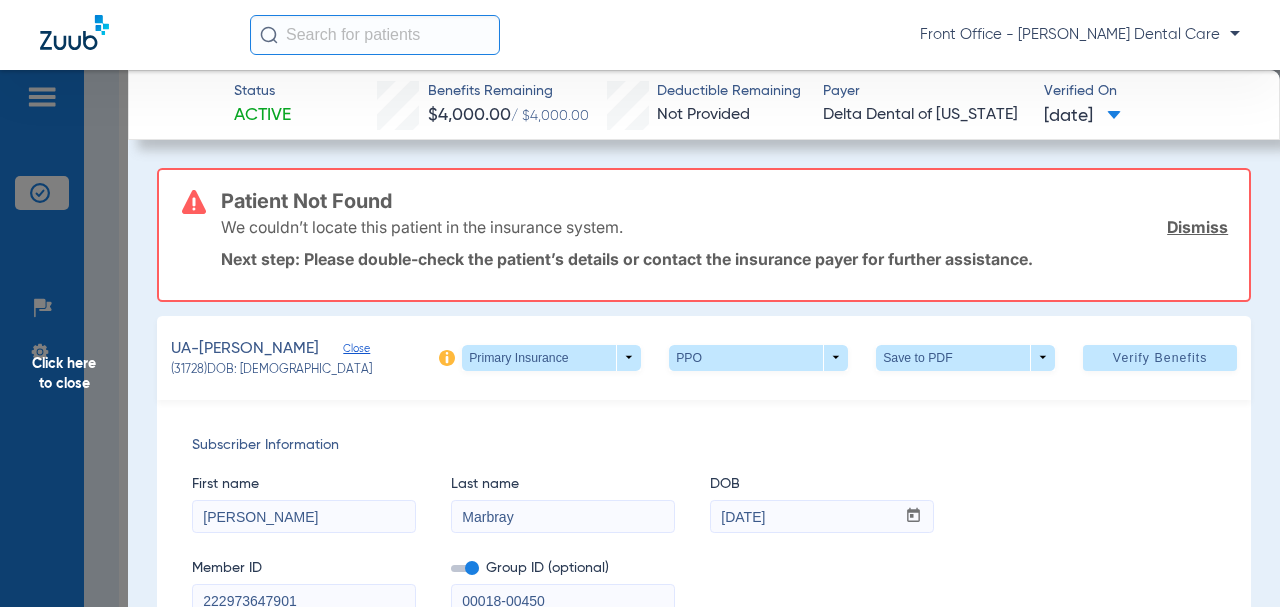 click 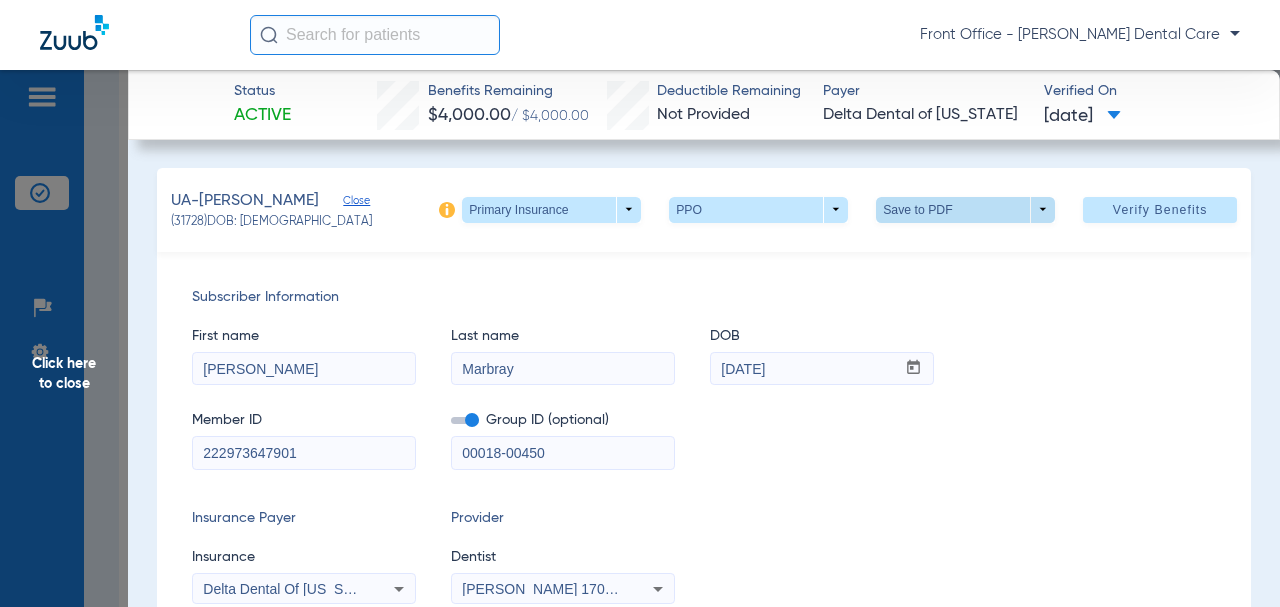 click 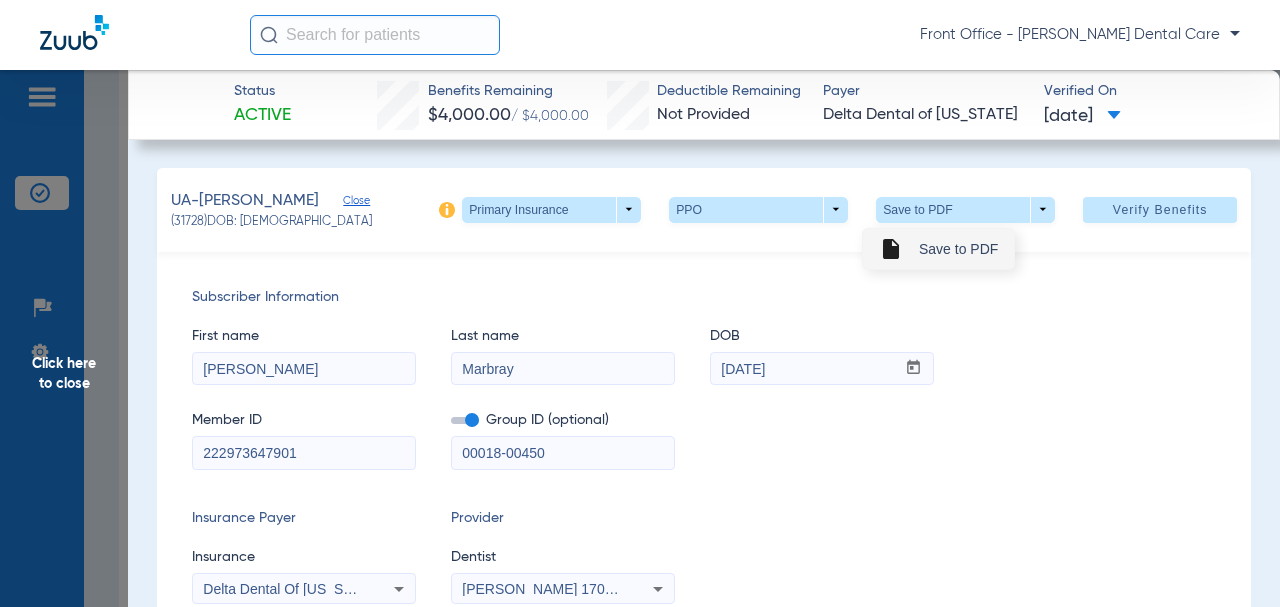 click on "insert_drive_file  Save to PDF" at bounding box center (938, 249) 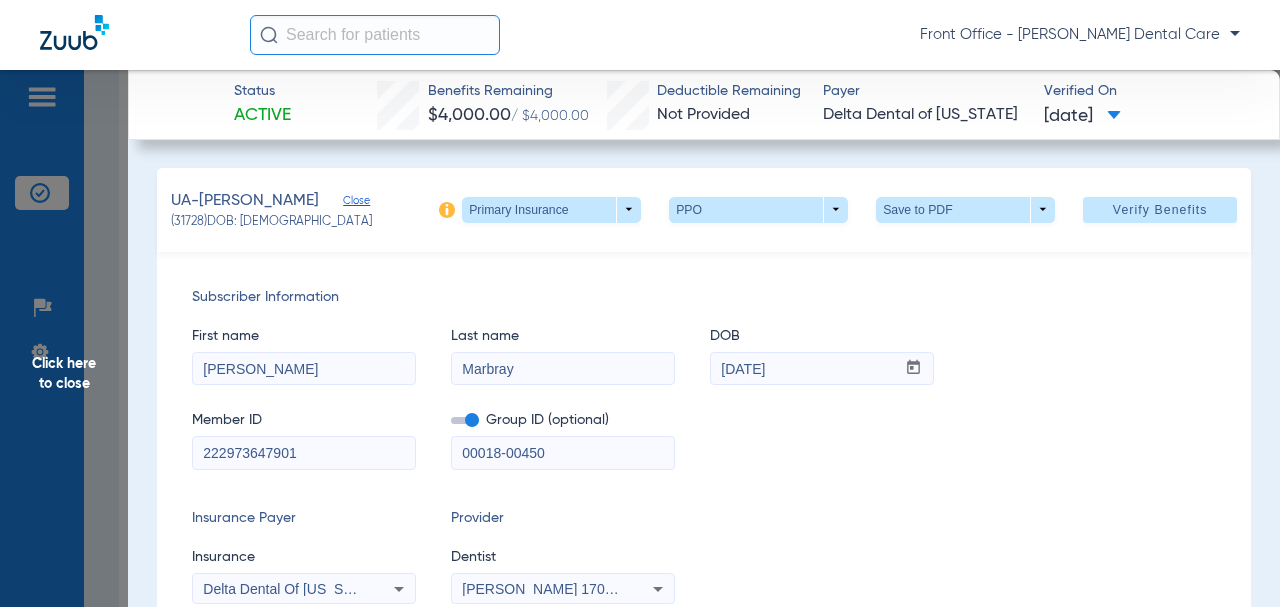click on "Click here to close" 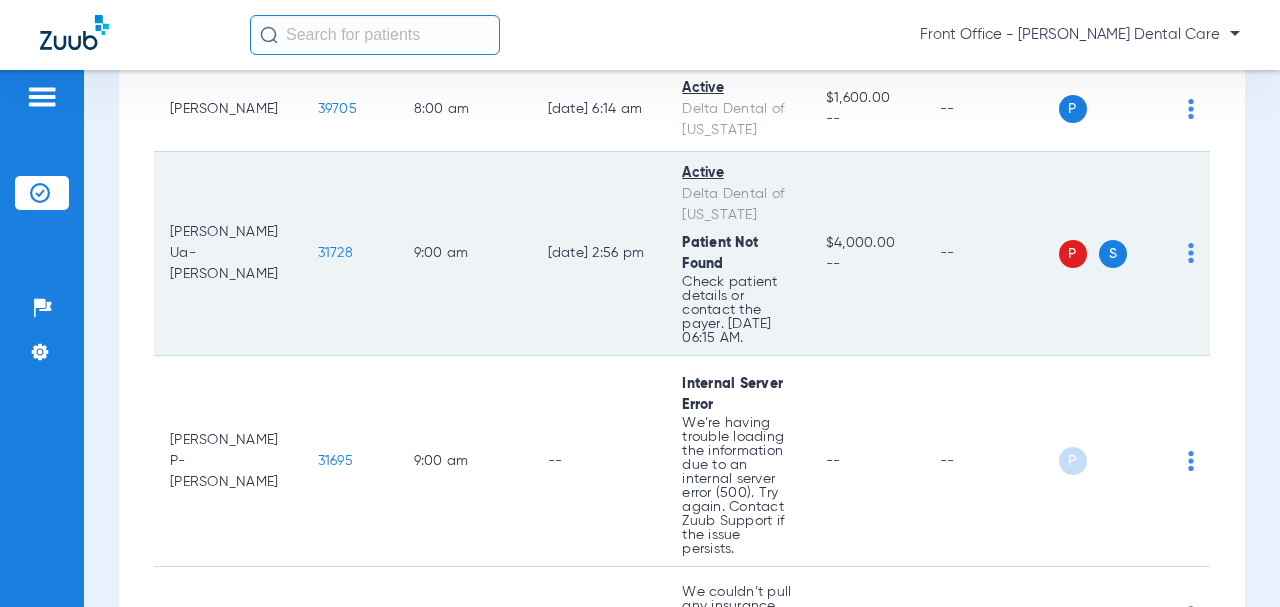 click on "31728" 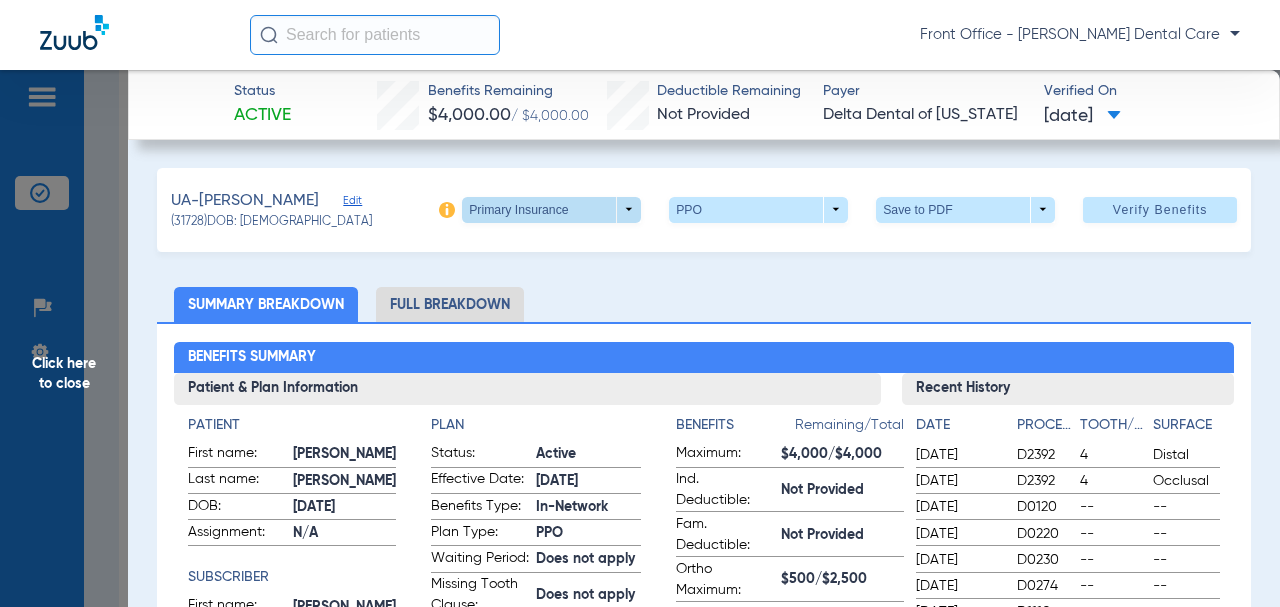 click 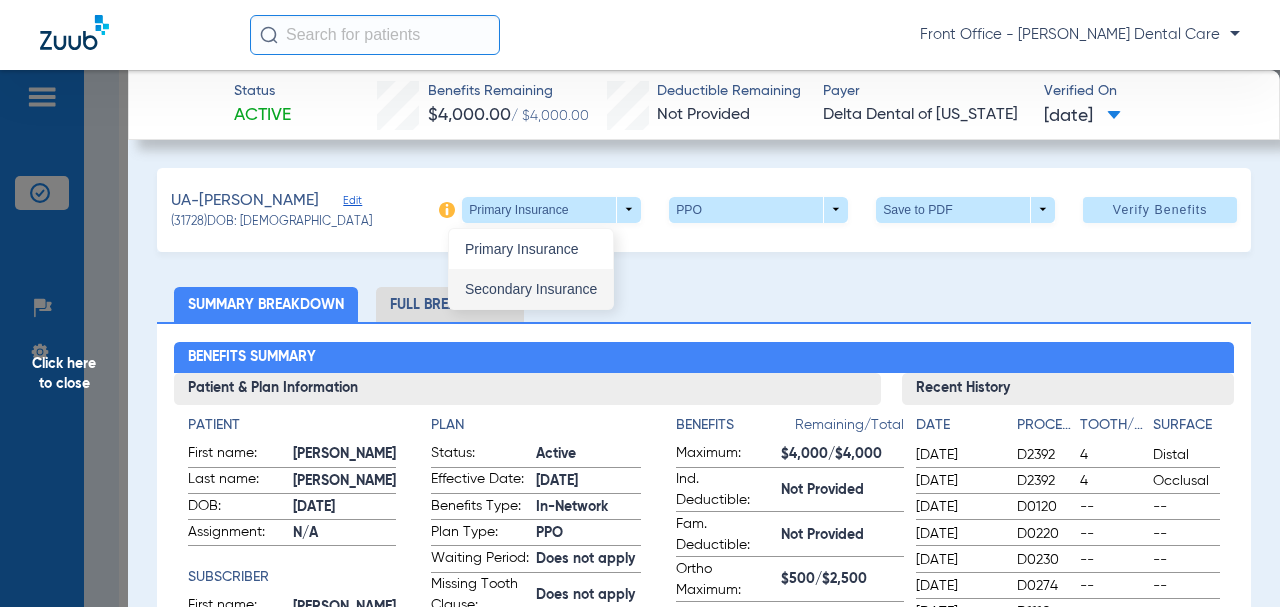 click on "Secondary Insurance" at bounding box center (531, 289) 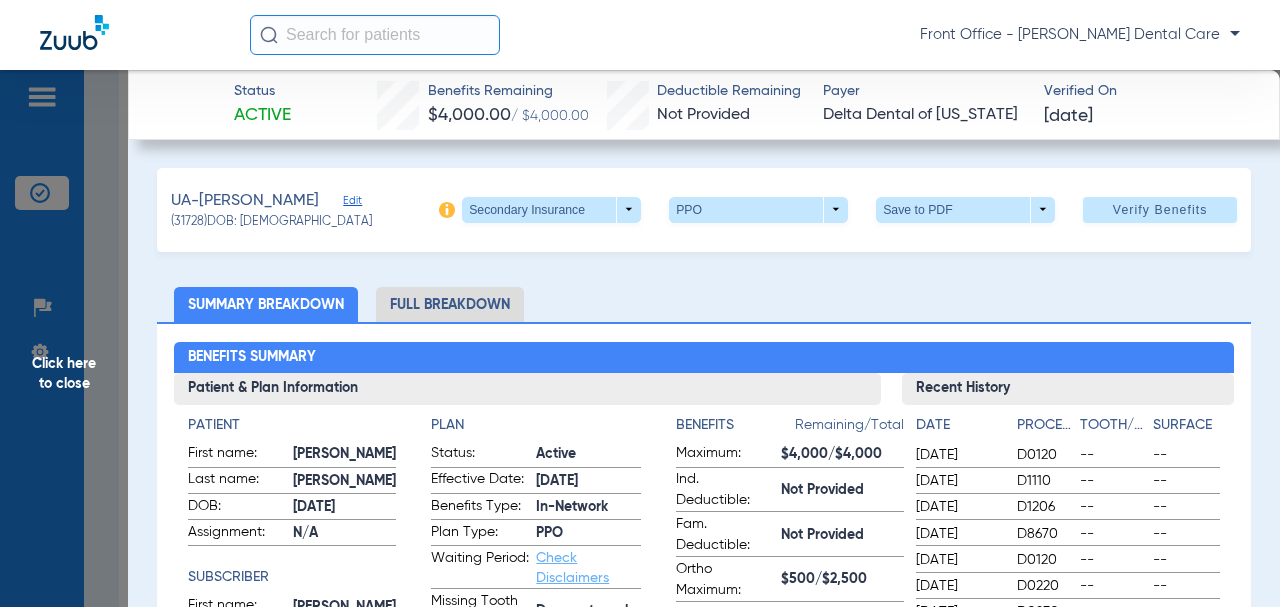 click on "Click here to close" 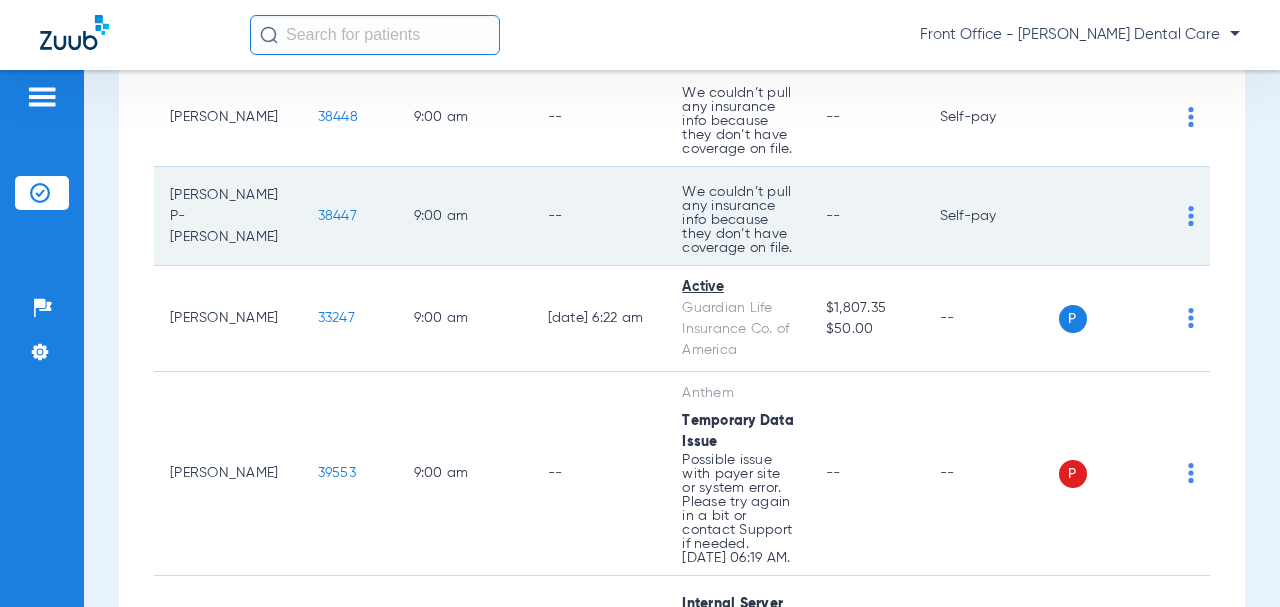 scroll, scrollTop: 1500, scrollLeft: 0, axis: vertical 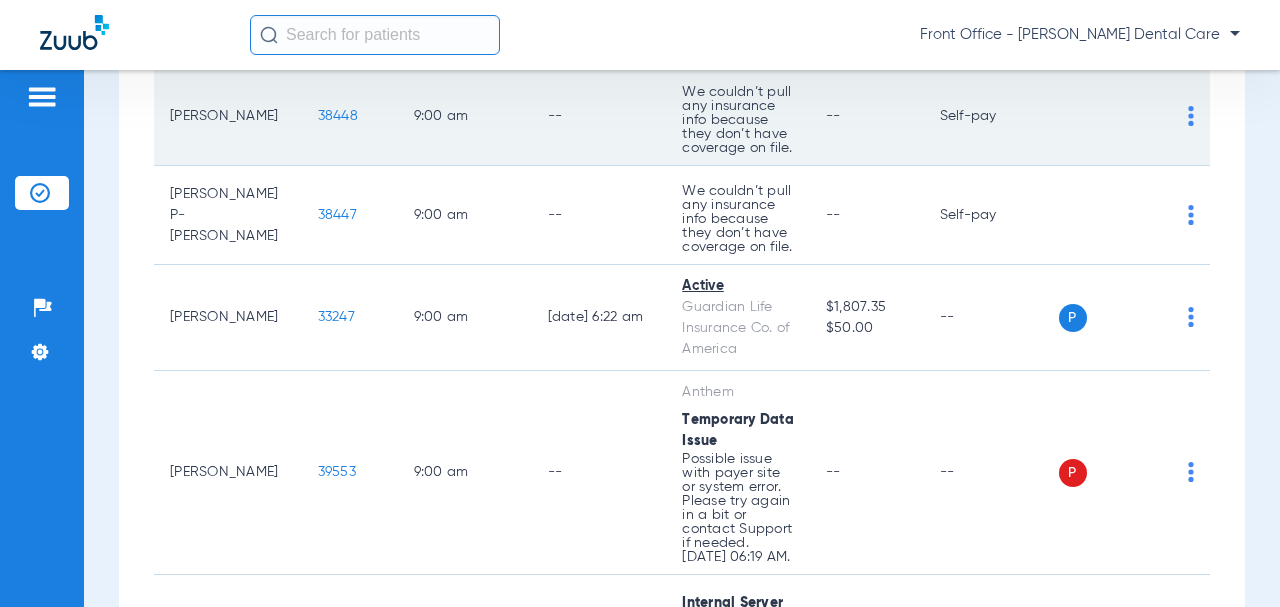 click on "38448" 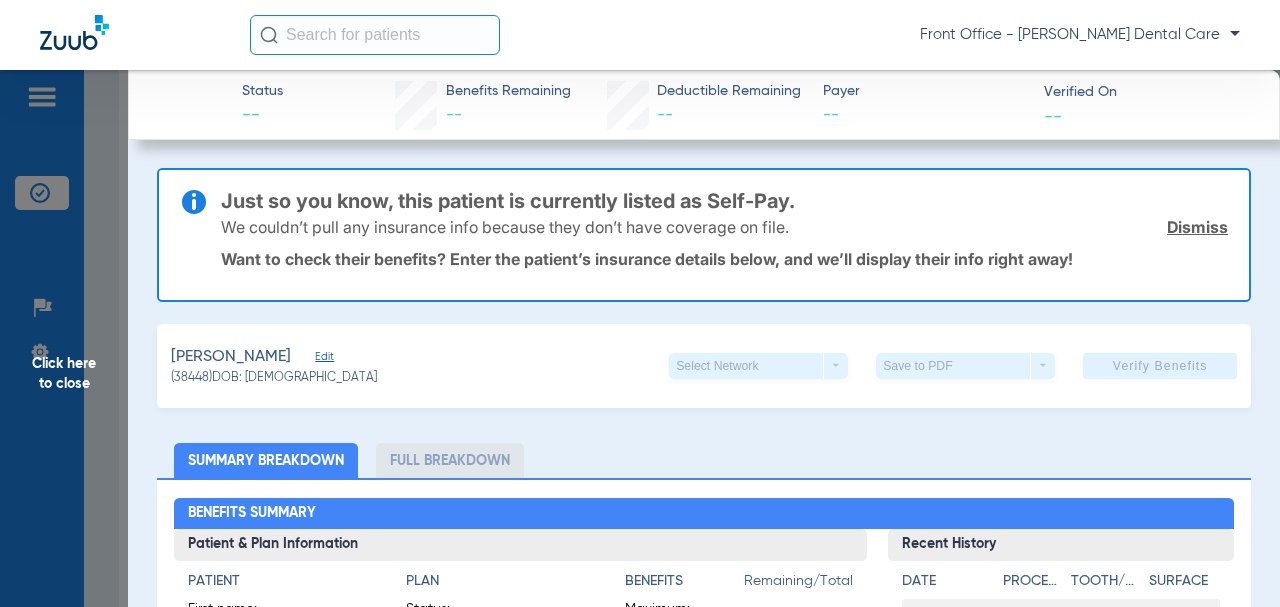 click on "Click here to close" 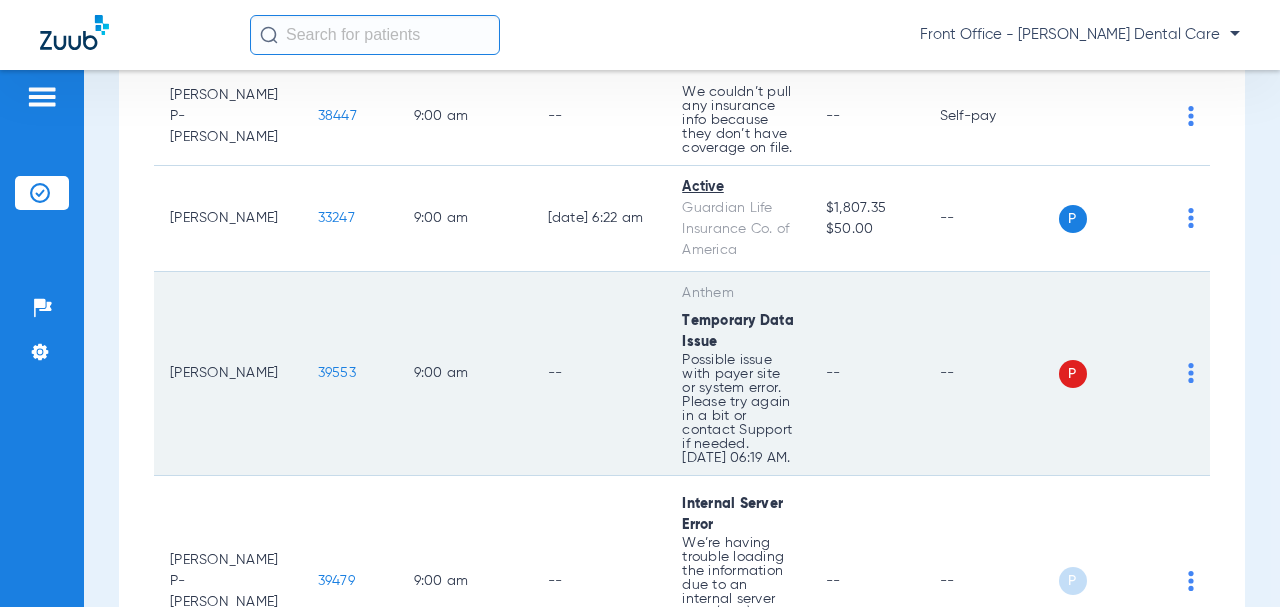 scroll, scrollTop: 1700, scrollLeft: 0, axis: vertical 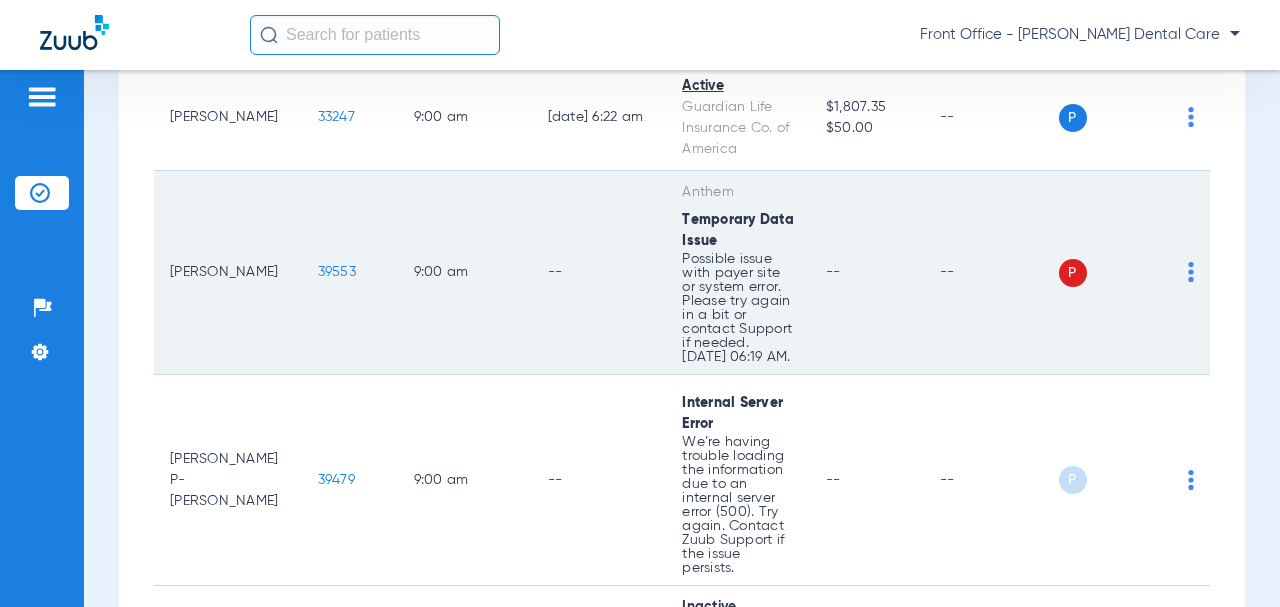 click on "39553" 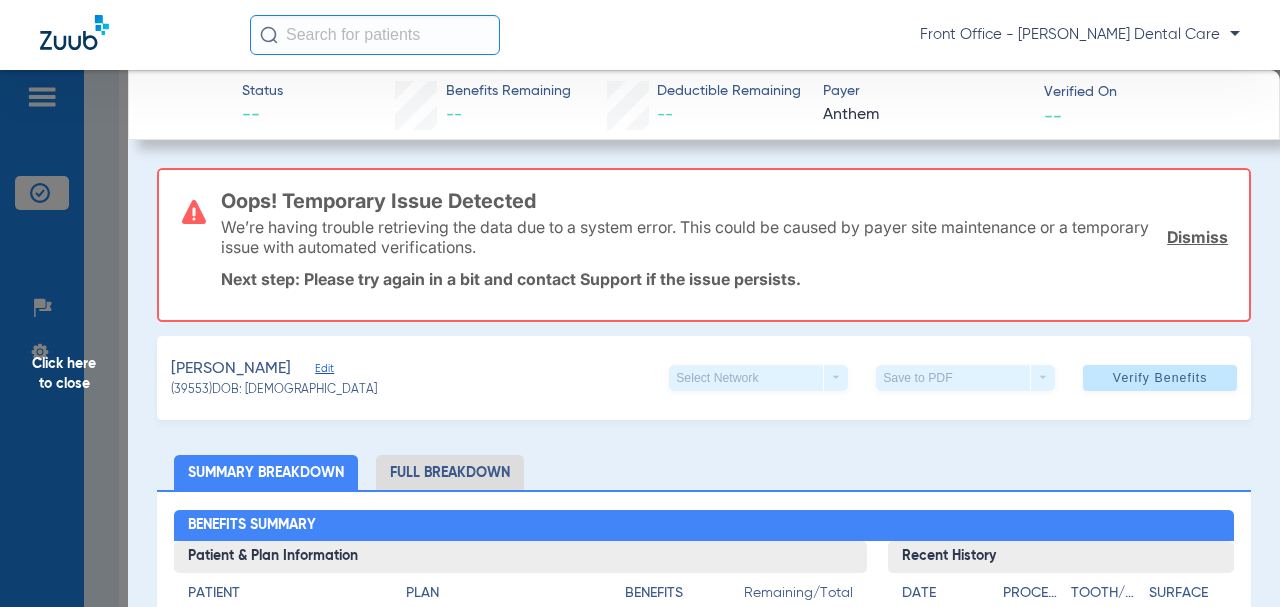click on "Click here to close" 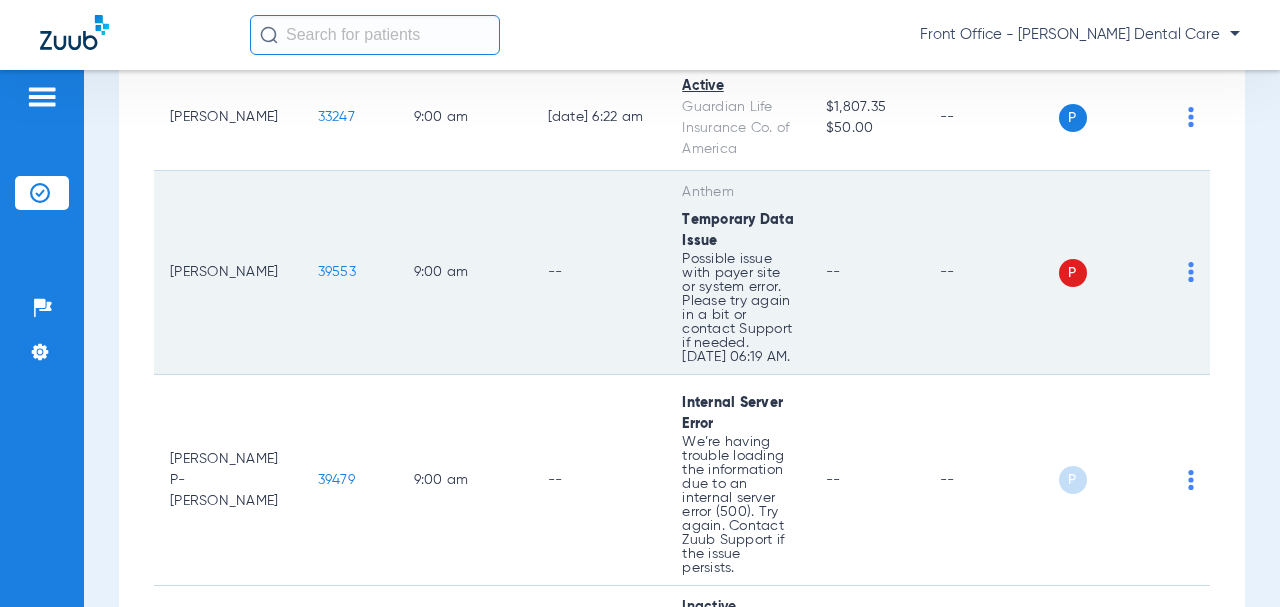 click on "39553" 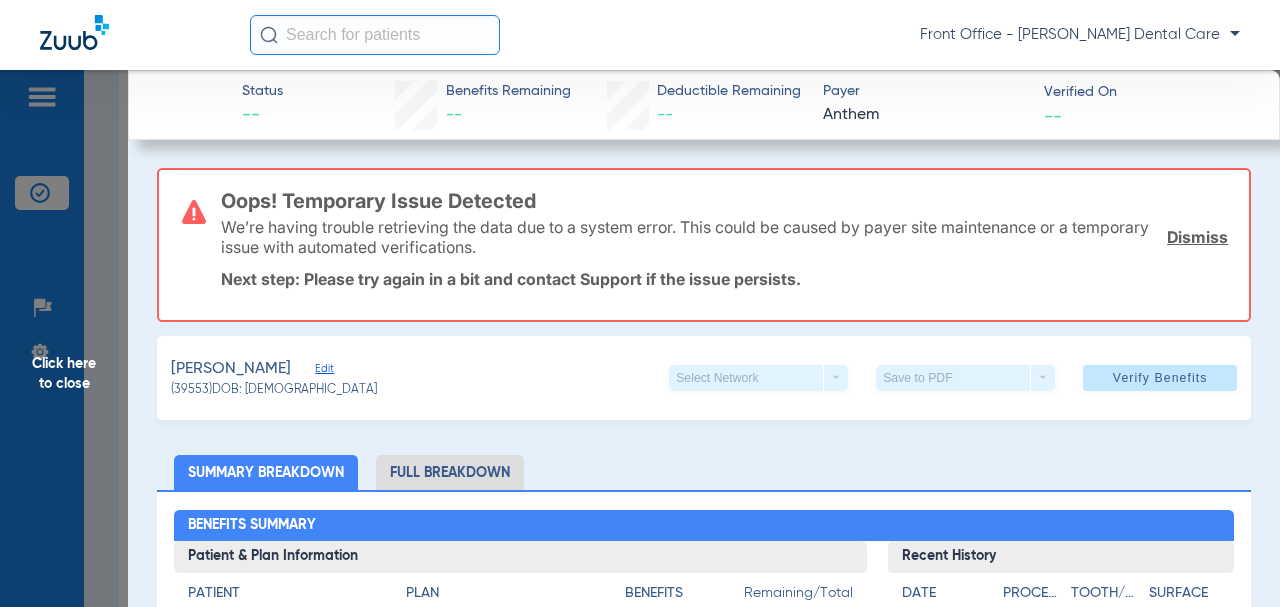 click on "Click here to close" 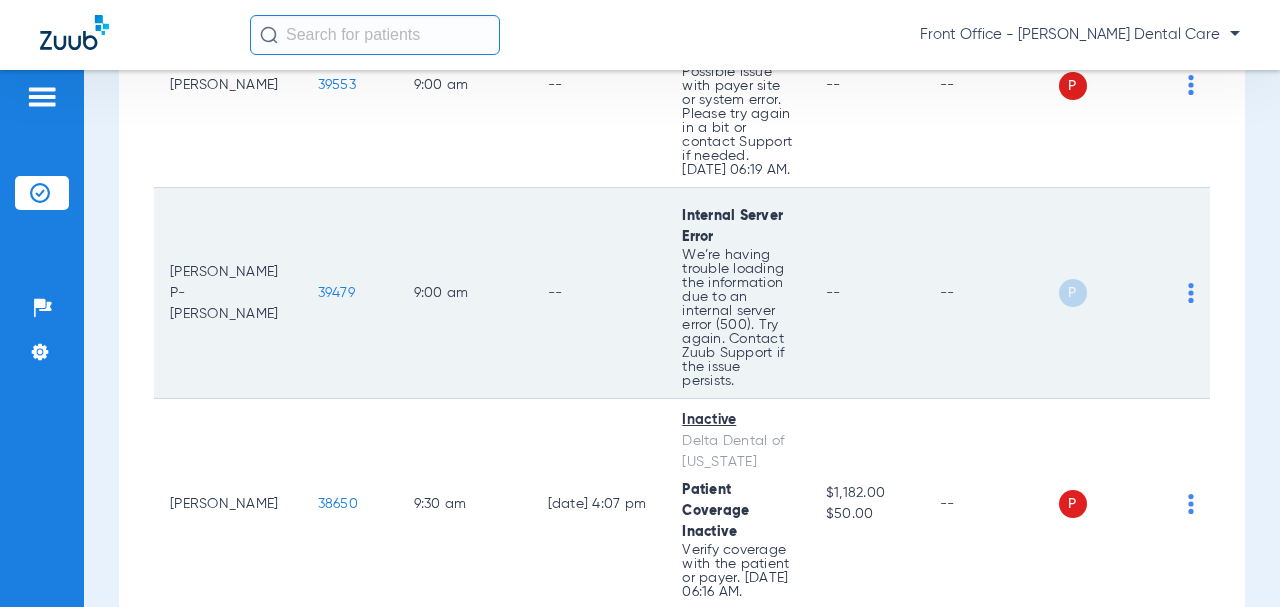 scroll, scrollTop: 1900, scrollLeft: 0, axis: vertical 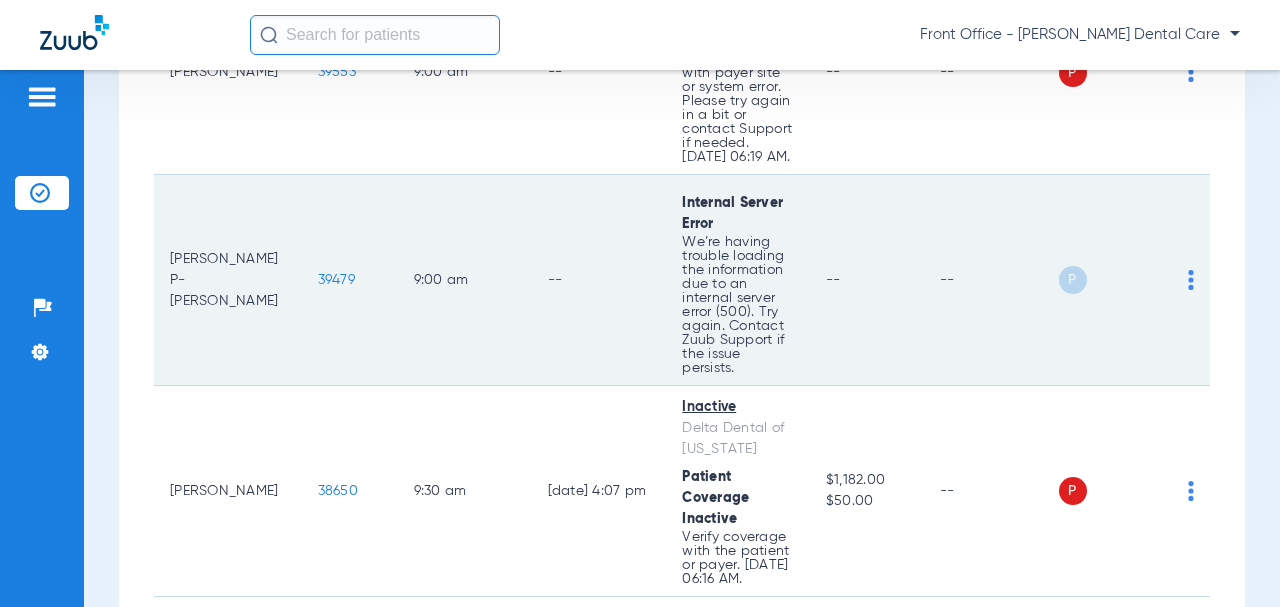 click on "39479" 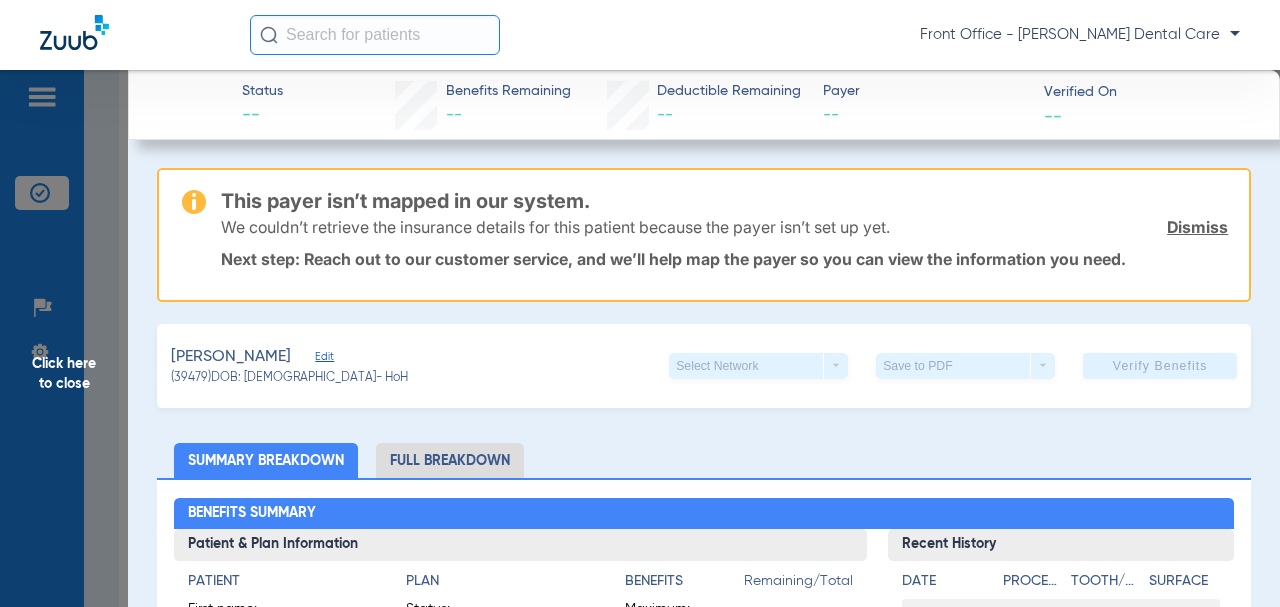 click on "Click here to close" 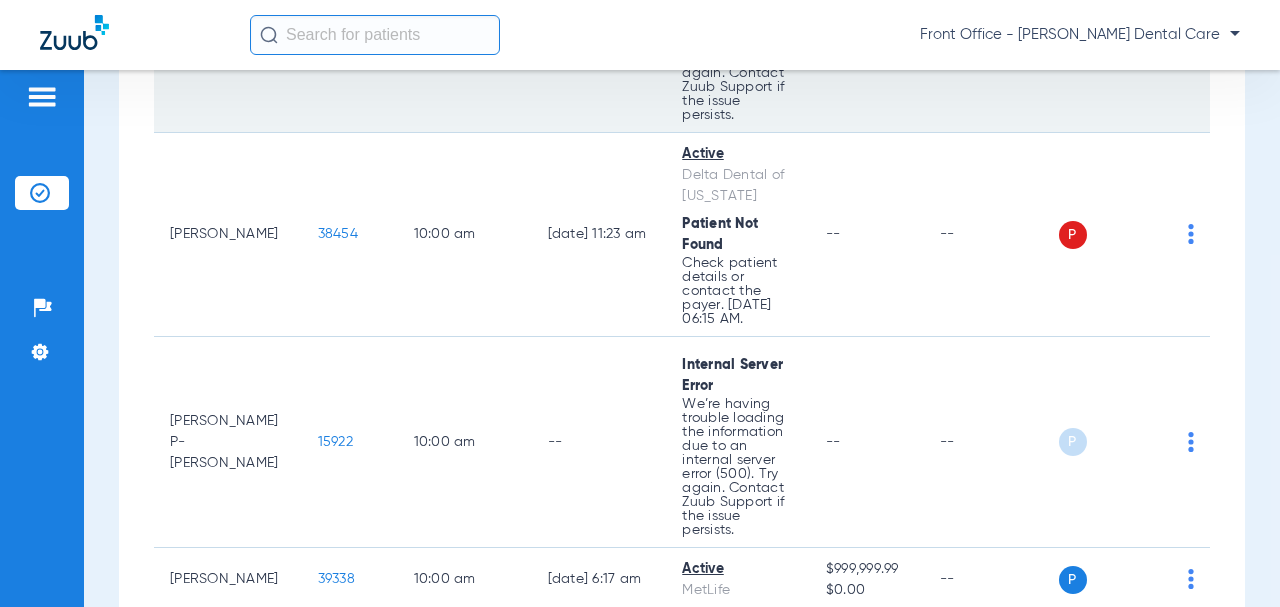 scroll, scrollTop: 2700, scrollLeft: 0, axis: vertical 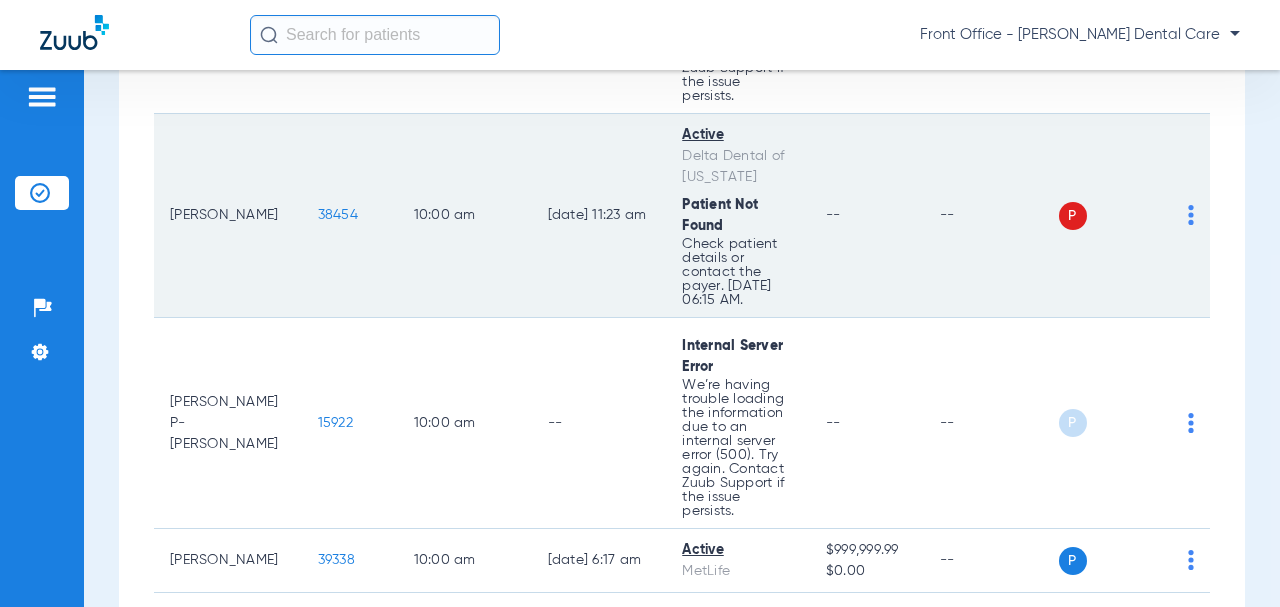 click on "38454" 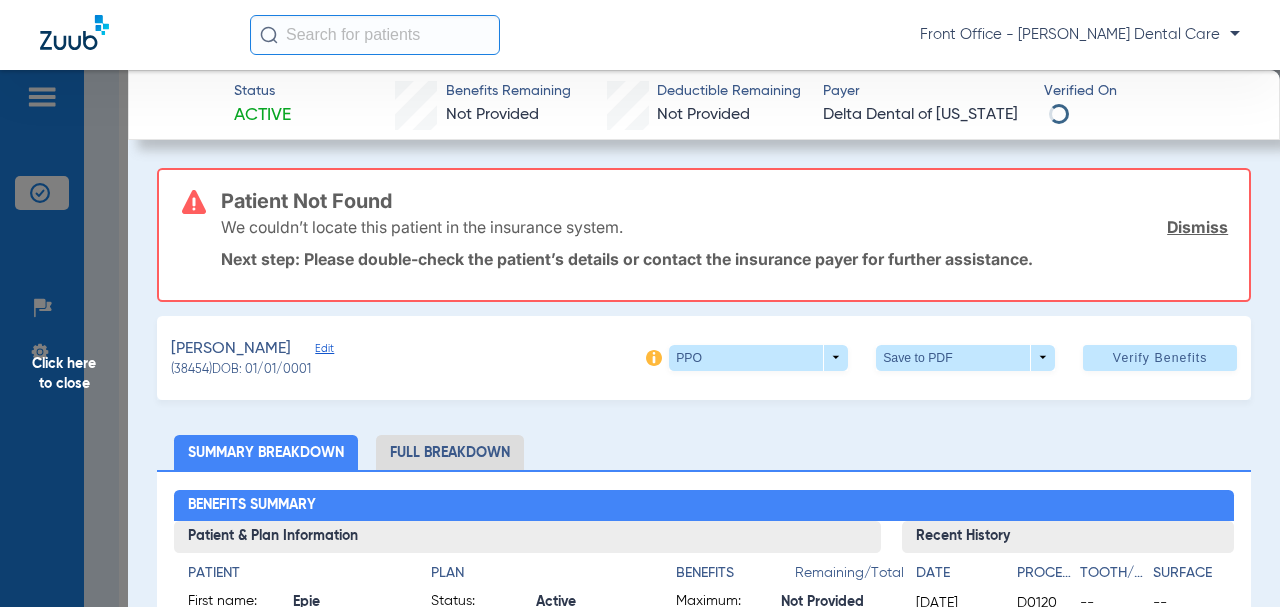 click on "Patient Not Found" at bounding box center (724, 201) 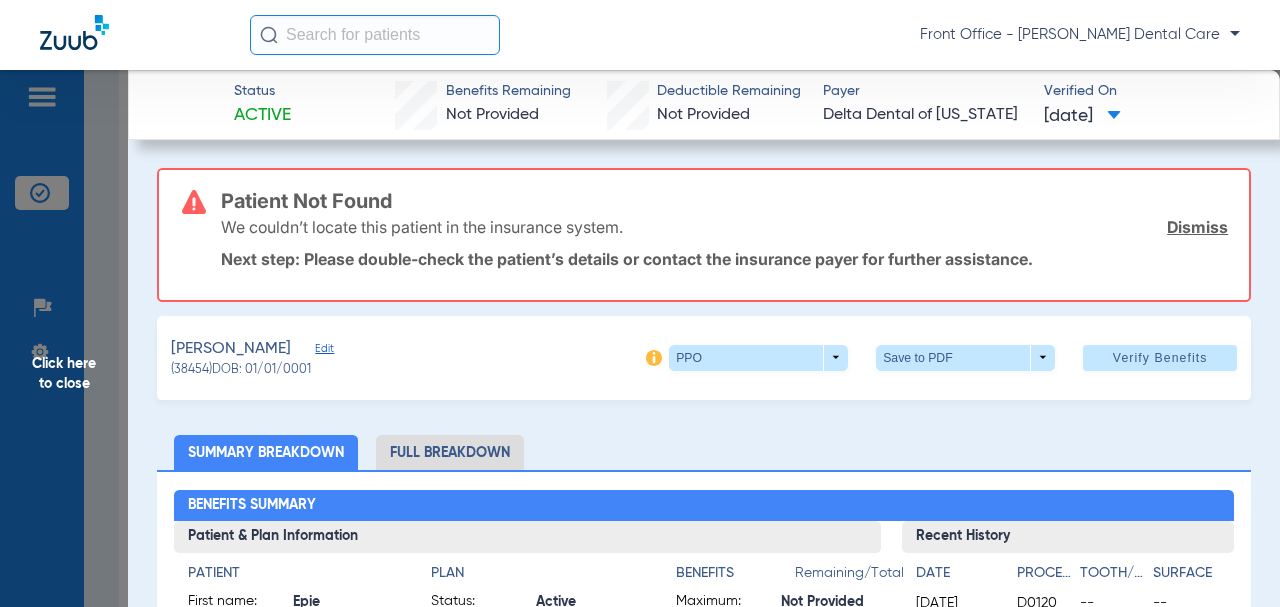 click on "Edit" 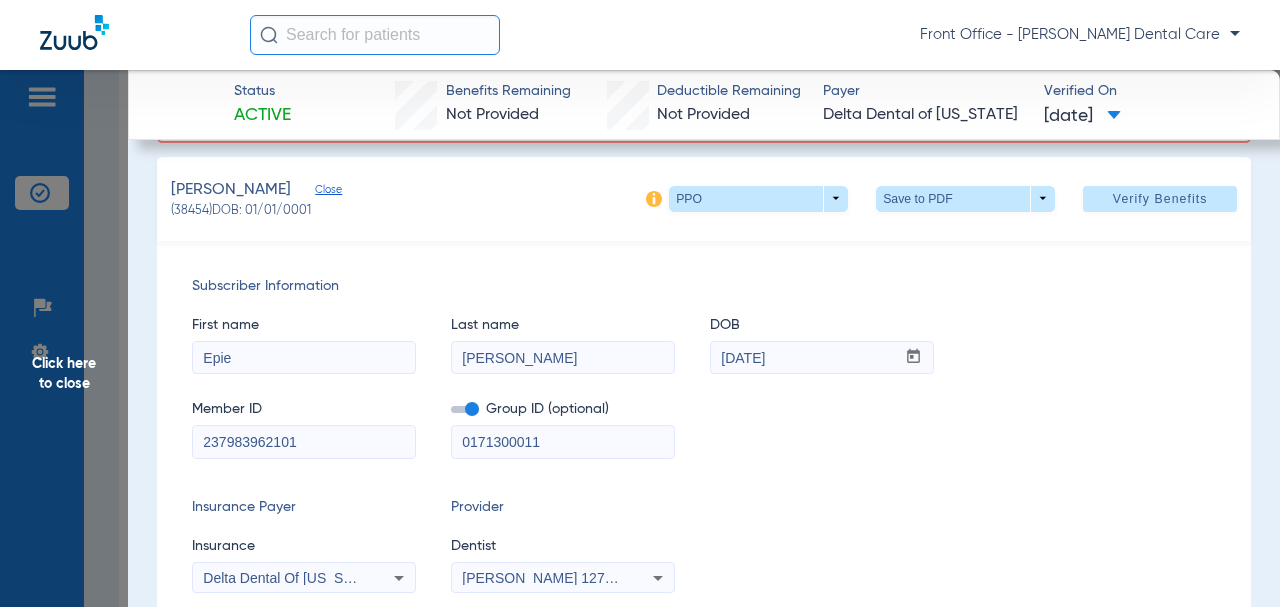 scroll, scrollTop: 200, scrollLeft: 0, axis: vertical 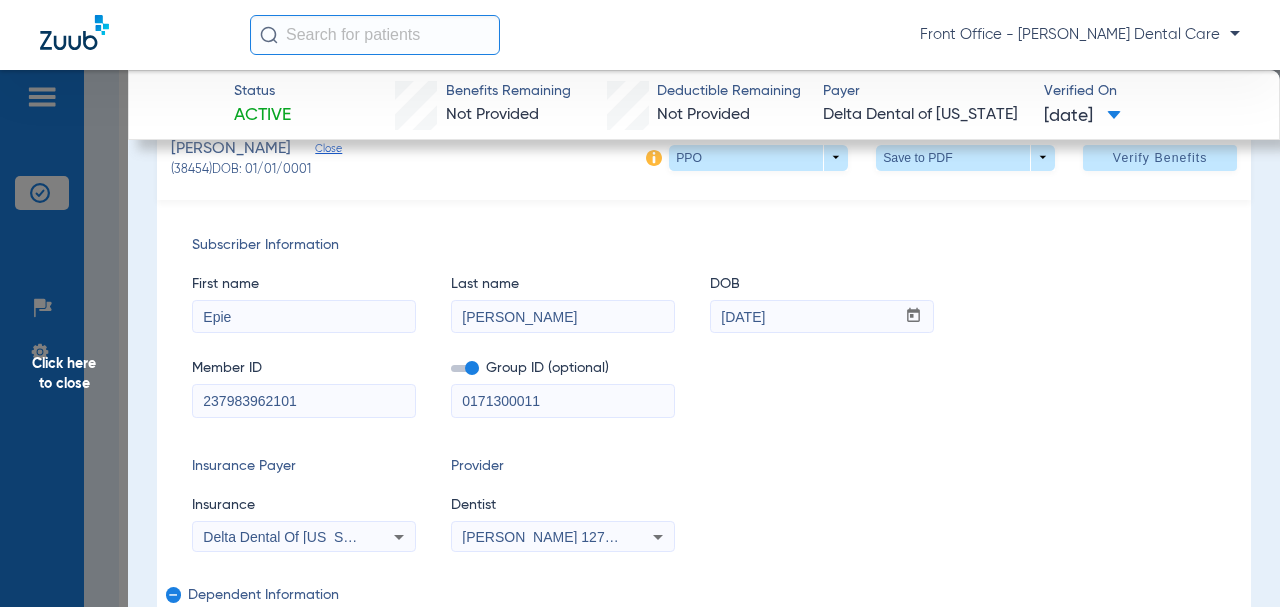click on "[PERSON_NAME]" at bounding box center (563, 317) 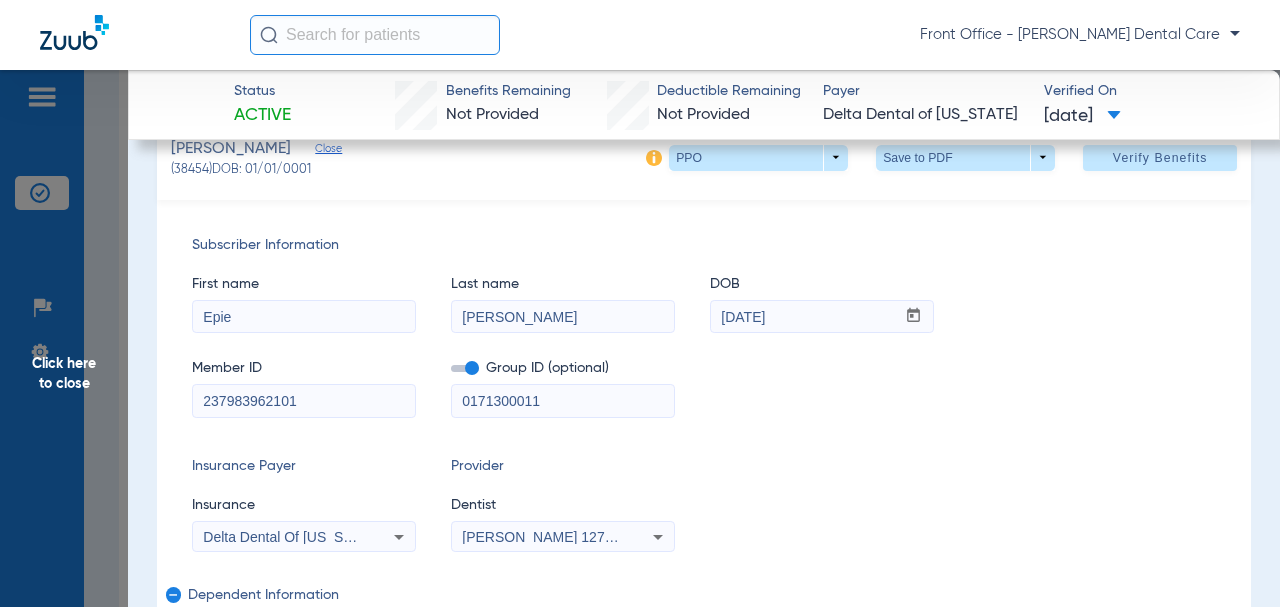 type on "[PERSON_NAME]" 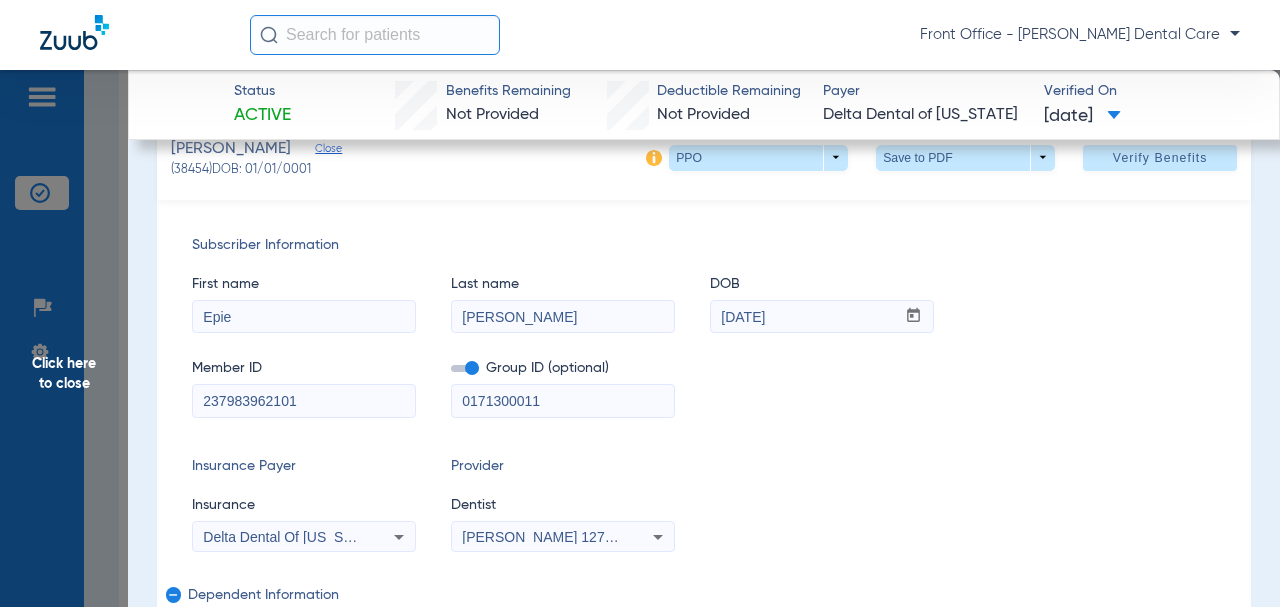 drag, startPoint x: 551, startPoint y: 395, endPoint x: 491, endPoint y: 397, distance: 60.033325 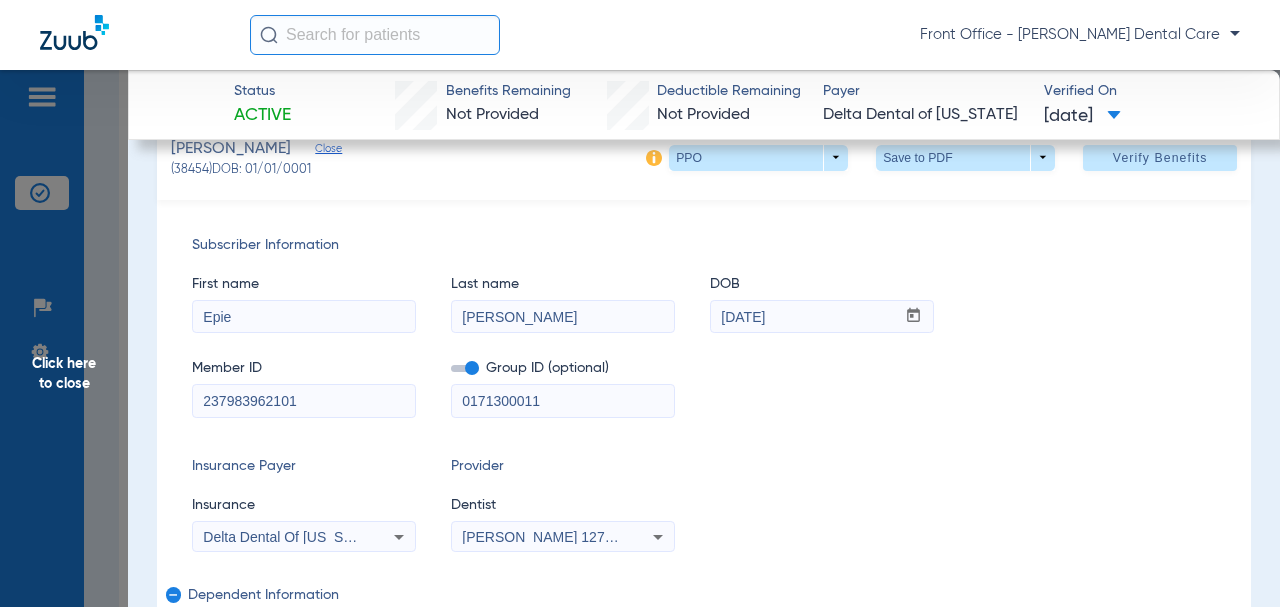 paste on "-00016" 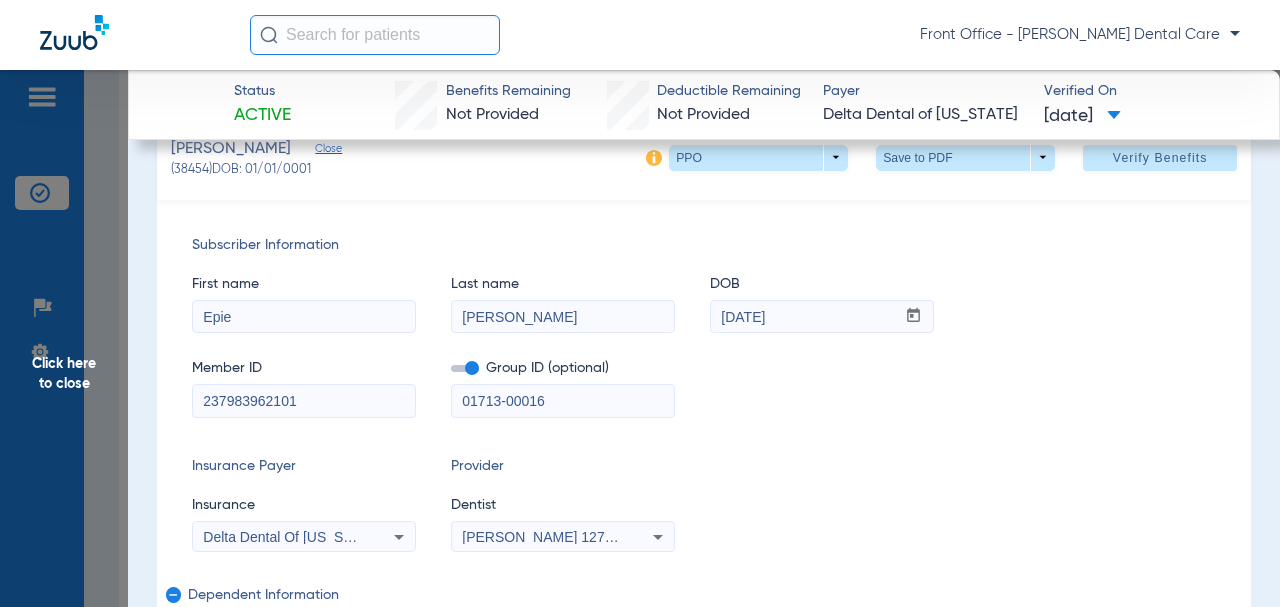 type on "01713-00016" 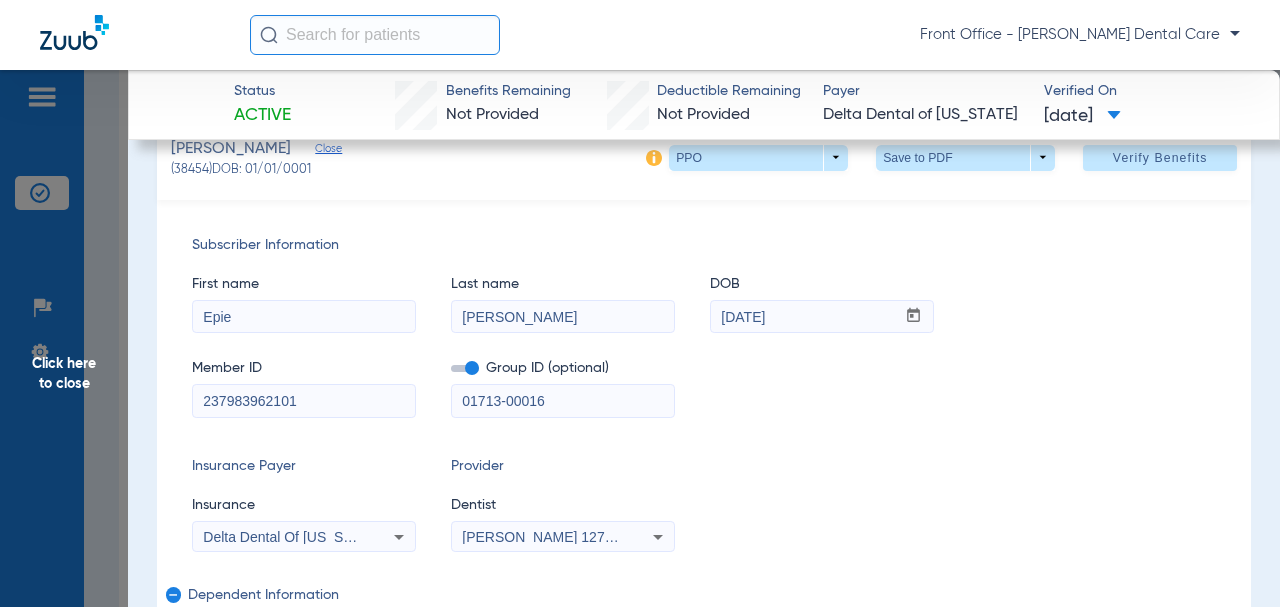 drag, startPoint x: 245, startPoint y: 404, endPoint x: 225, endPoint y: 399, distance: 20.615528 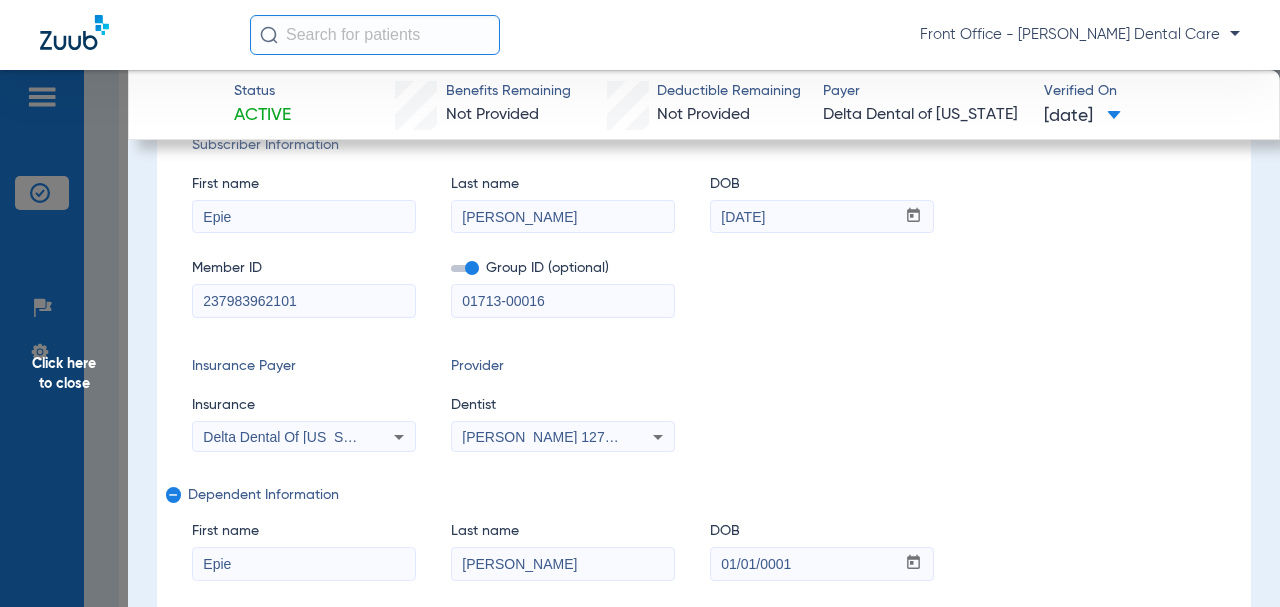 scroll, scrollTop: 400, scrollLeft: 0, axis: vertical 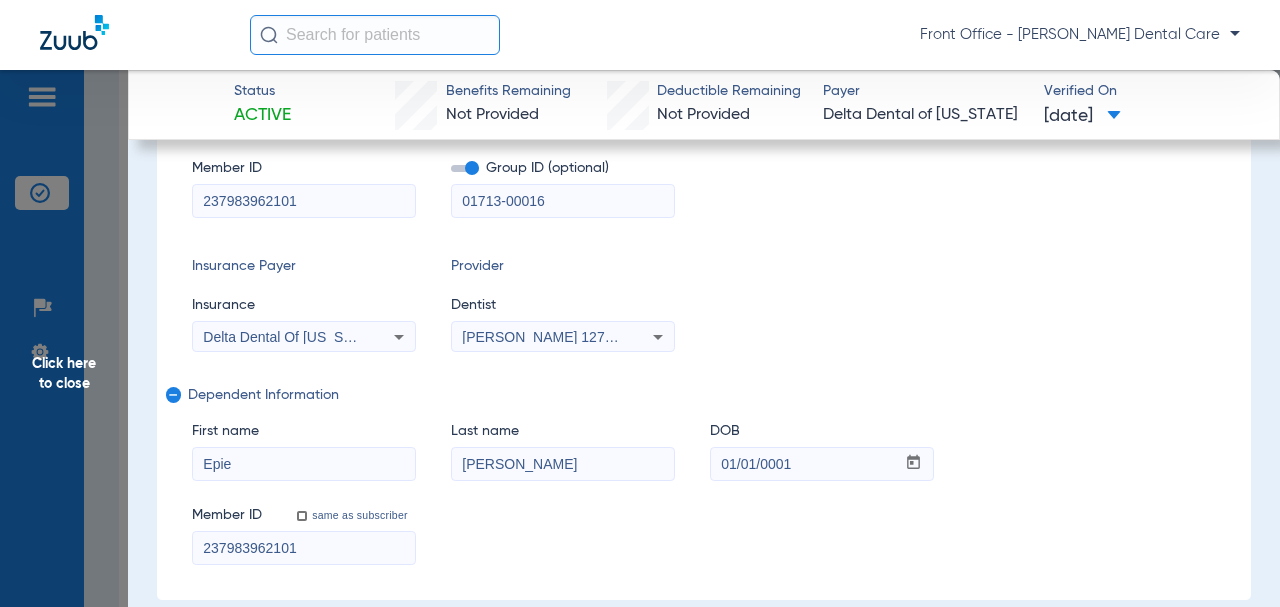 drag, startPoint x: 527, startPoint y: 365, endPoint x: 439, endPoint y: 526, distance: 183.48024 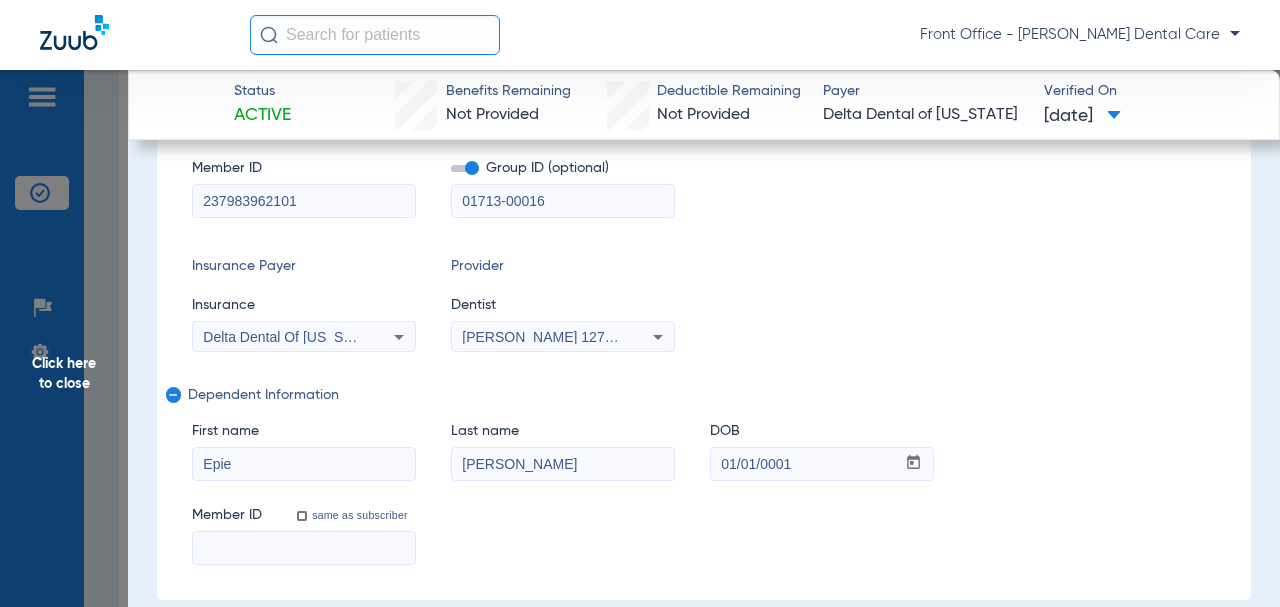 type 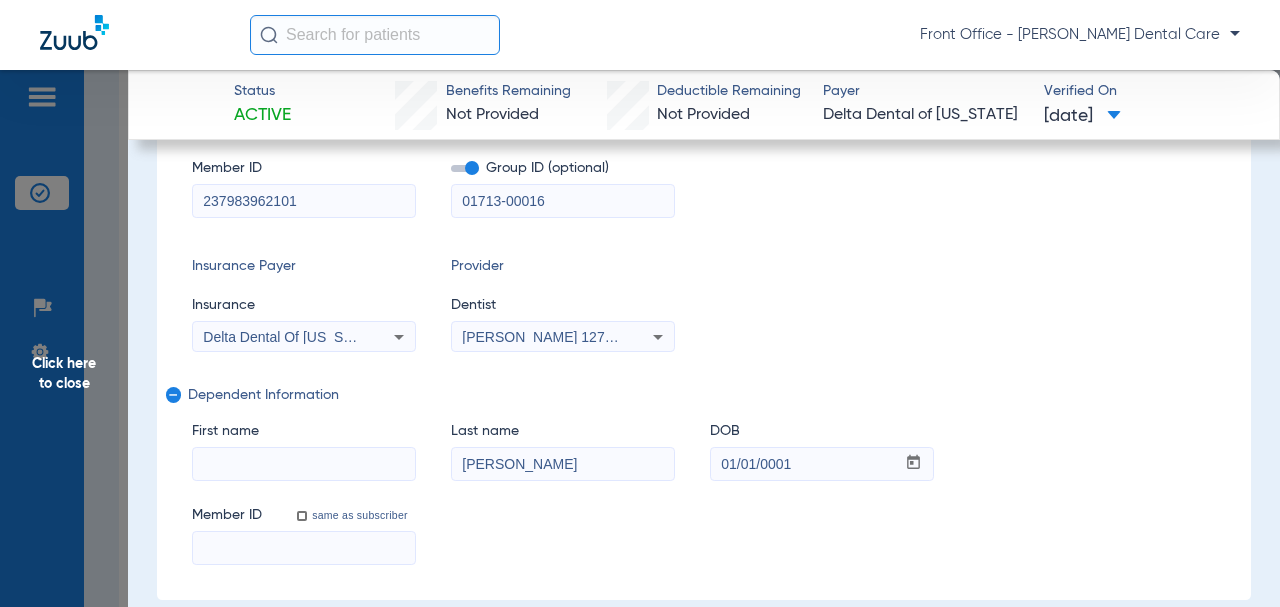 type 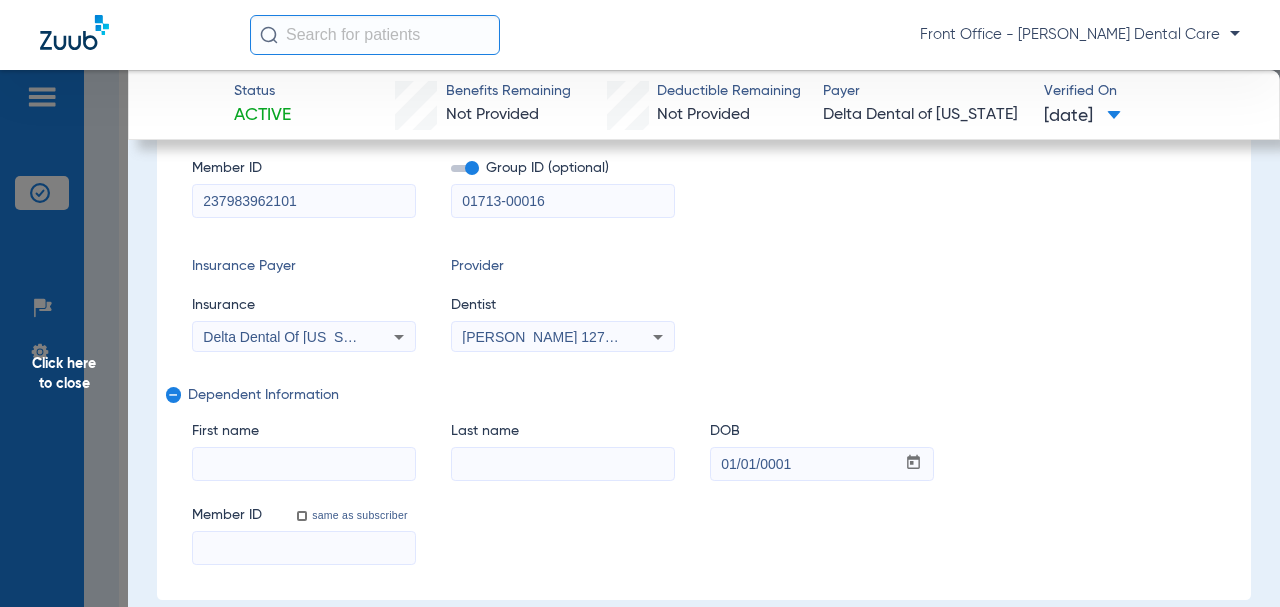 type 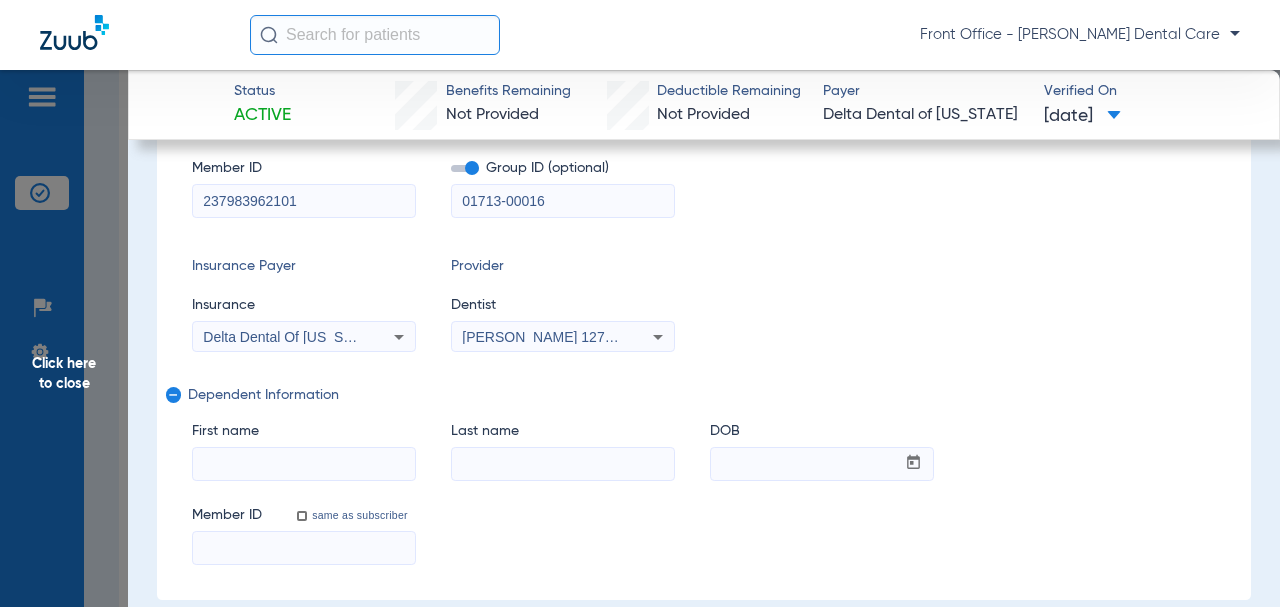 click on "remove" 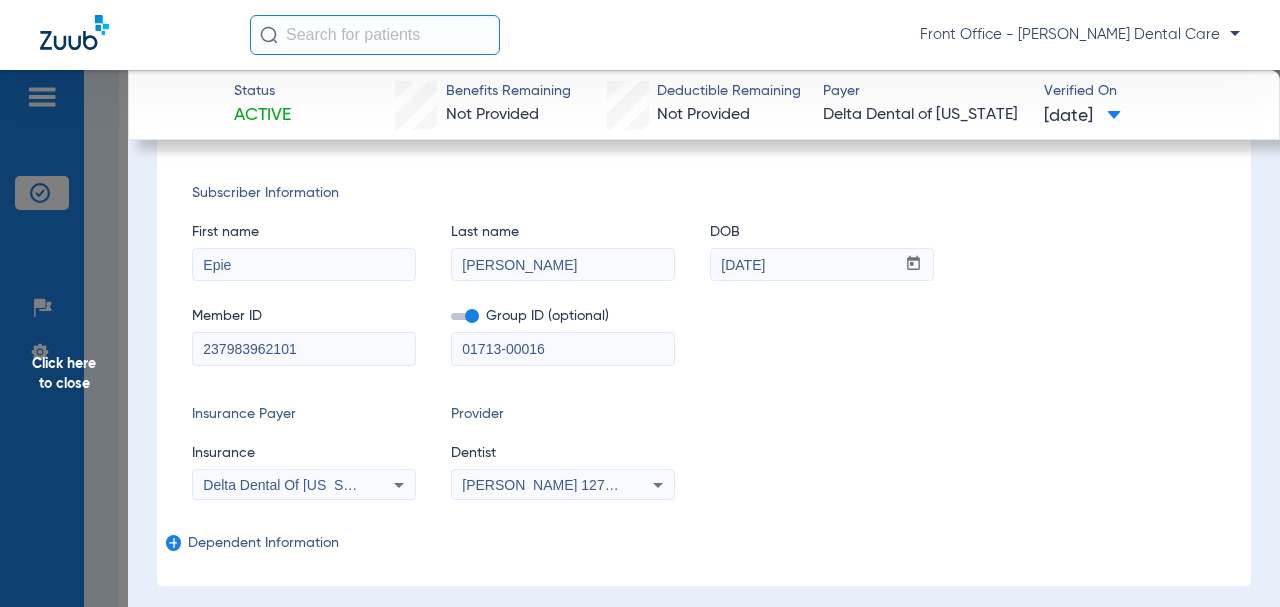 scroll, scrollTop: 200, scrollLeft: 0, axis: vertical 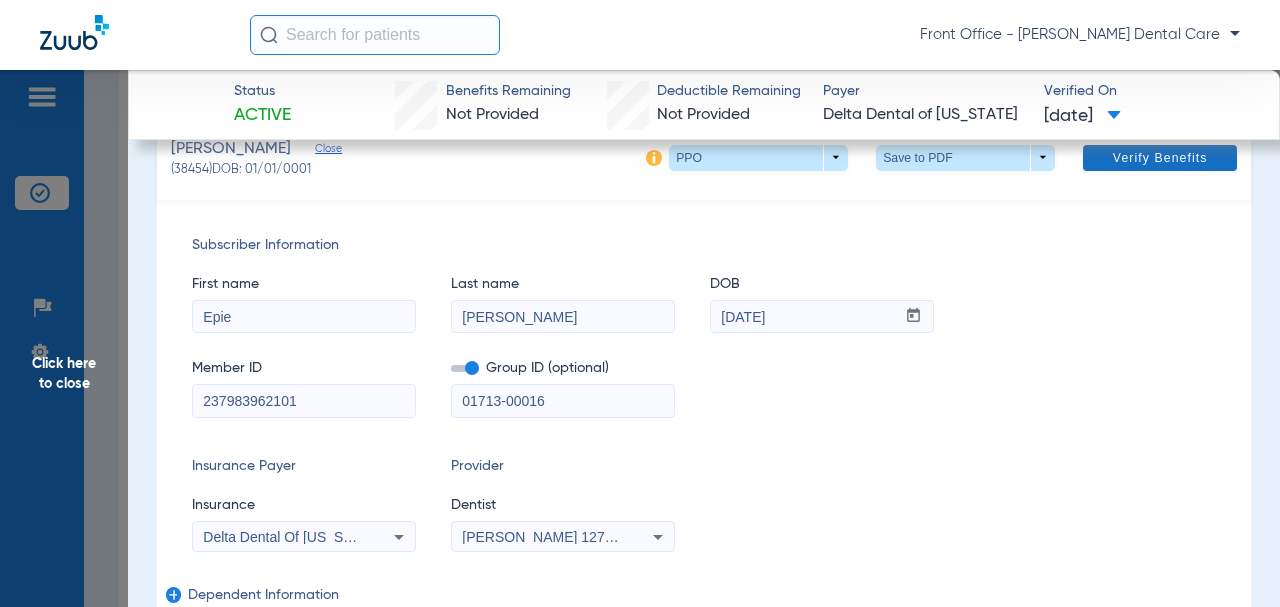 click 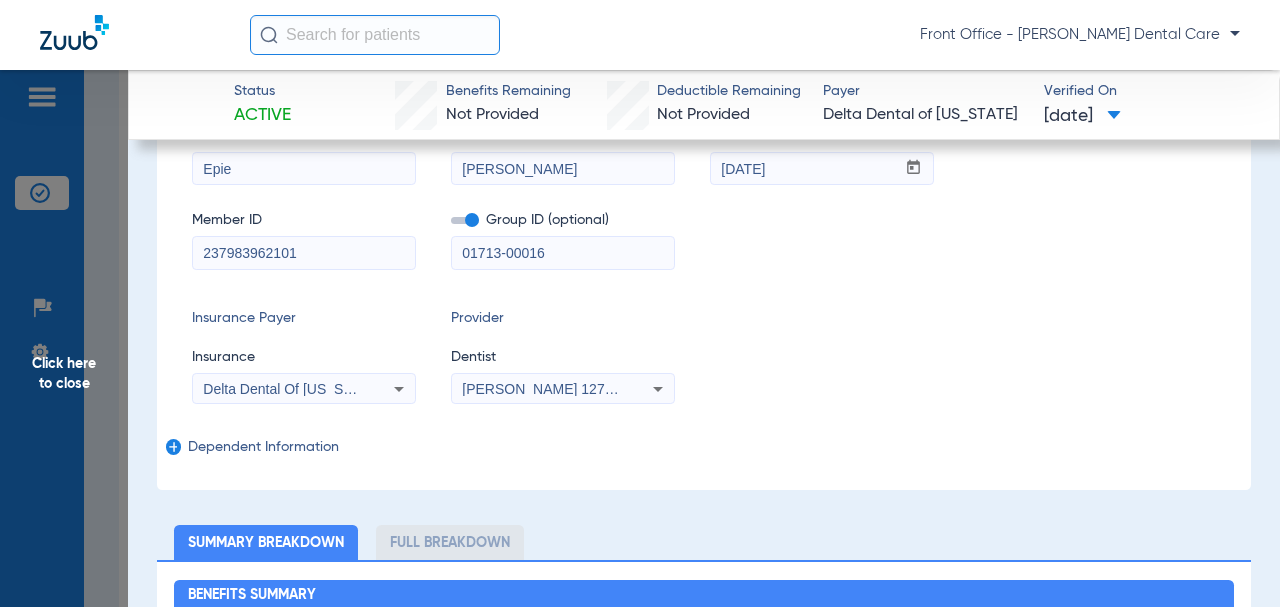 scroll, scrollTop: 52, scrollLeft: 0, axis: vertical 